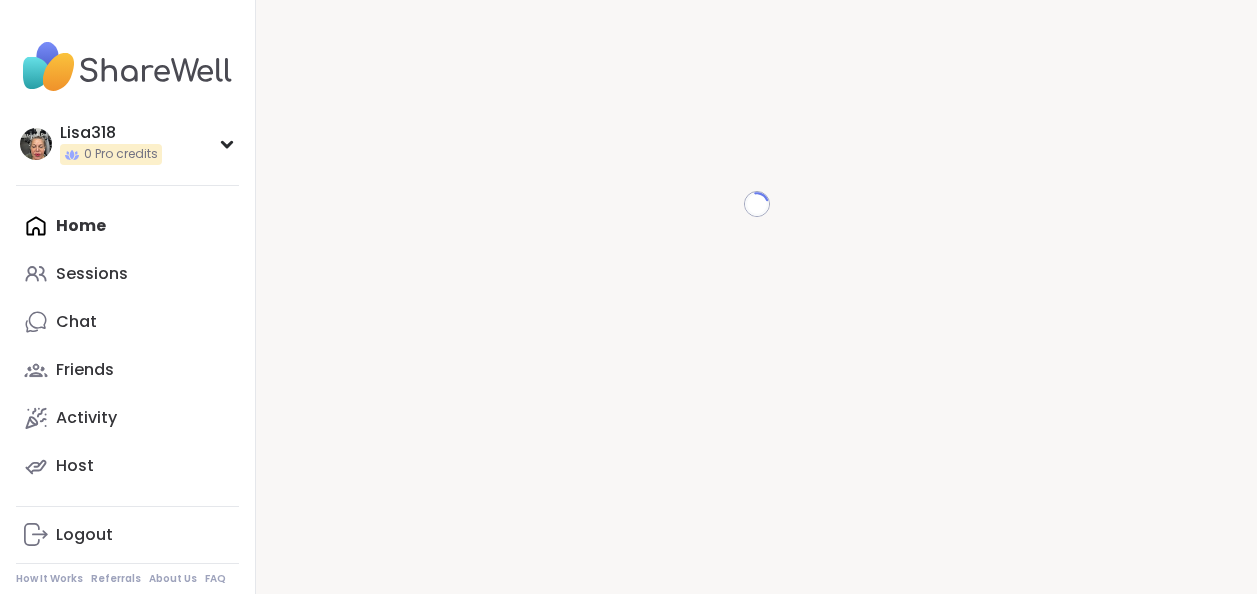 scroll, scrollTop: 0, scrollLeft: 0, axis: both 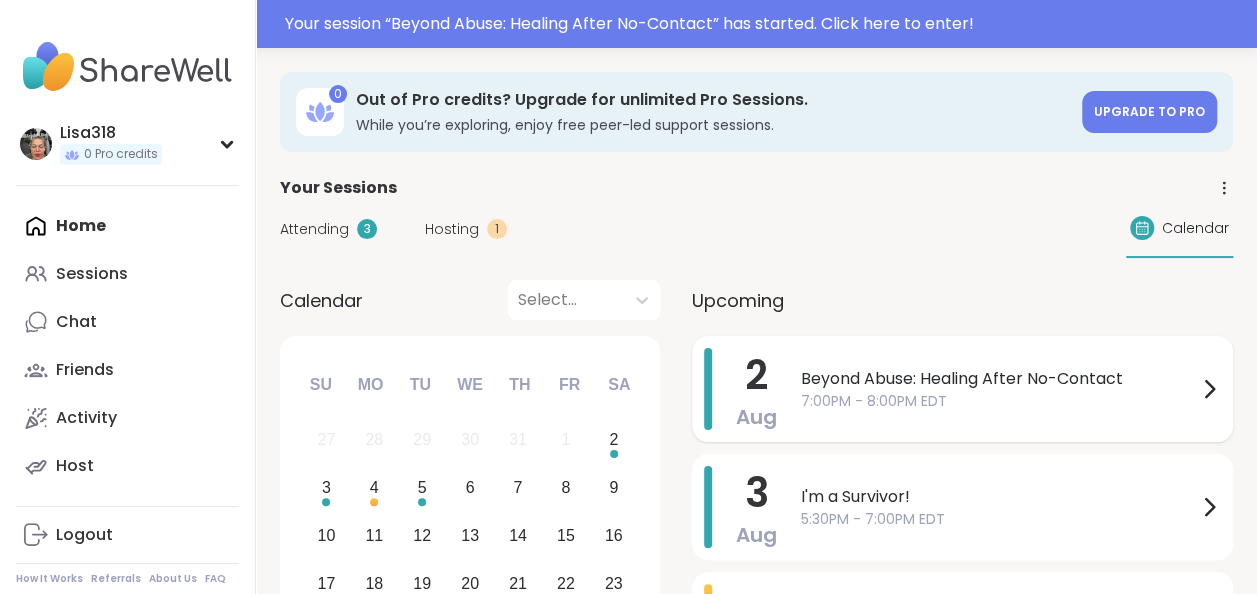 click on "Beyond Abuse: Healing After No-Contact" at bounding box center (999, 379) 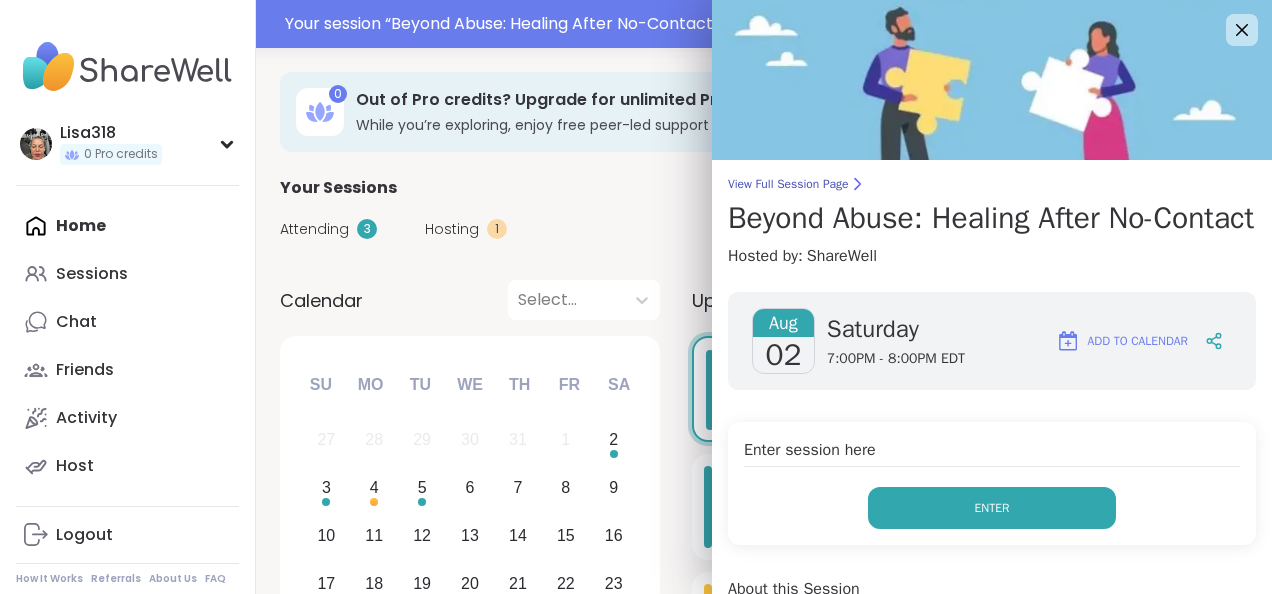 click on "Enter" at bounding box center (992, 508) 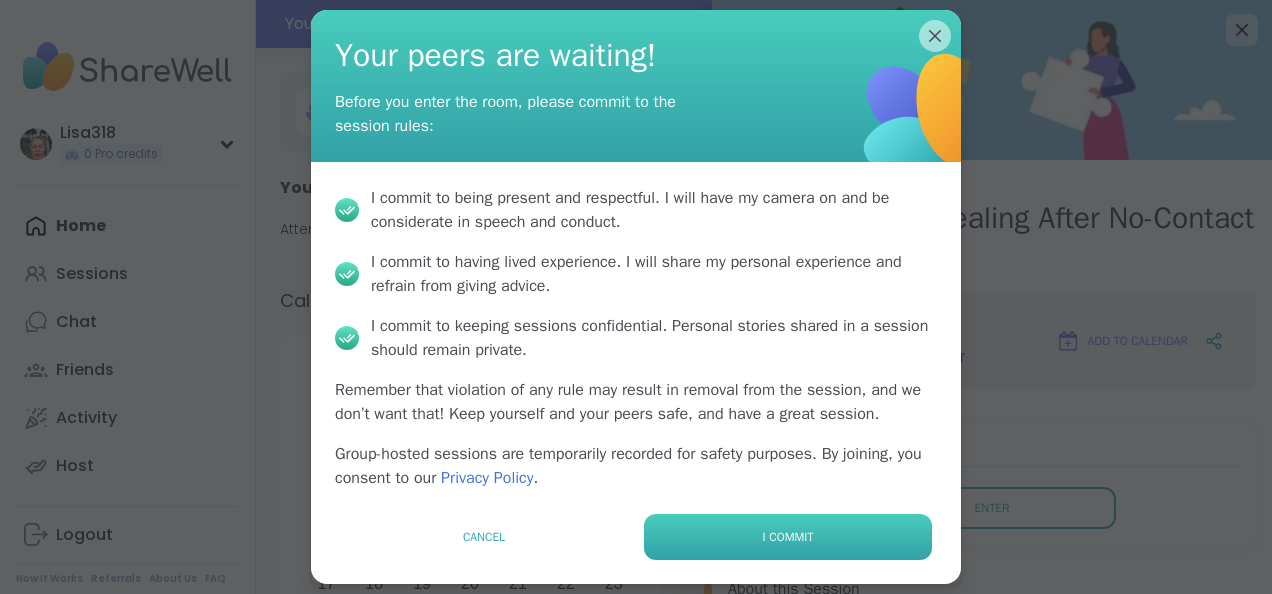 click on "I commit" at bounding box center [788, 537] 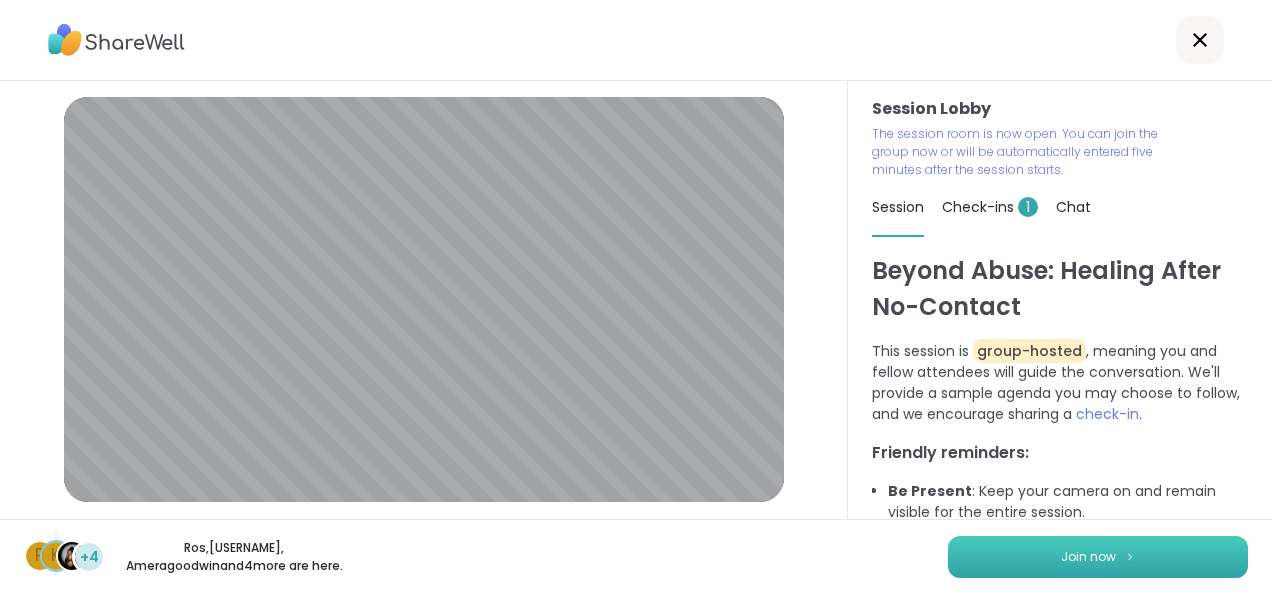 click on "Join now" at bounding box center [1098, 557] 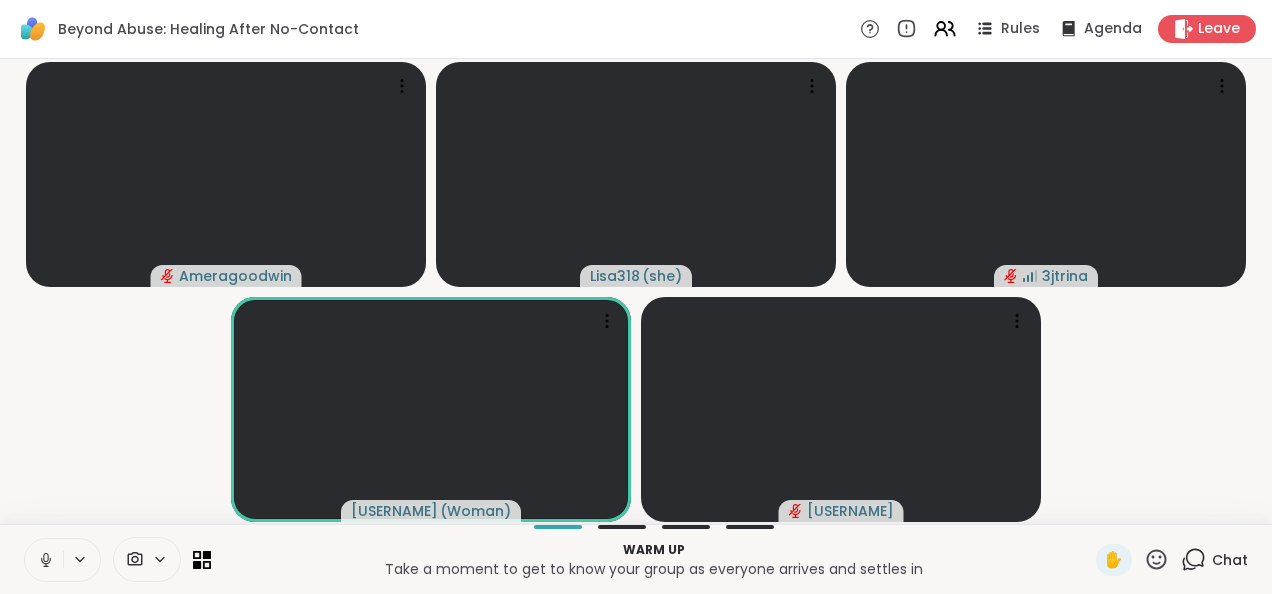 click 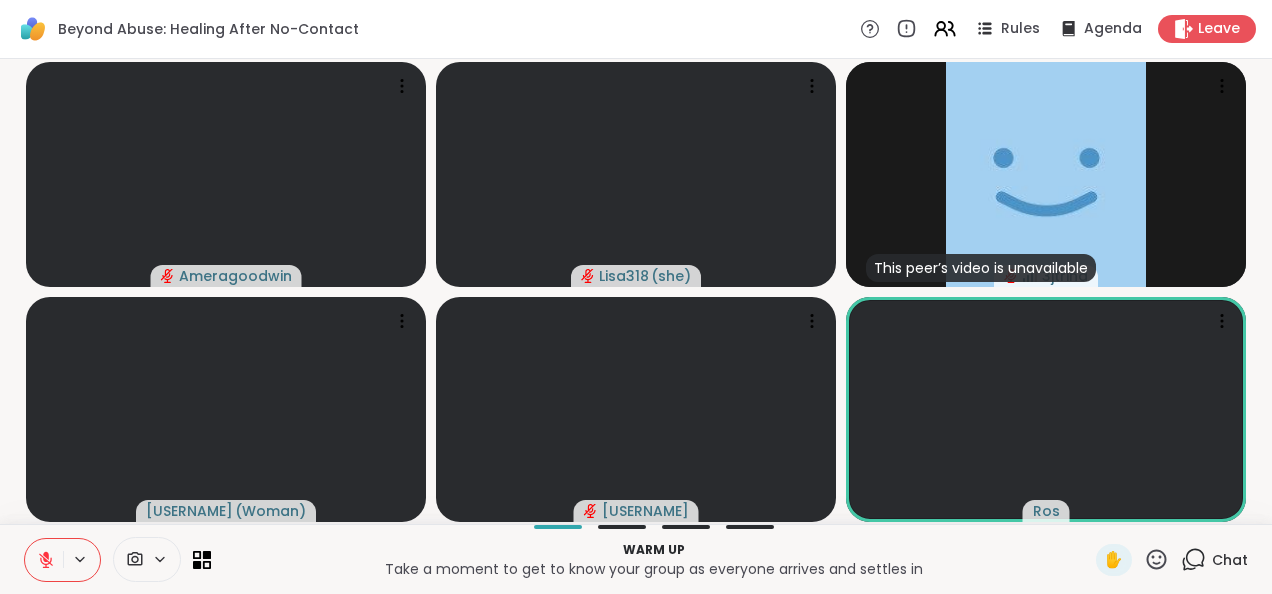 click 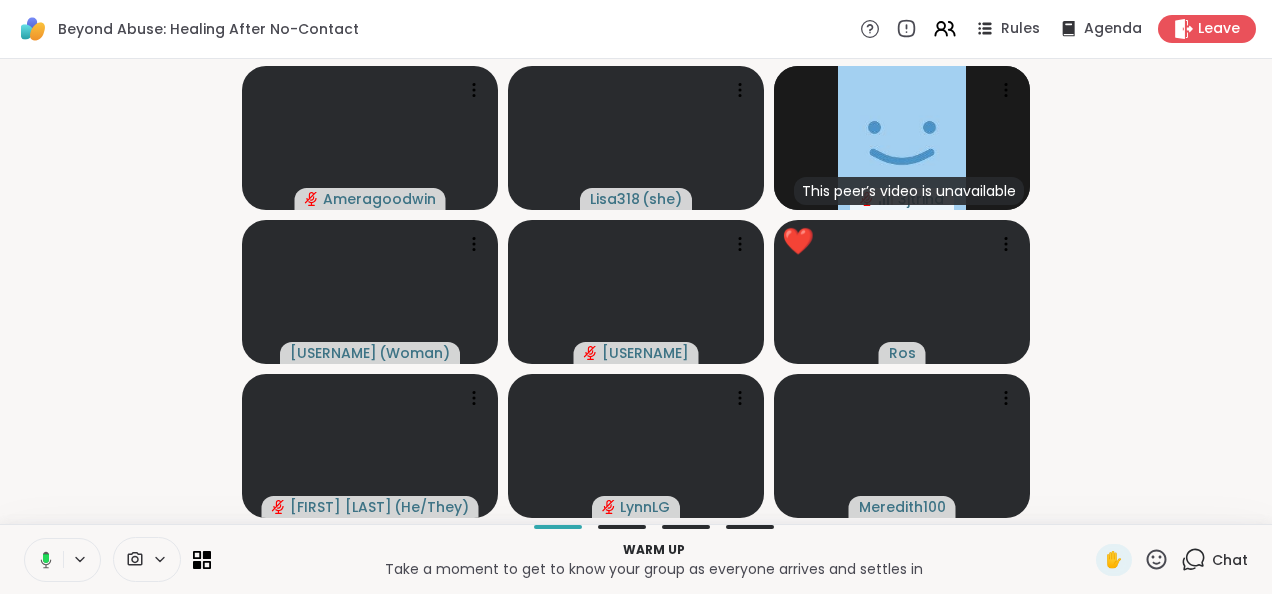 click 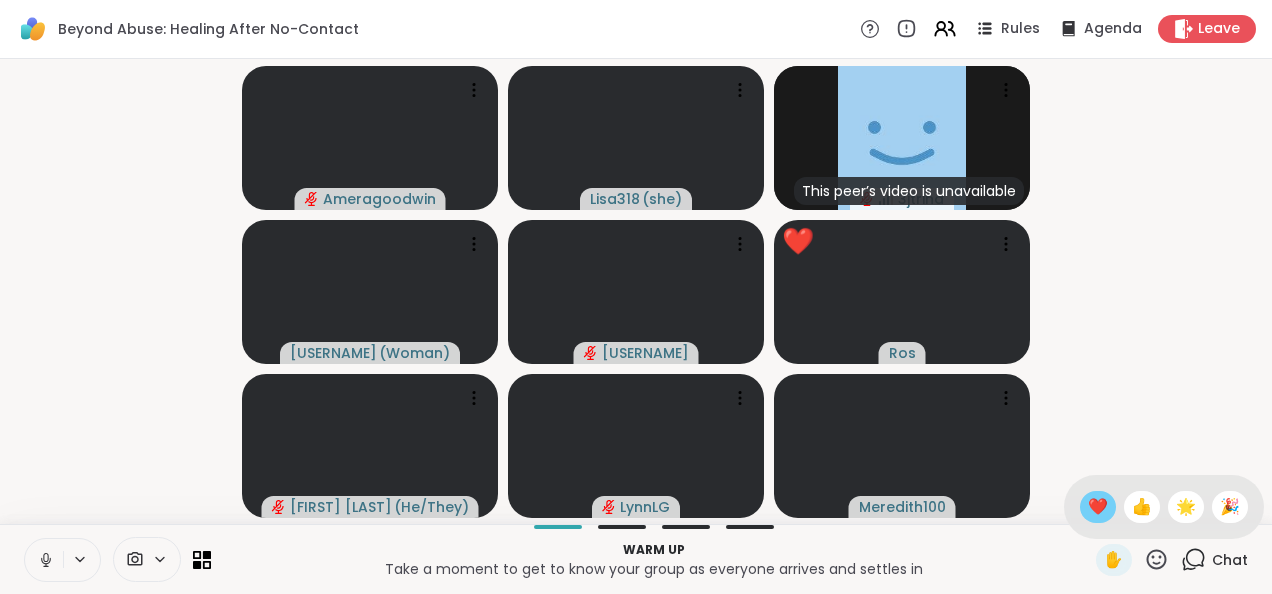 click on "❤️" at bounding box center (1098, 507) 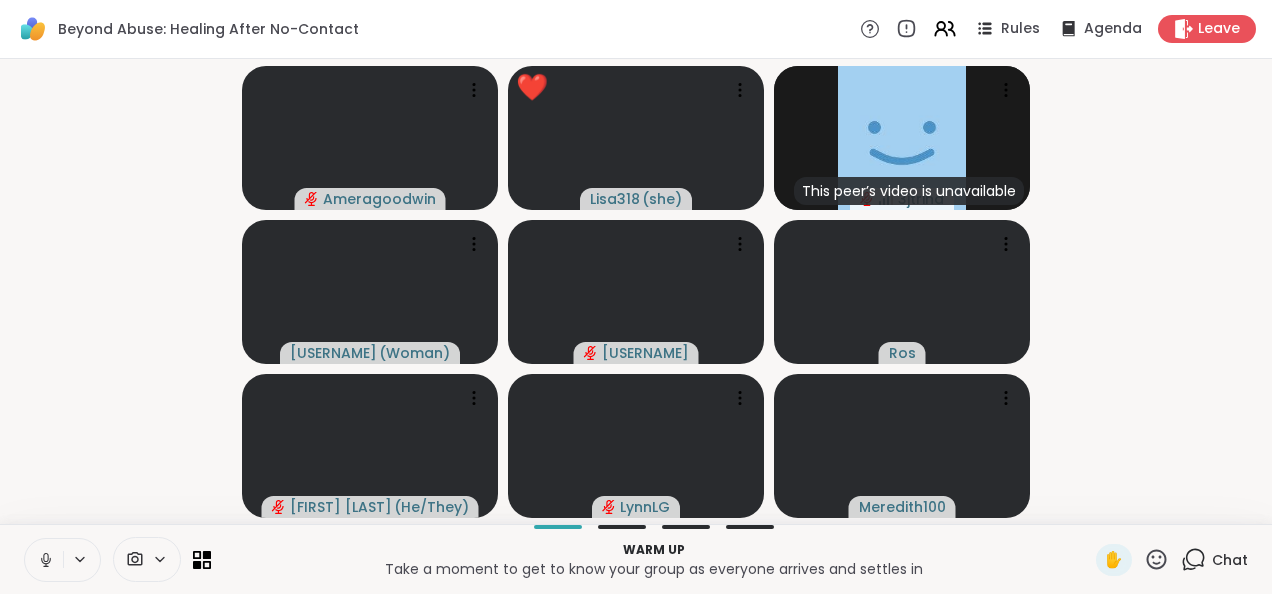 click 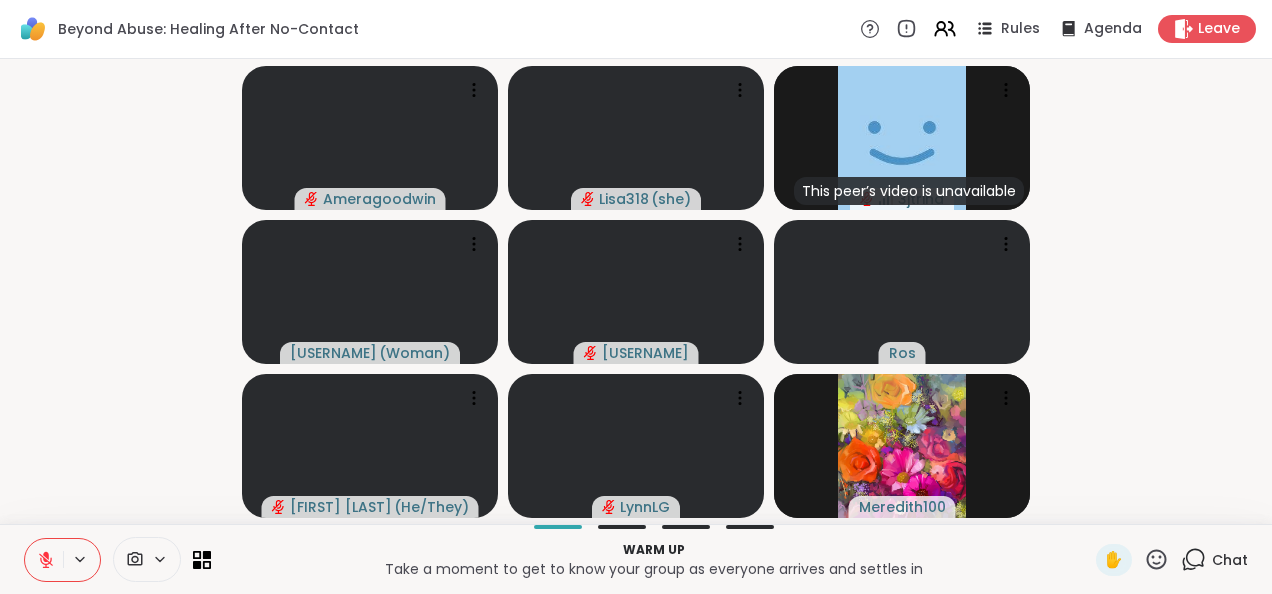 click 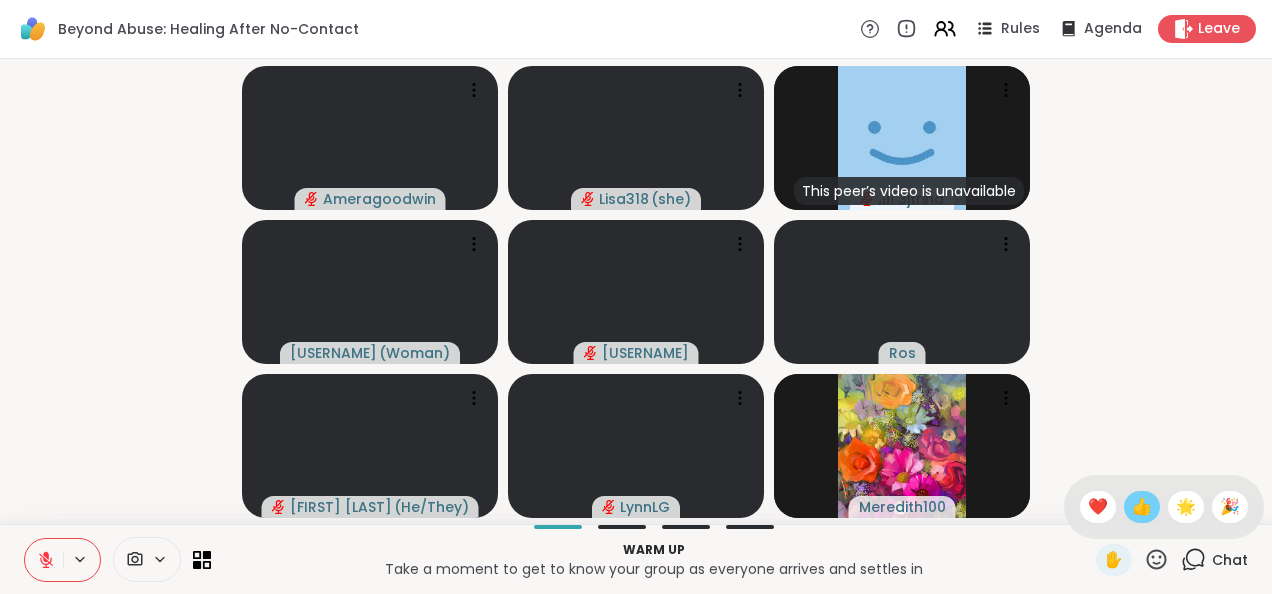 click on "👍" at bounding box center (1142, 507) 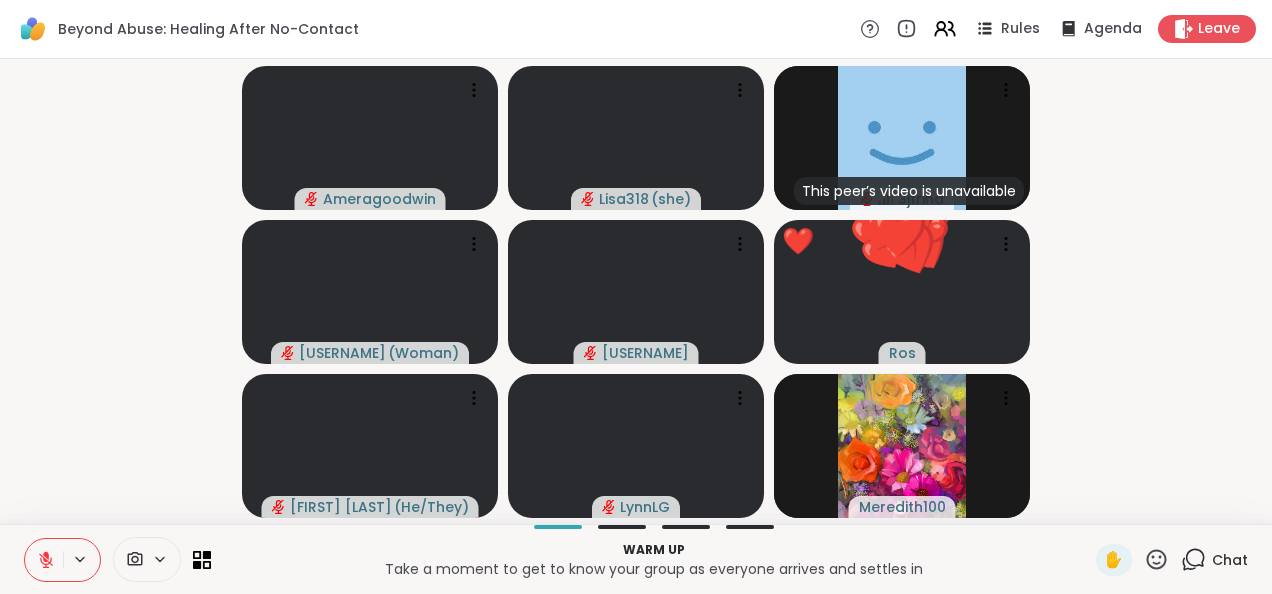 click 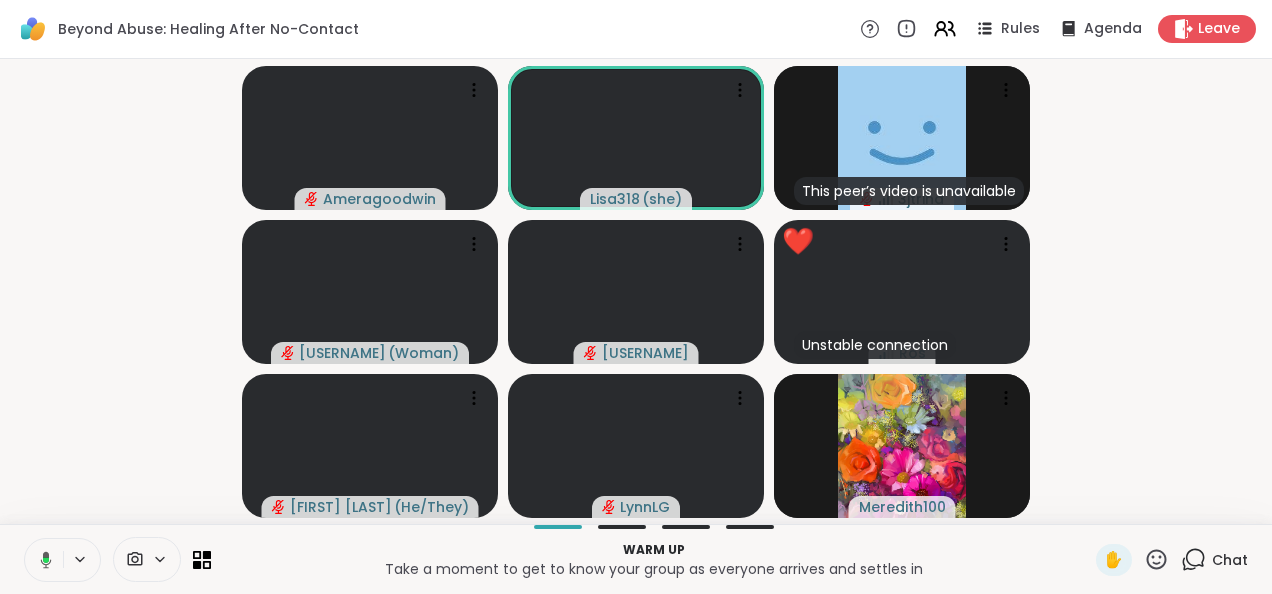 click 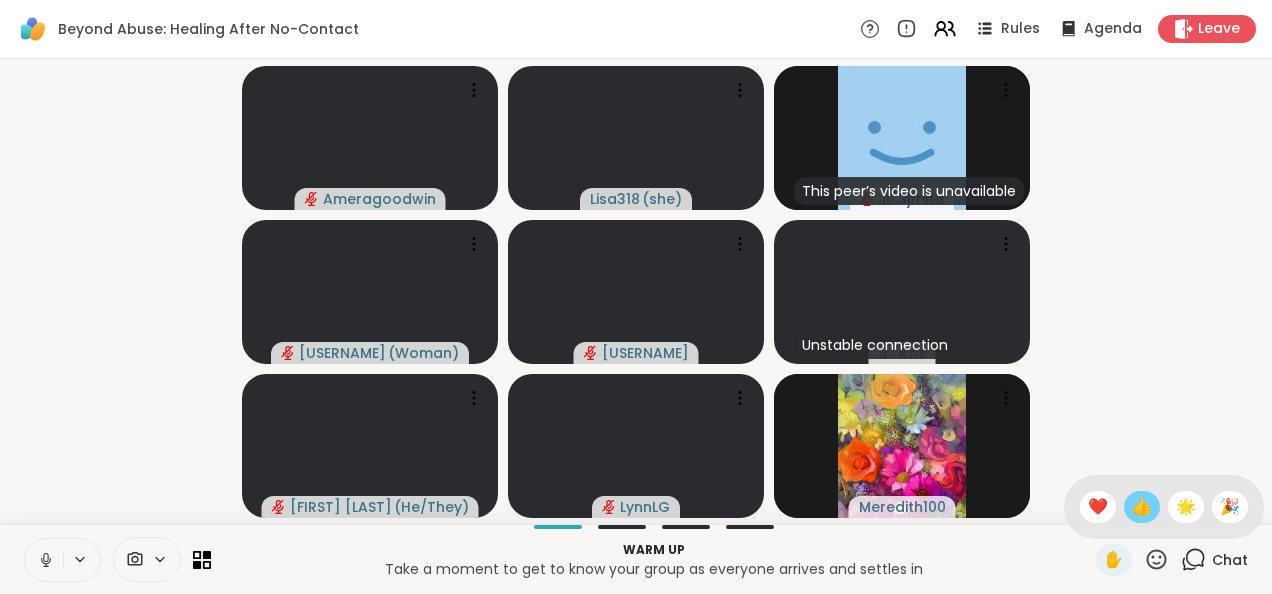 click on "👍" at bounding box center (1142, 507) 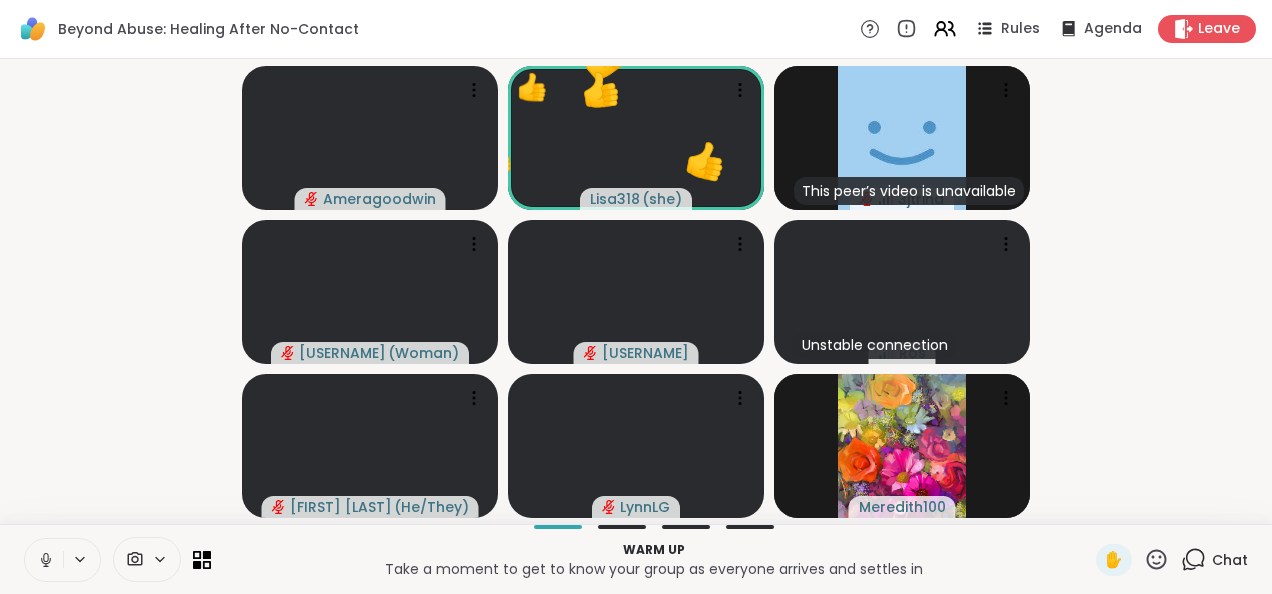 click 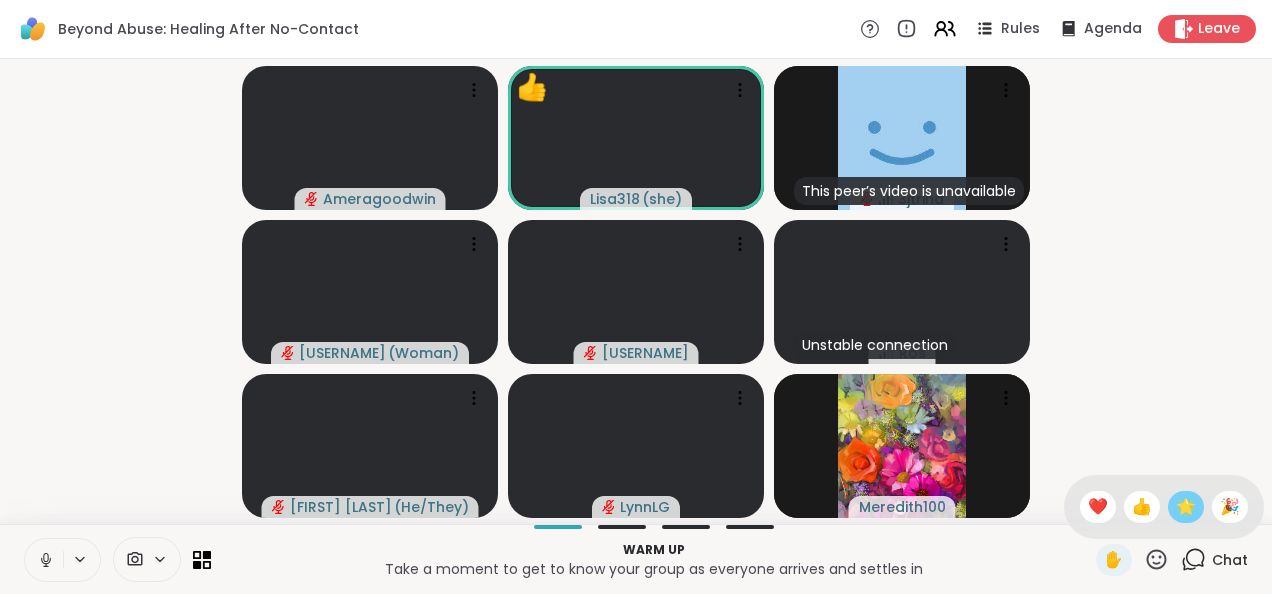 click on "🌟" at bounding box center [1186, 507] 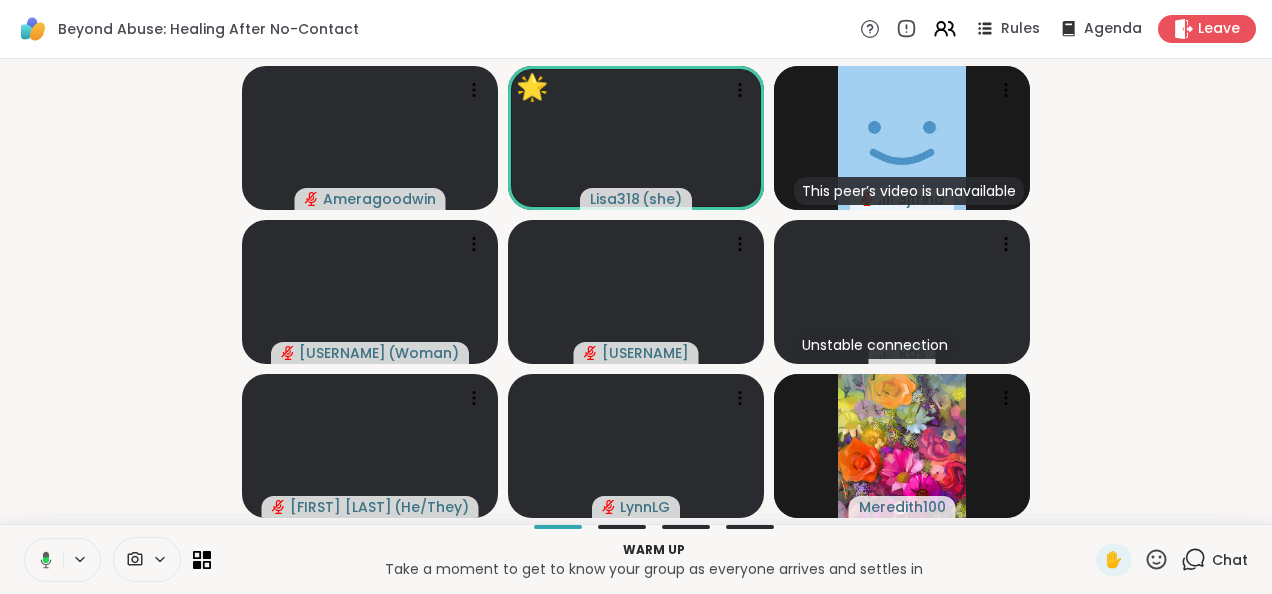 drag, startPoint x: 1138, startPoint y: 550, endPoint x: 992, endPoint y: 570, distance: 147.3635 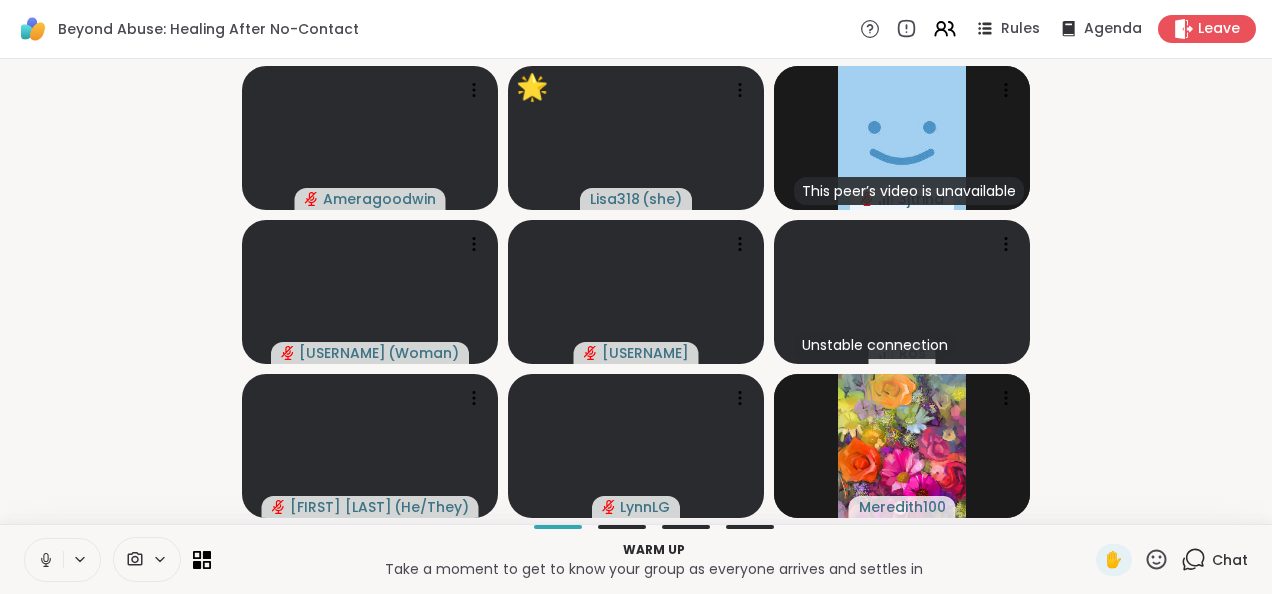 click on "Take a moment to get to know your group as everyone arrives and settles in" at bounding box center [653, 569] 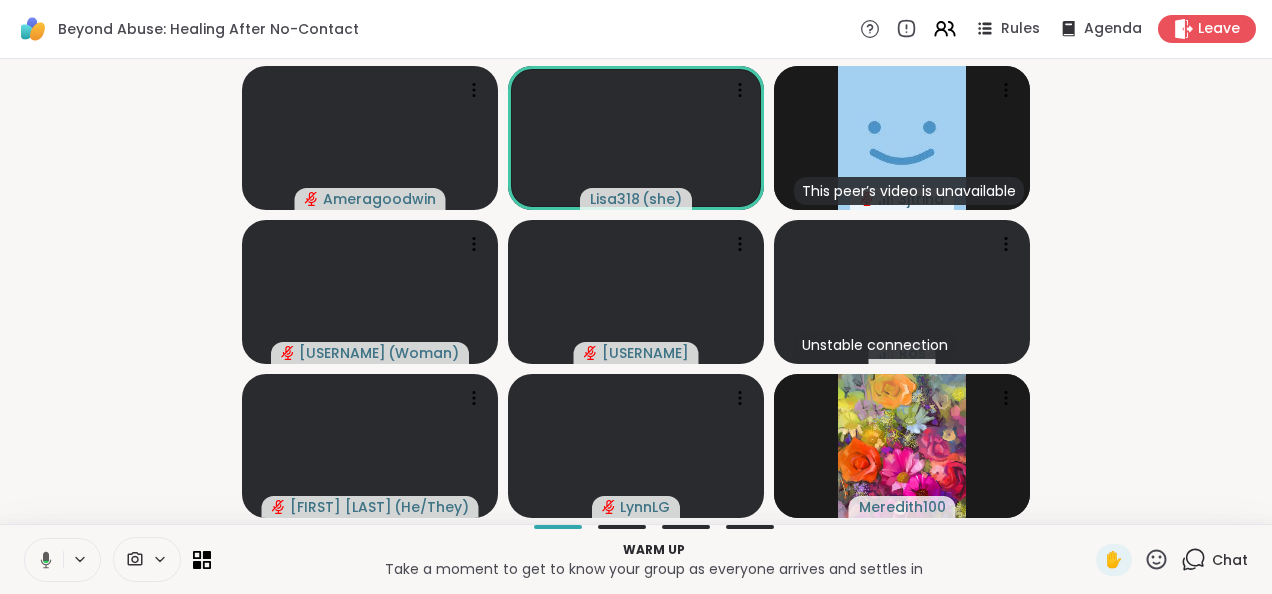 click 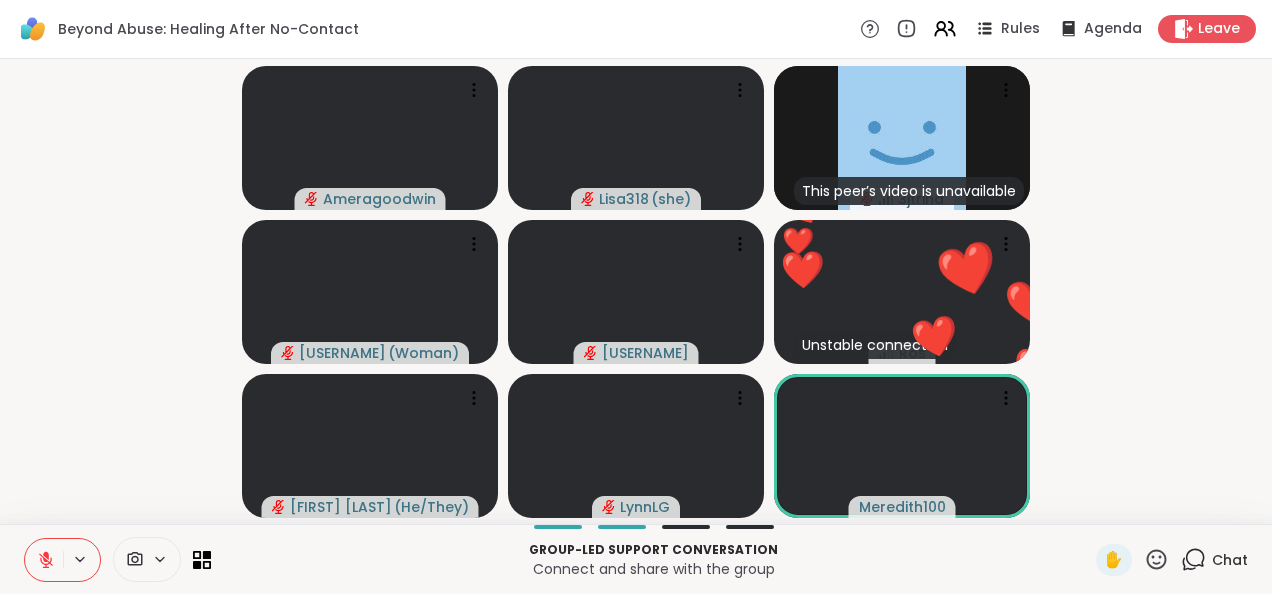 click 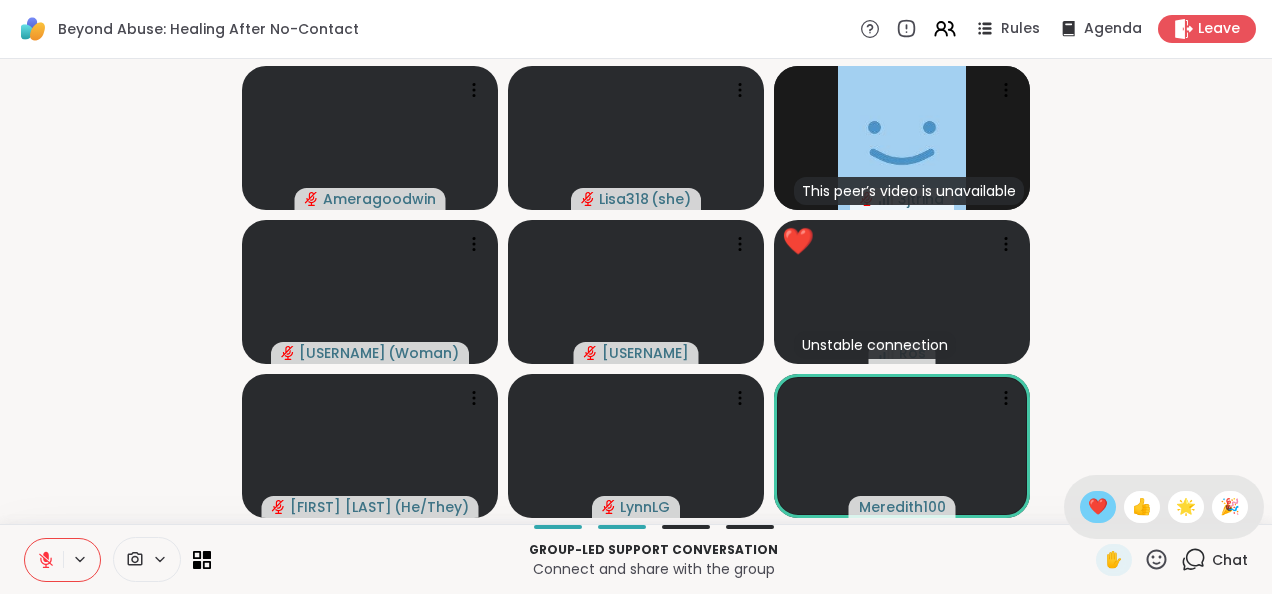 click on "❤️" at bounding box center (1098, 507) 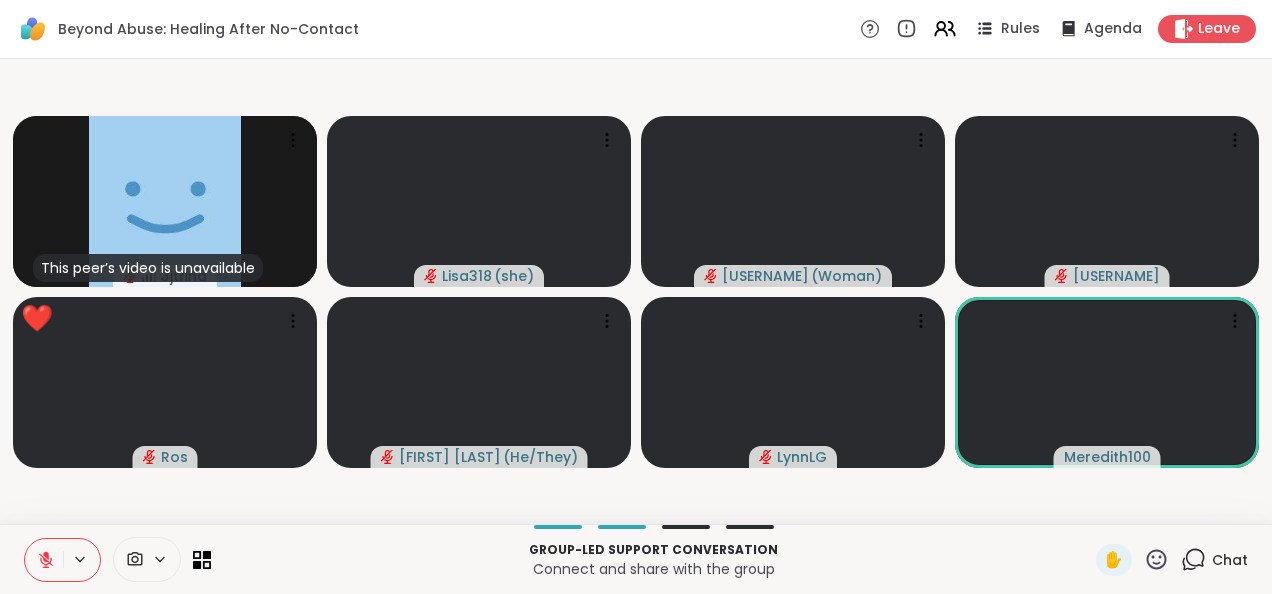 click 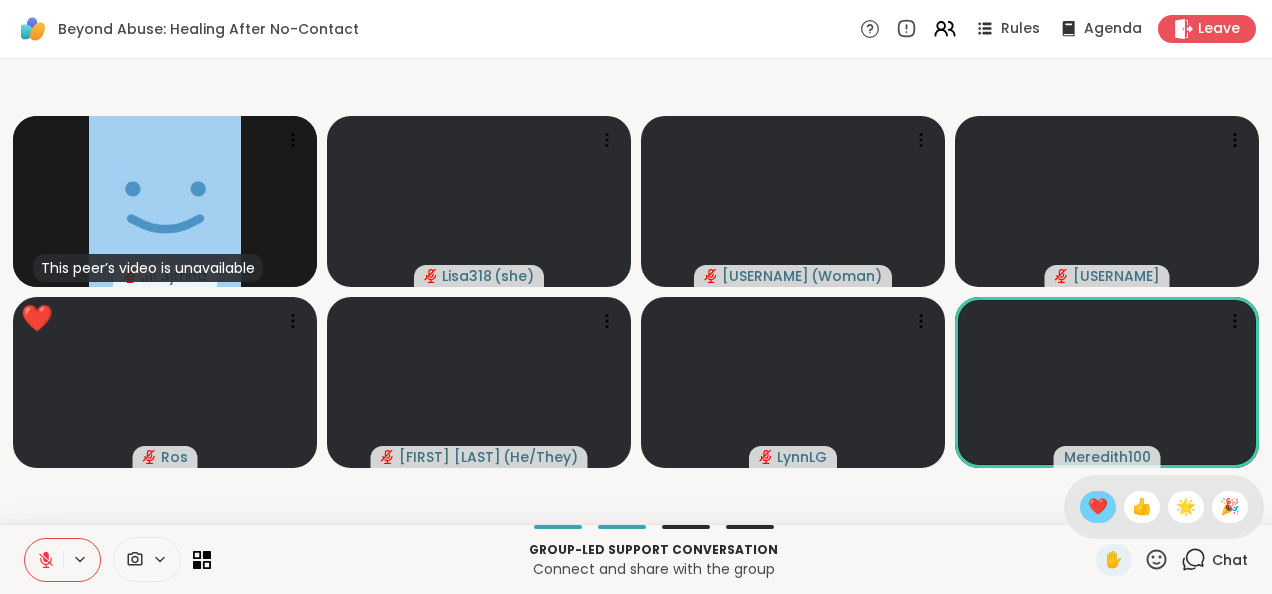 click on "❤️" at bounding box center (1098, 507) 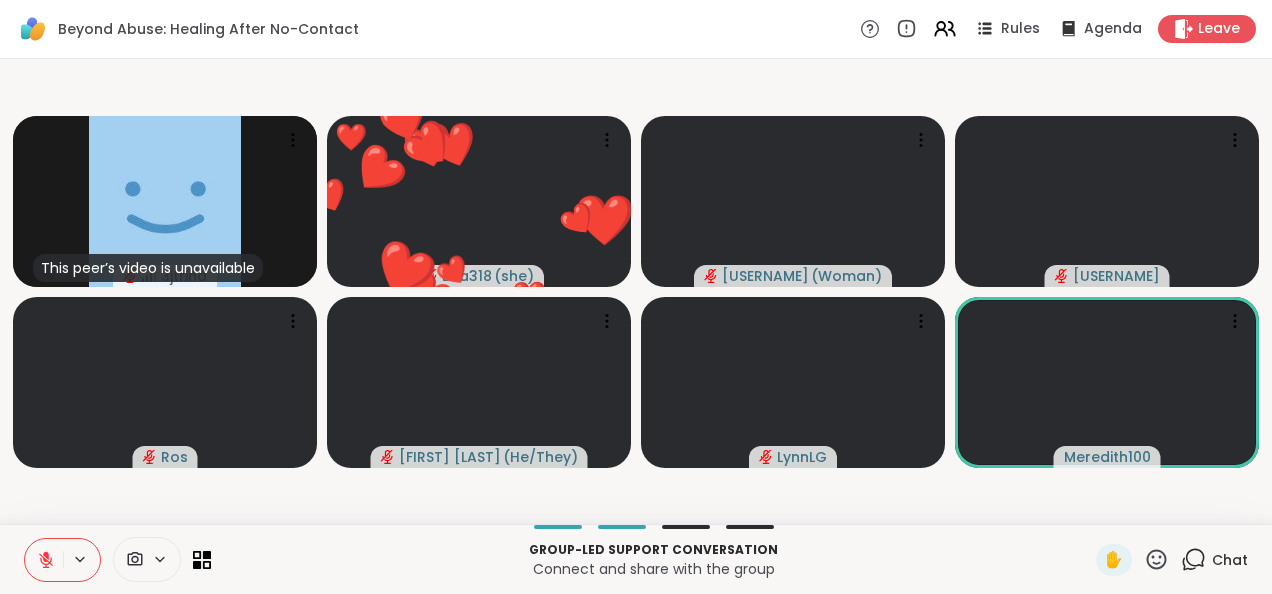 click 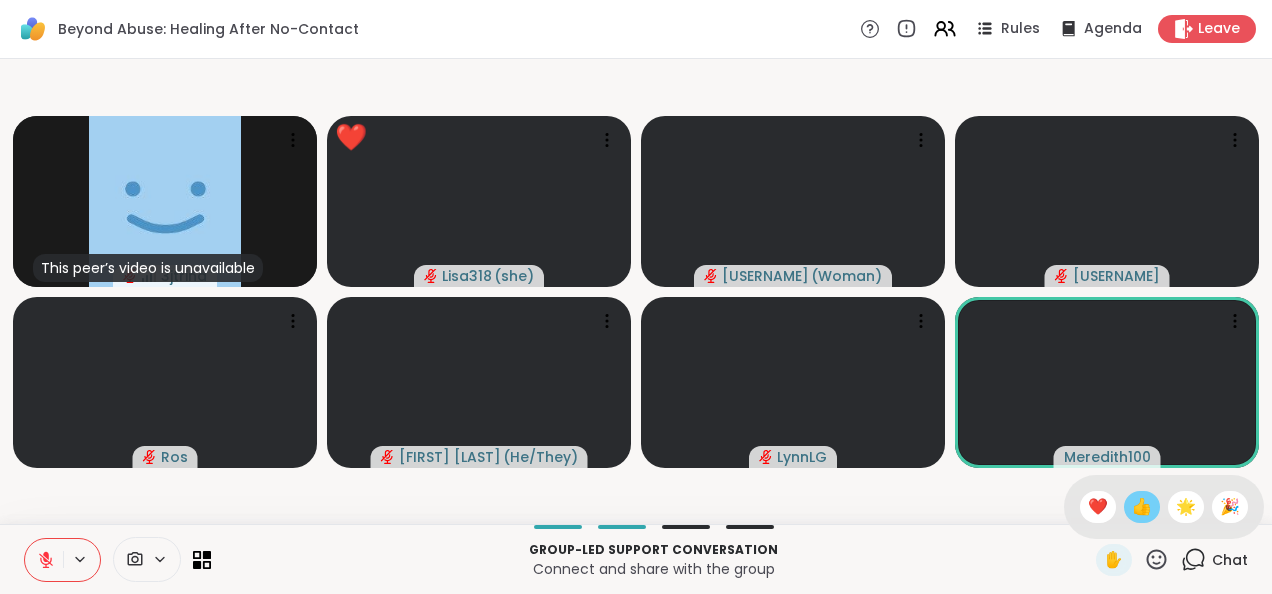 click on "👍" at bounding box center [1142, 507] 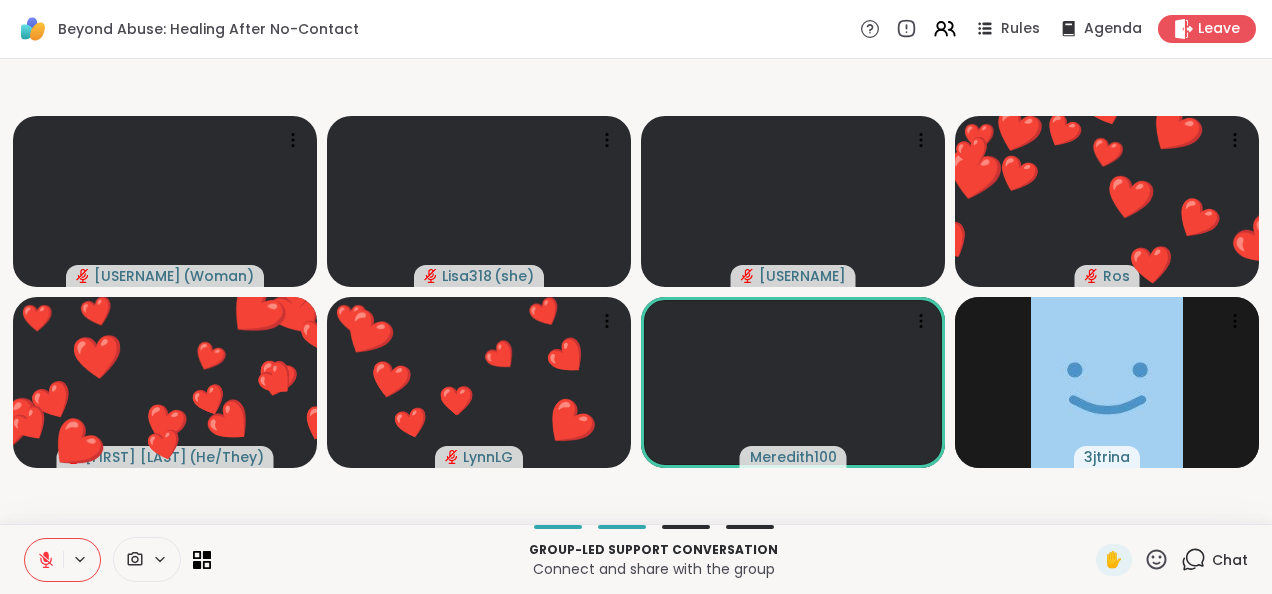 click 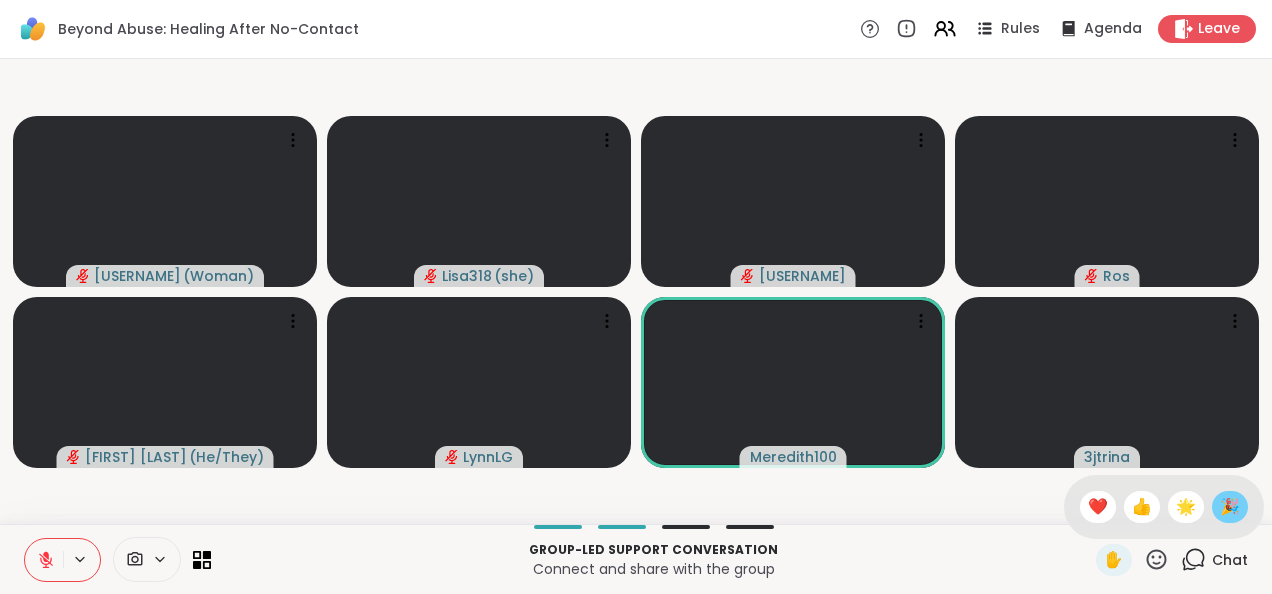 click on "🎉" at bounding box center [1230, 507] 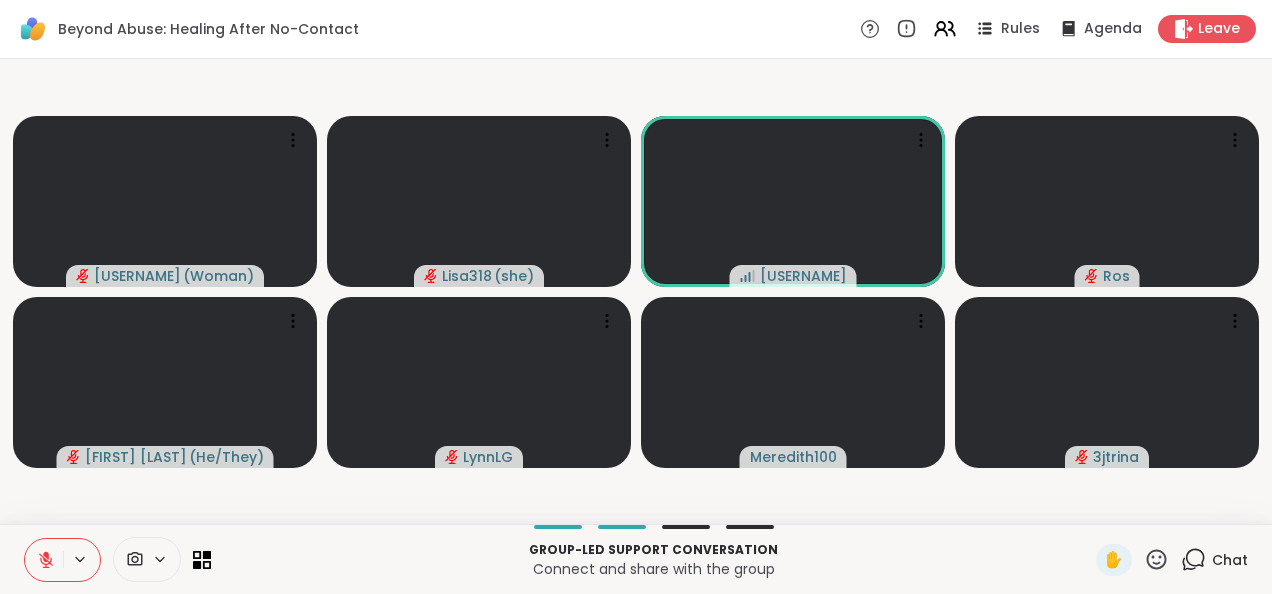click 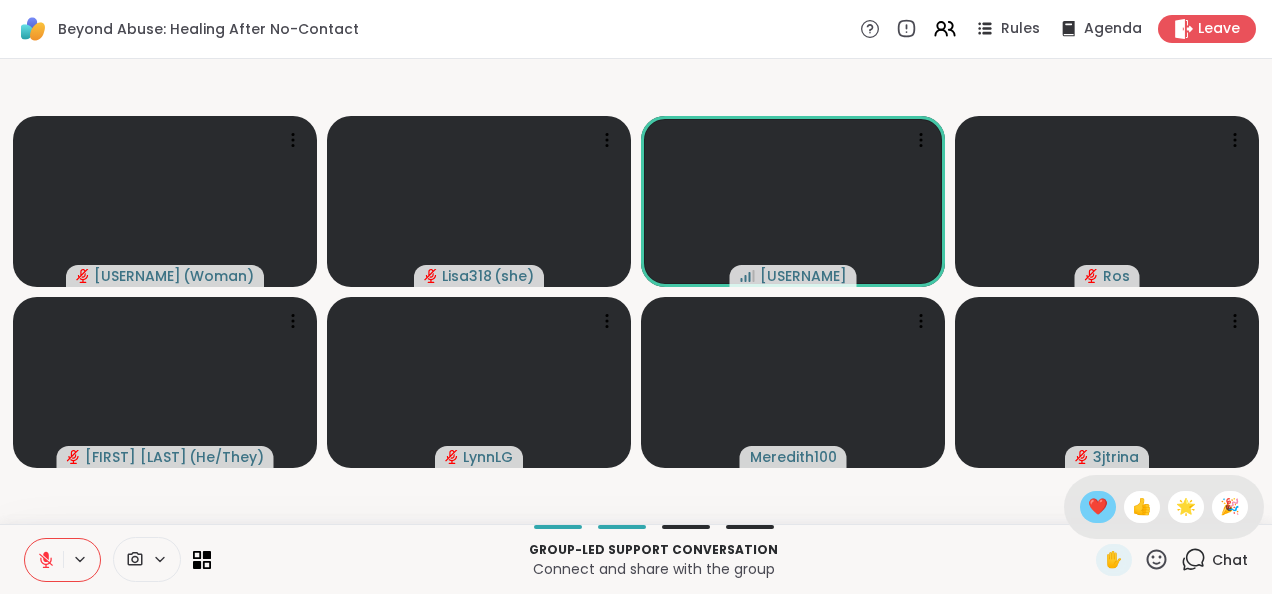 click on "❤️" at bounding box center (1098, 507) 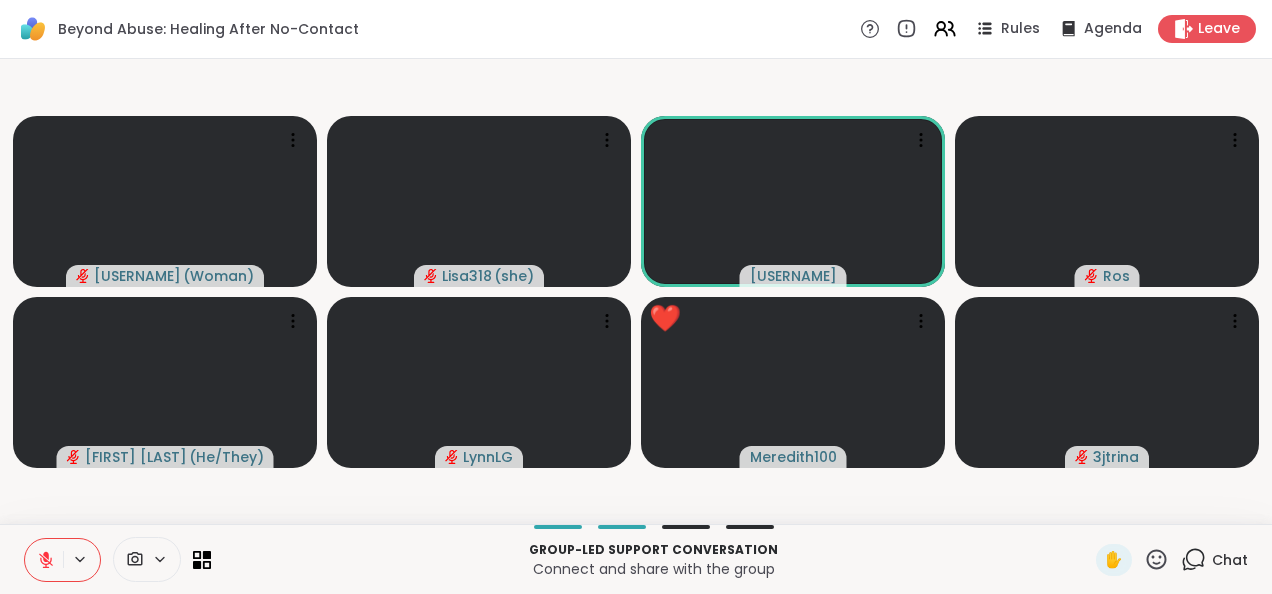click 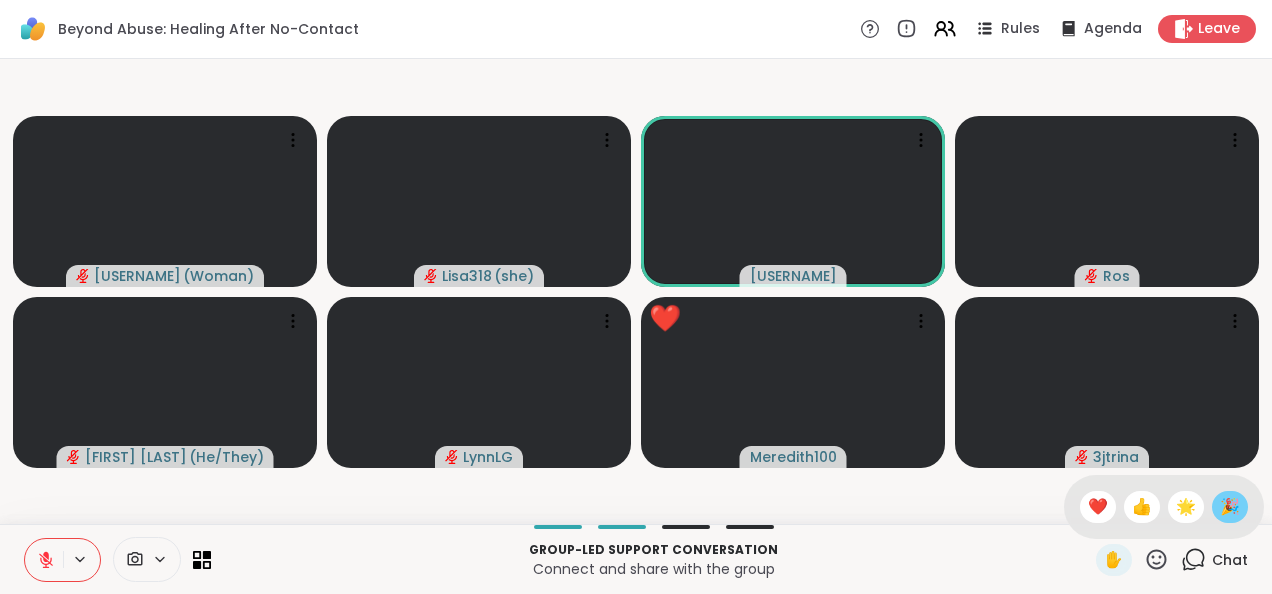 click on "🎉" at bounding box center [1230, 507] 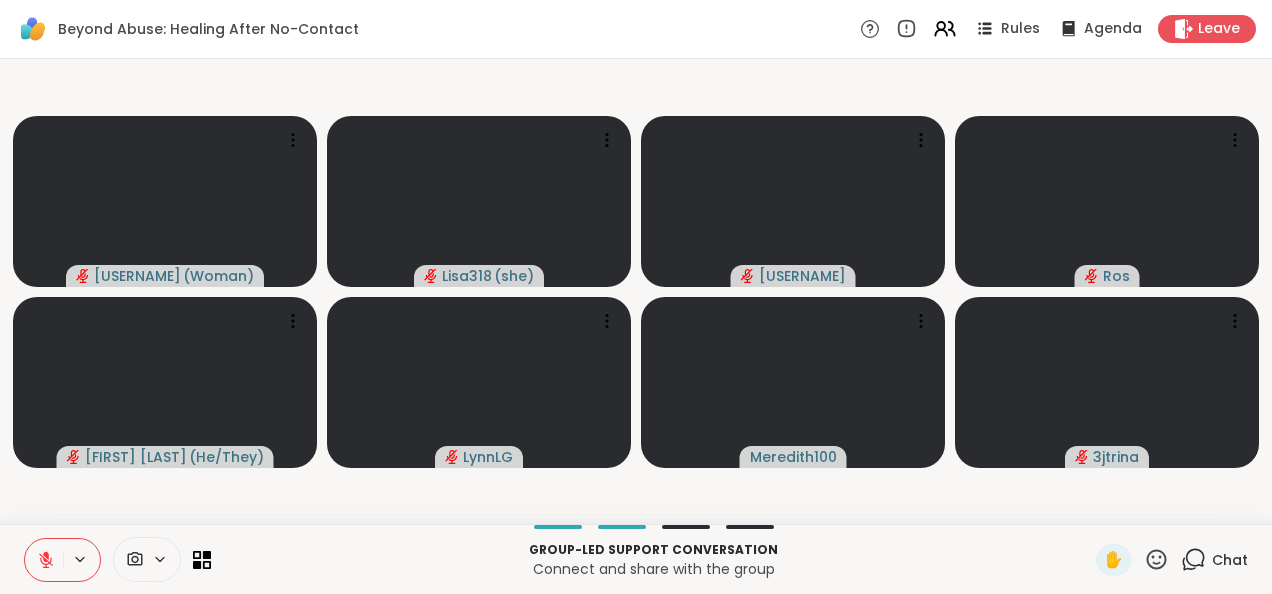 click 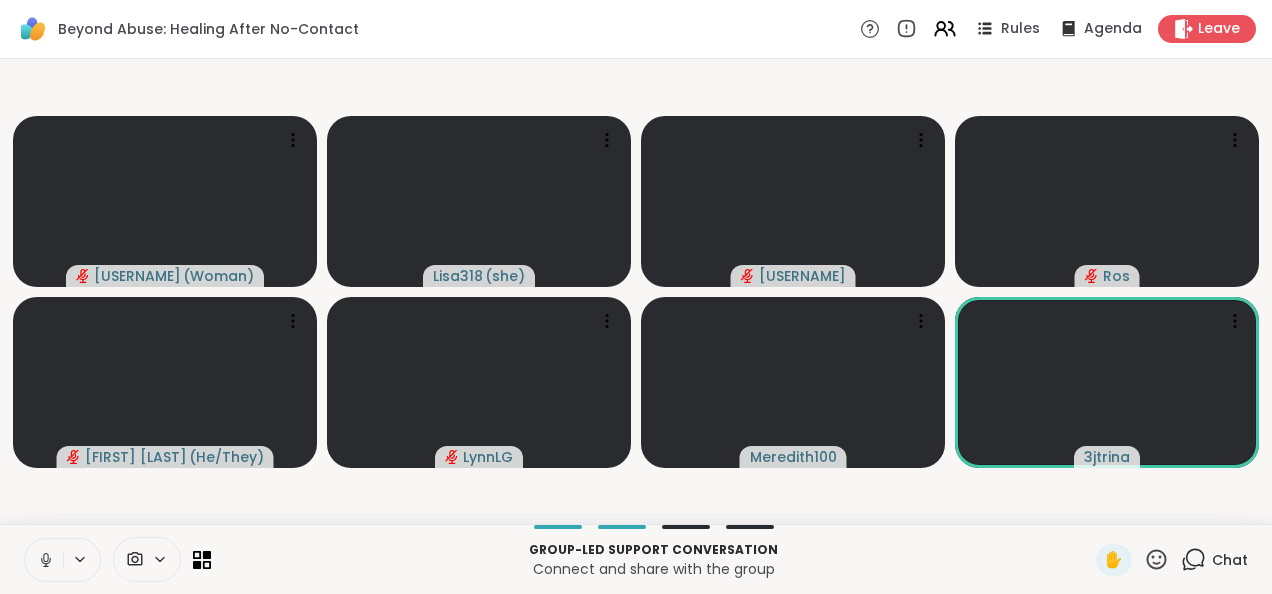 click 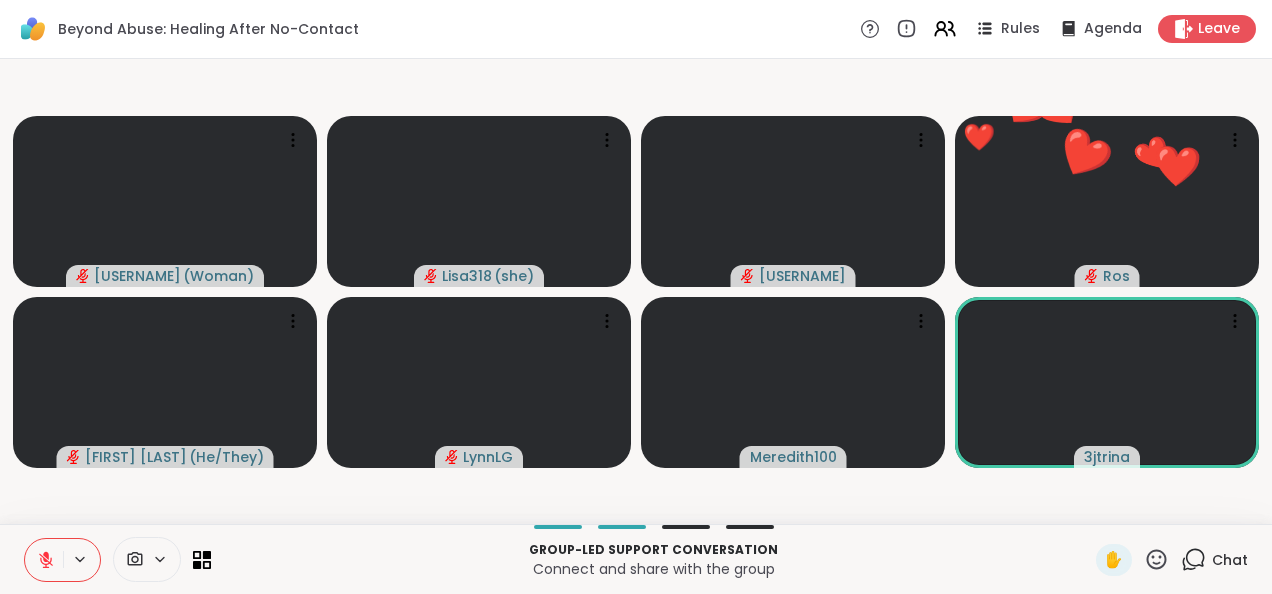 click 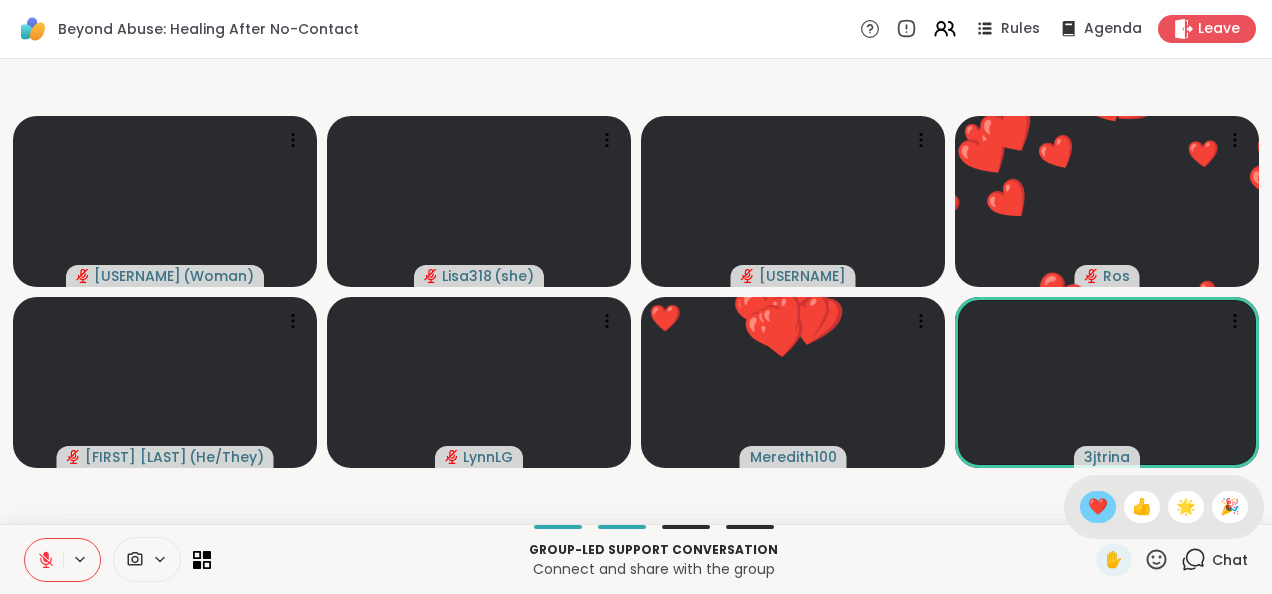 click on "❤️" at bounding box center [1098, 507] 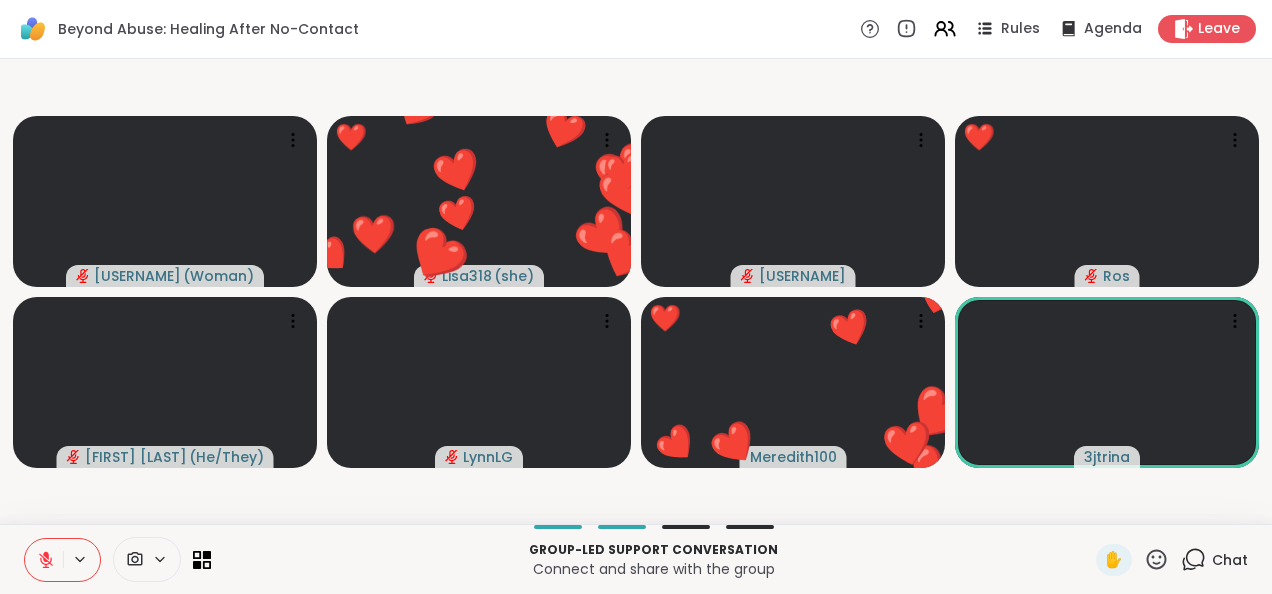 drag, startPoint x: 1072, startPoint y: 522, endPoint x: 756, endPoint y: 645, distance: 339.0944 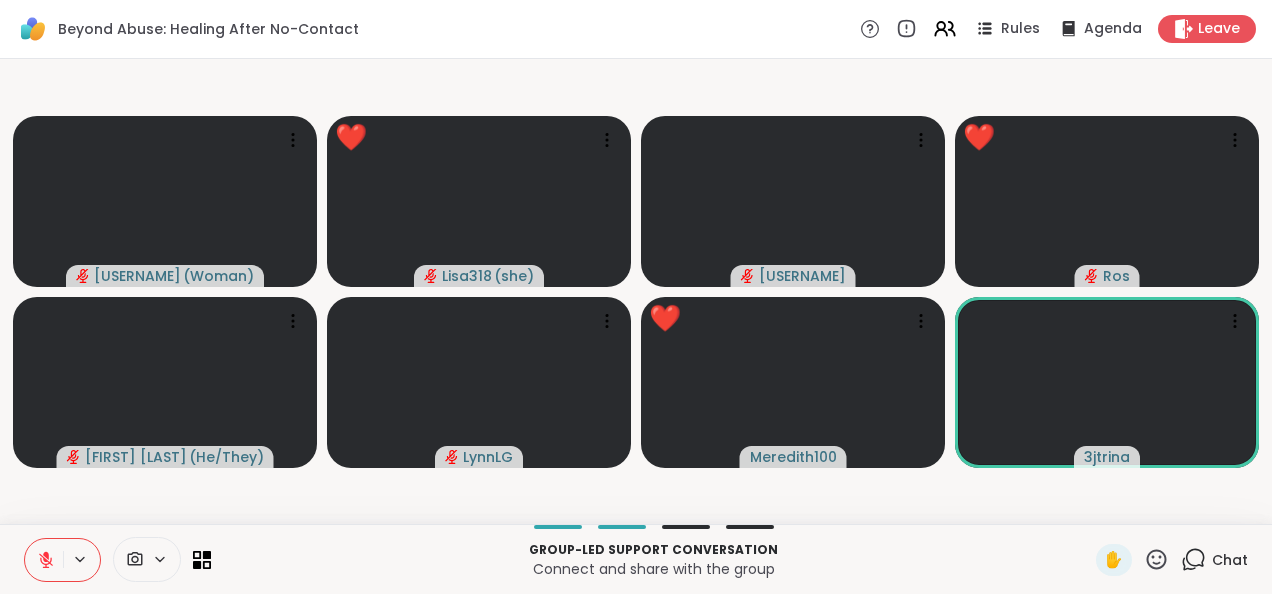 click 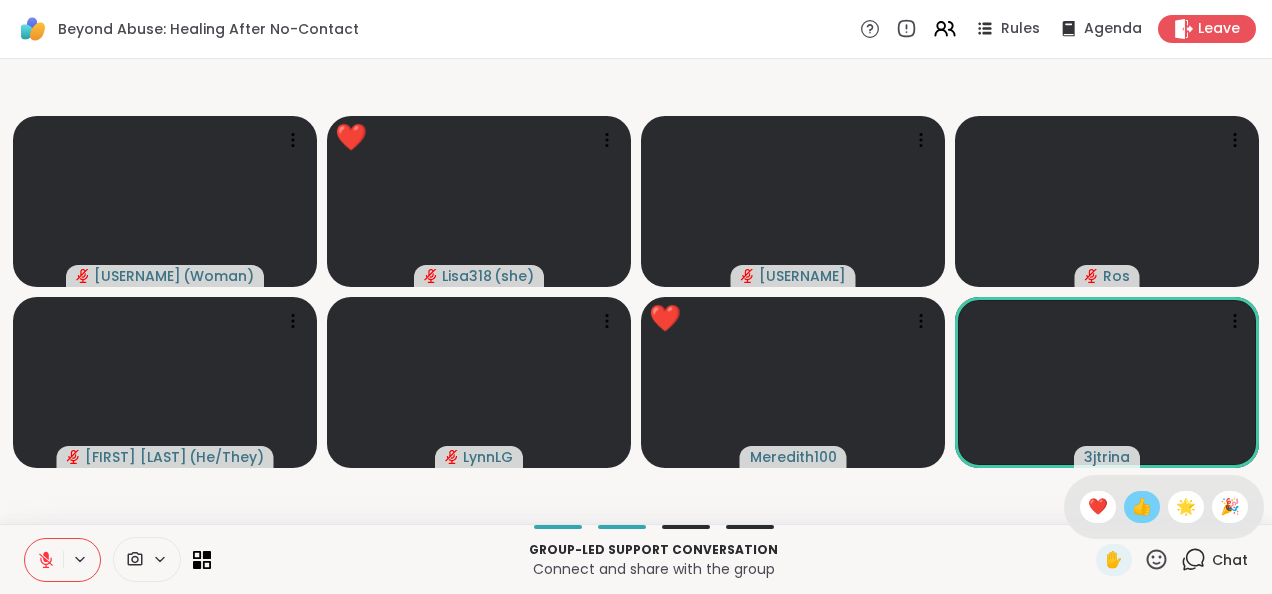 click on "👍" at bounding box center (1142, 507) 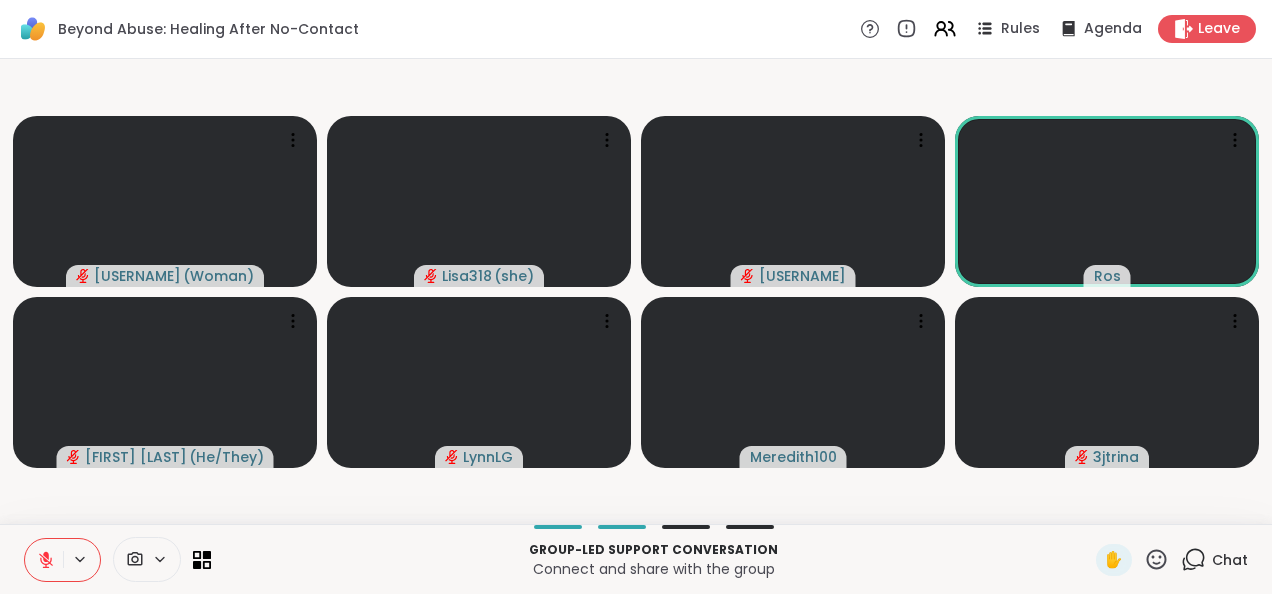 click 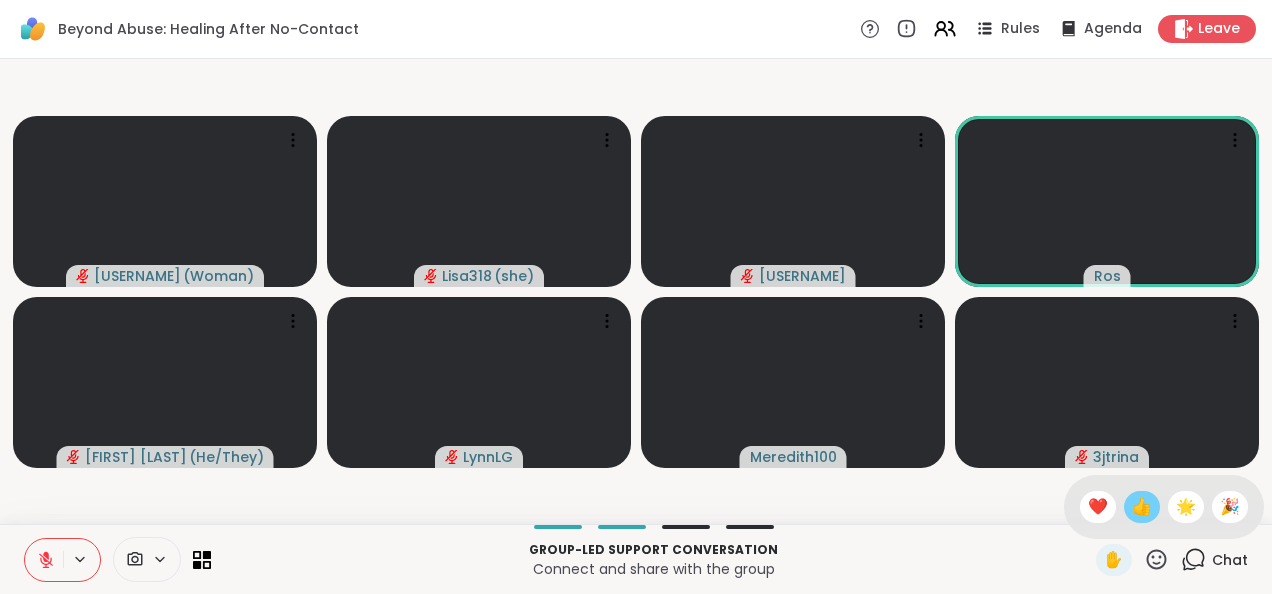 click on "👍" at bounding box center (1142, 507) 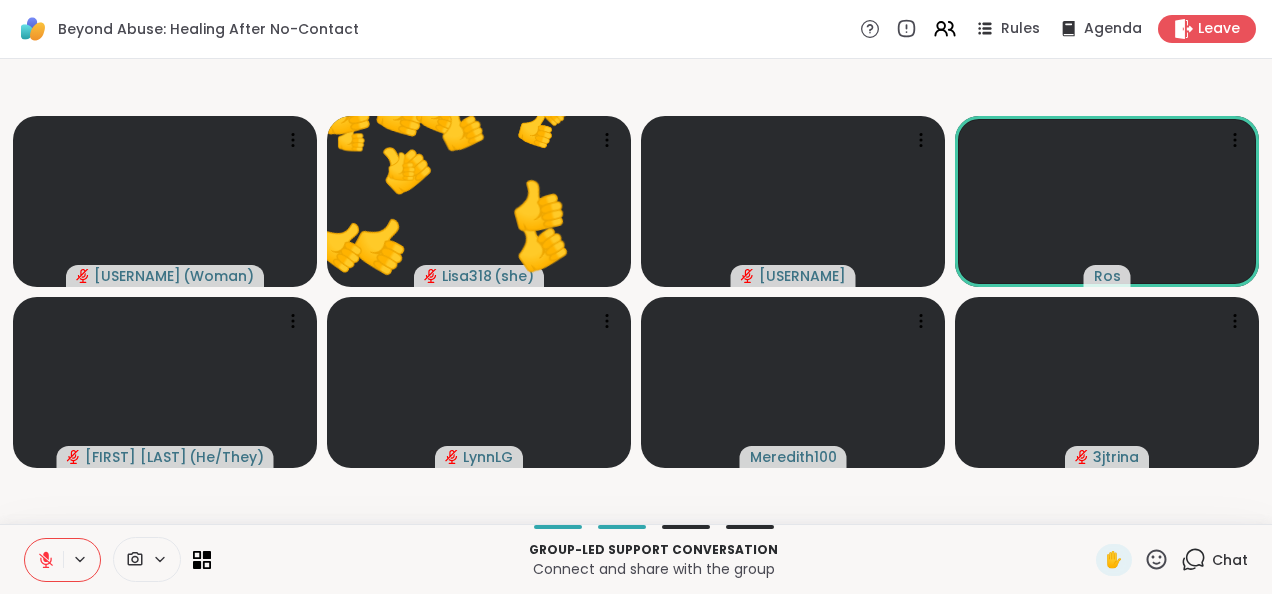 click 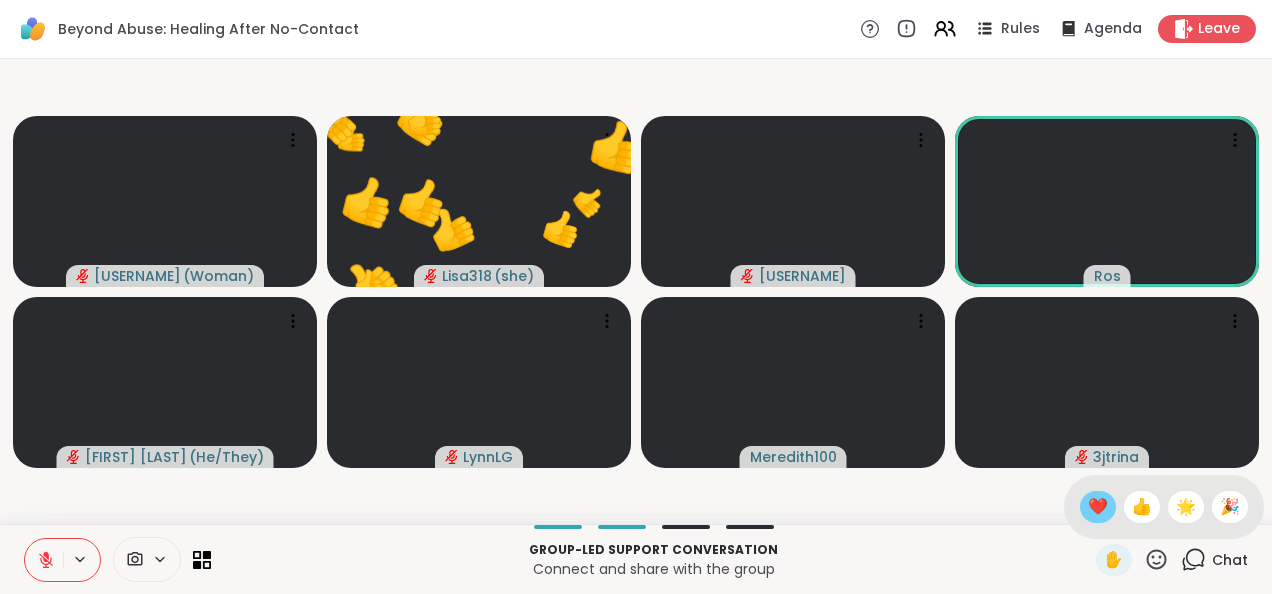 click on "❤️" at bounding box center [1098, 507] 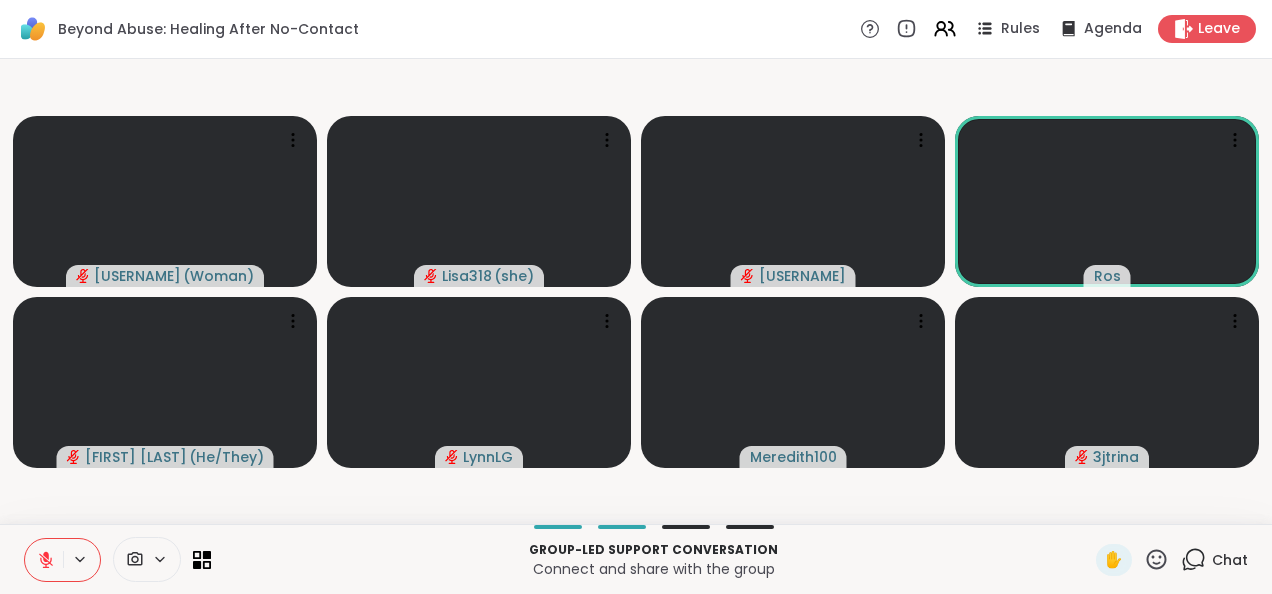 click 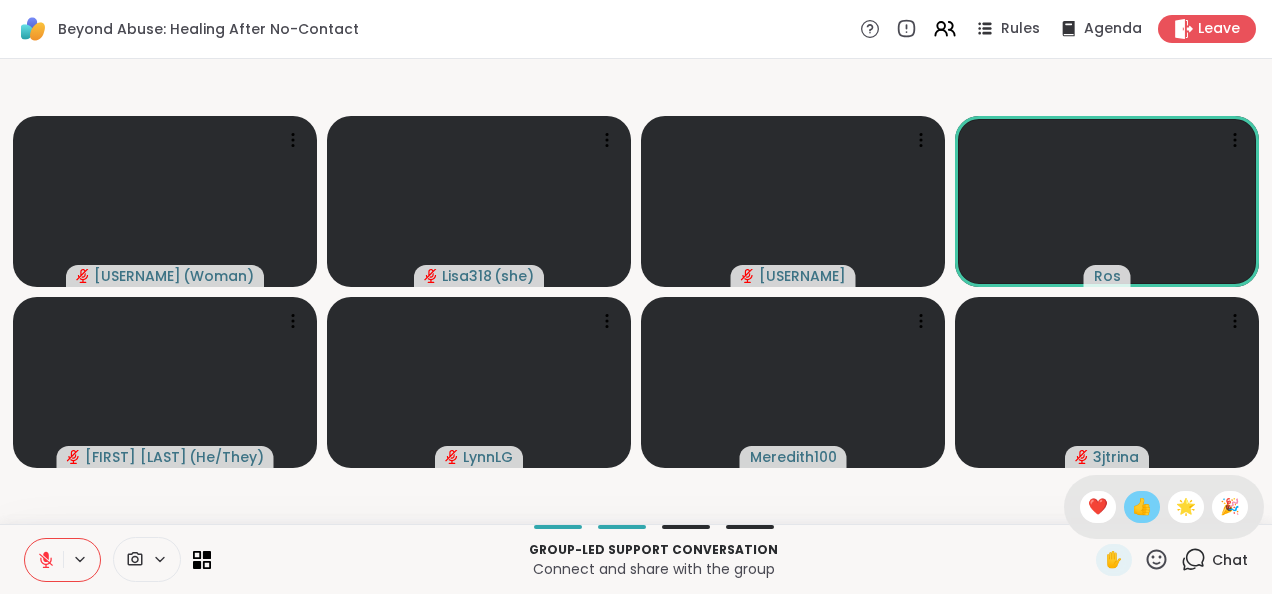 click on "👍" at bounding box center [1142, 507] 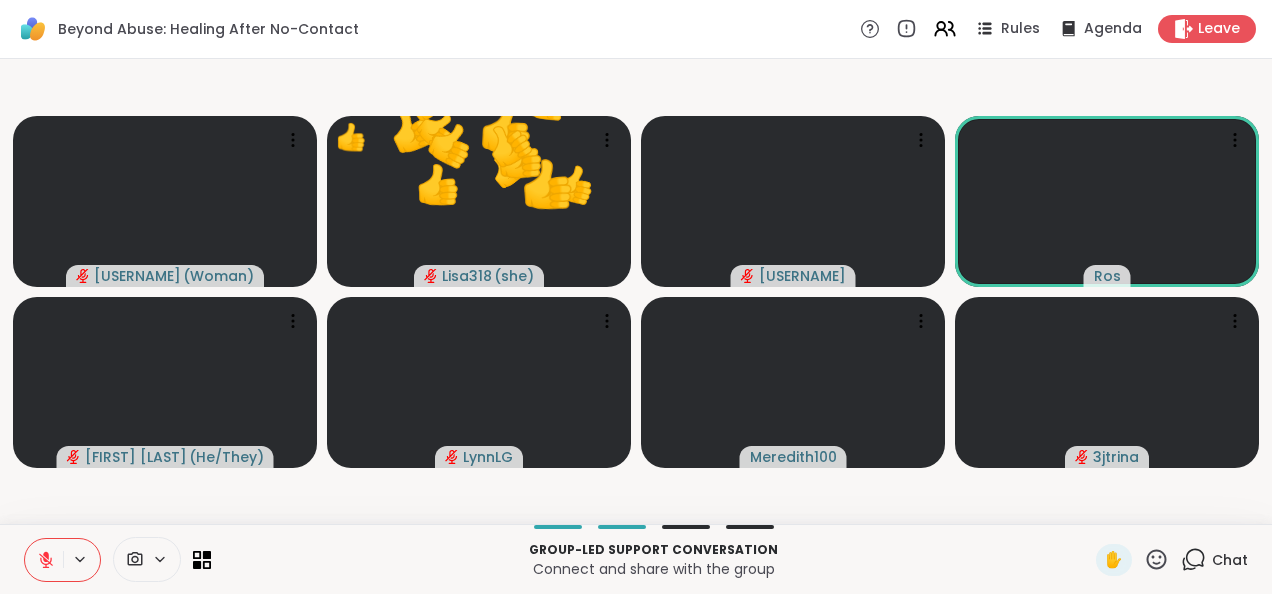 click 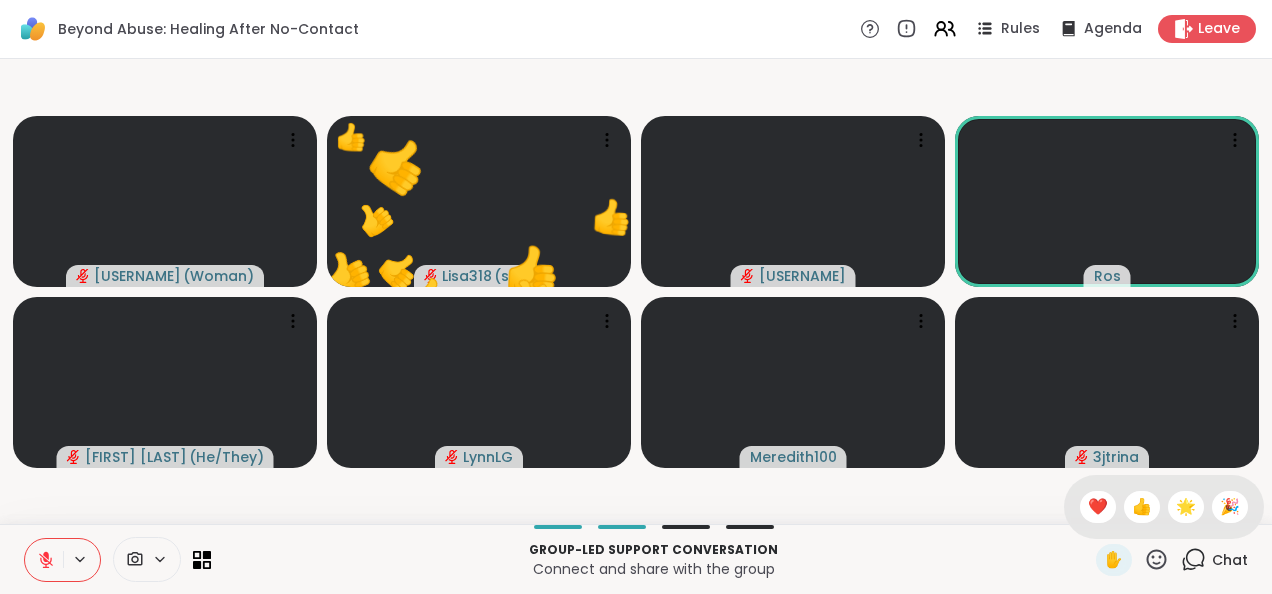 click on "🎉" at bounding box center (1230, 507) 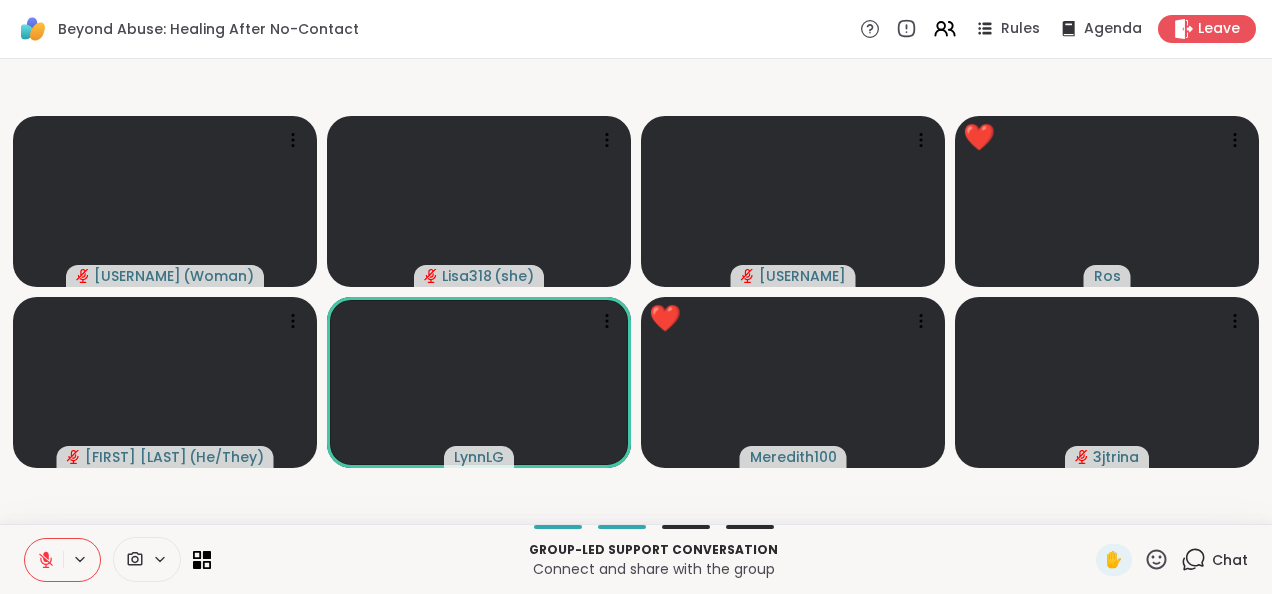 click 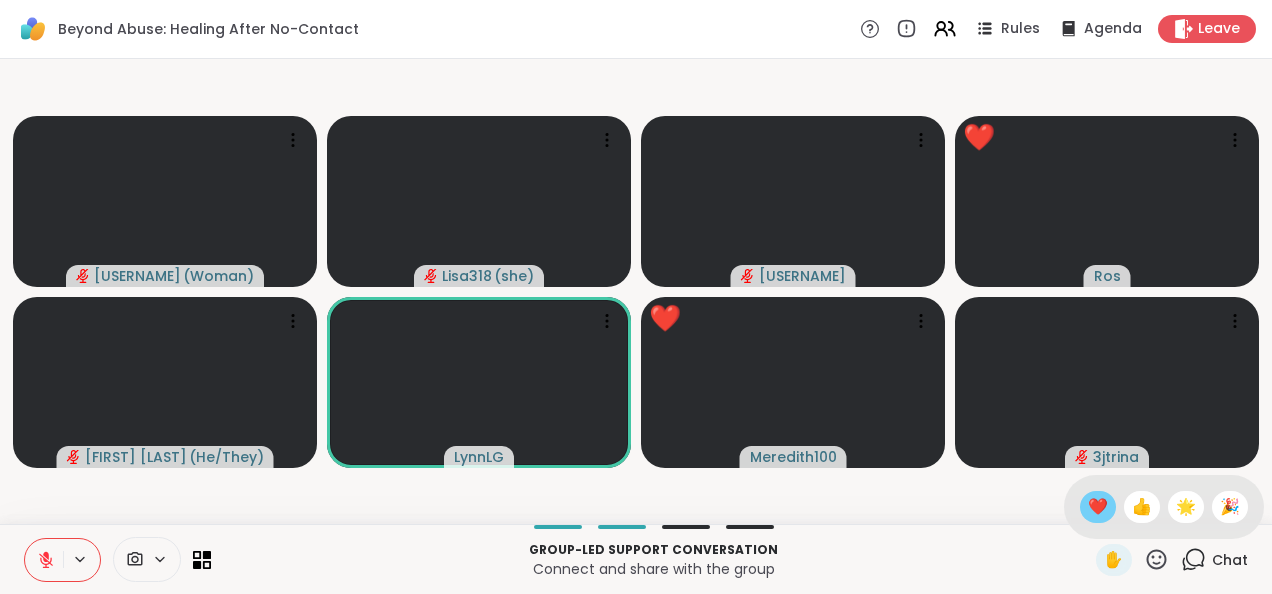 click on "❤️" at bounding box center (1098, 507) 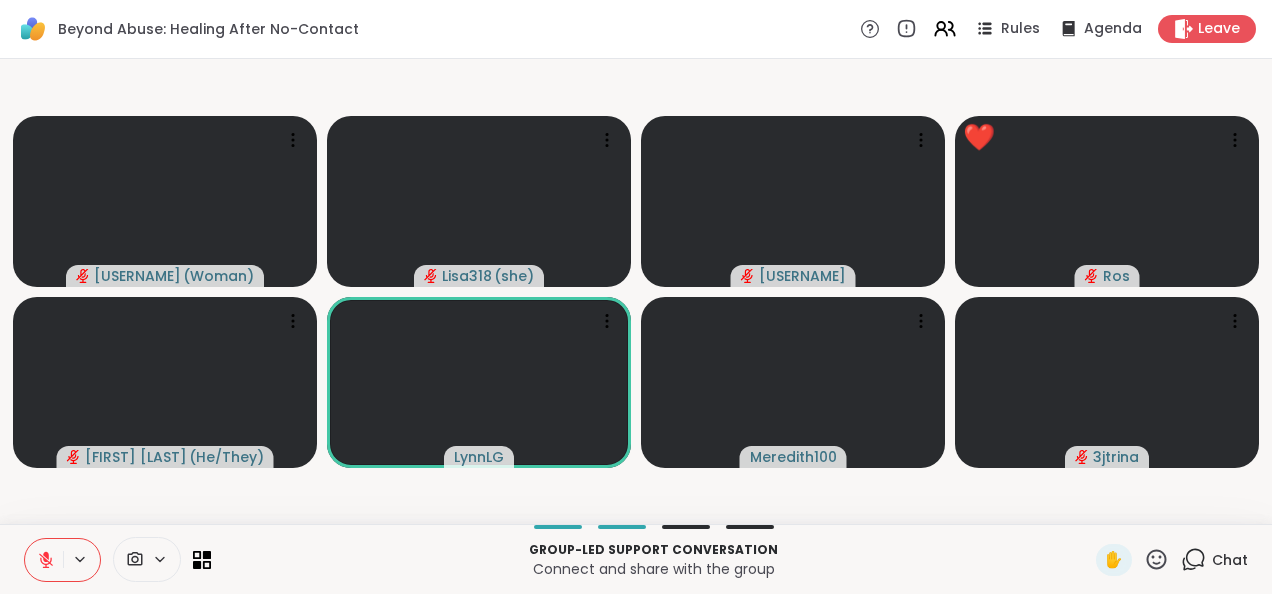 click 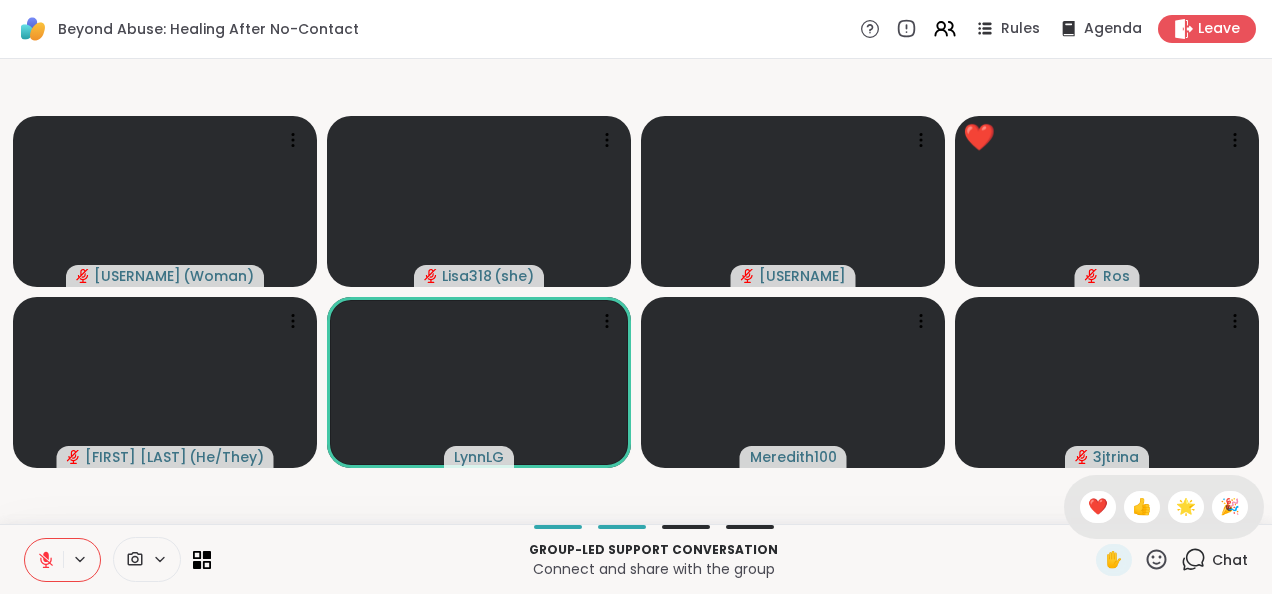 click on "❤️" at bounding box center (1098, 507) 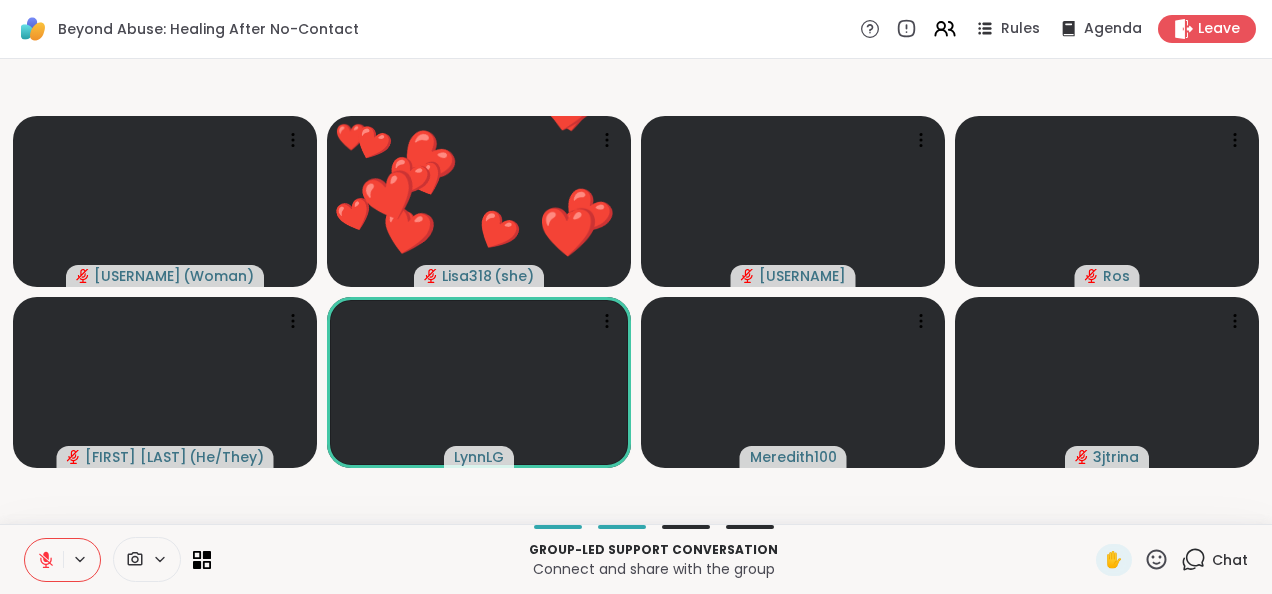 click 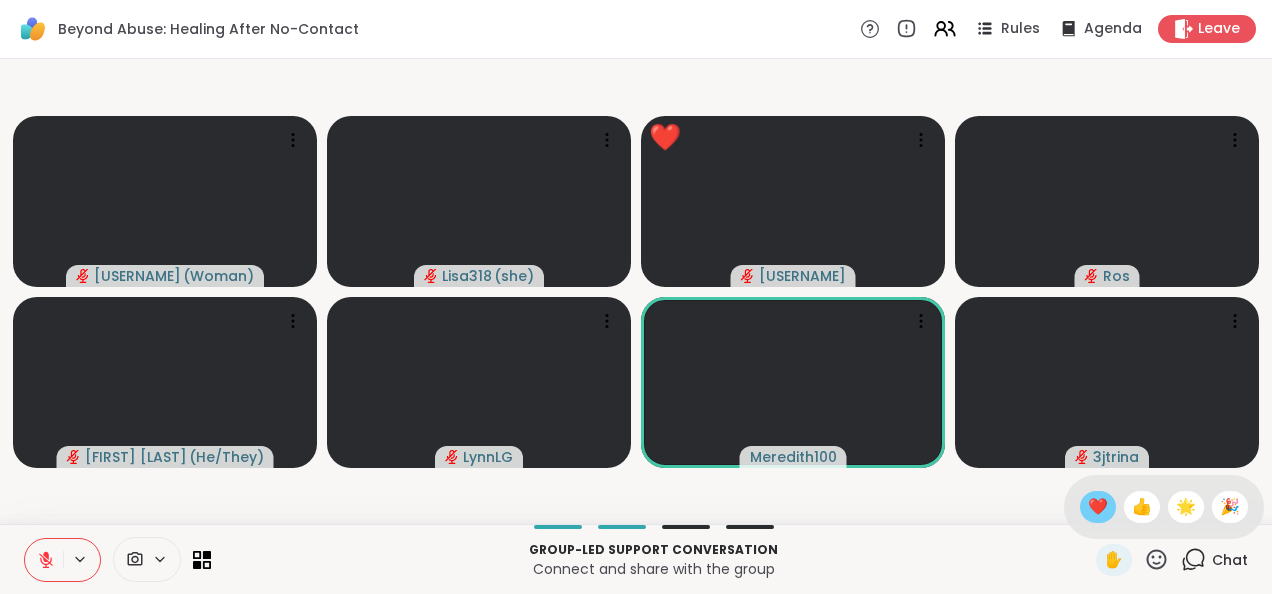 click on "❤️" at bounding box center [1098, 507] 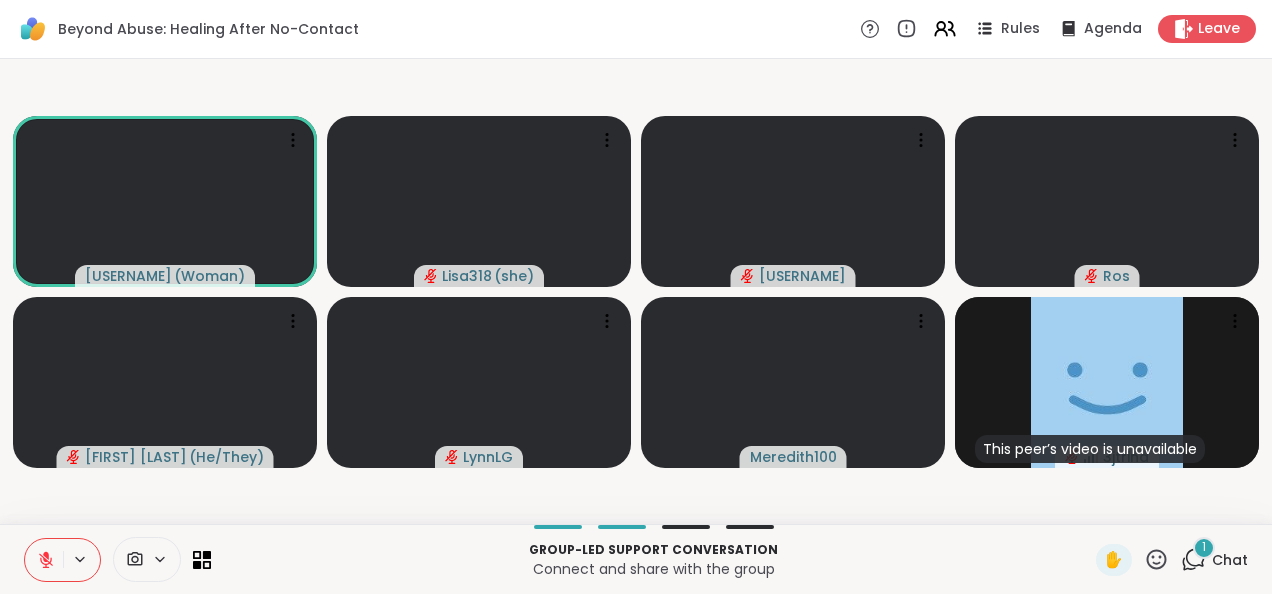 click 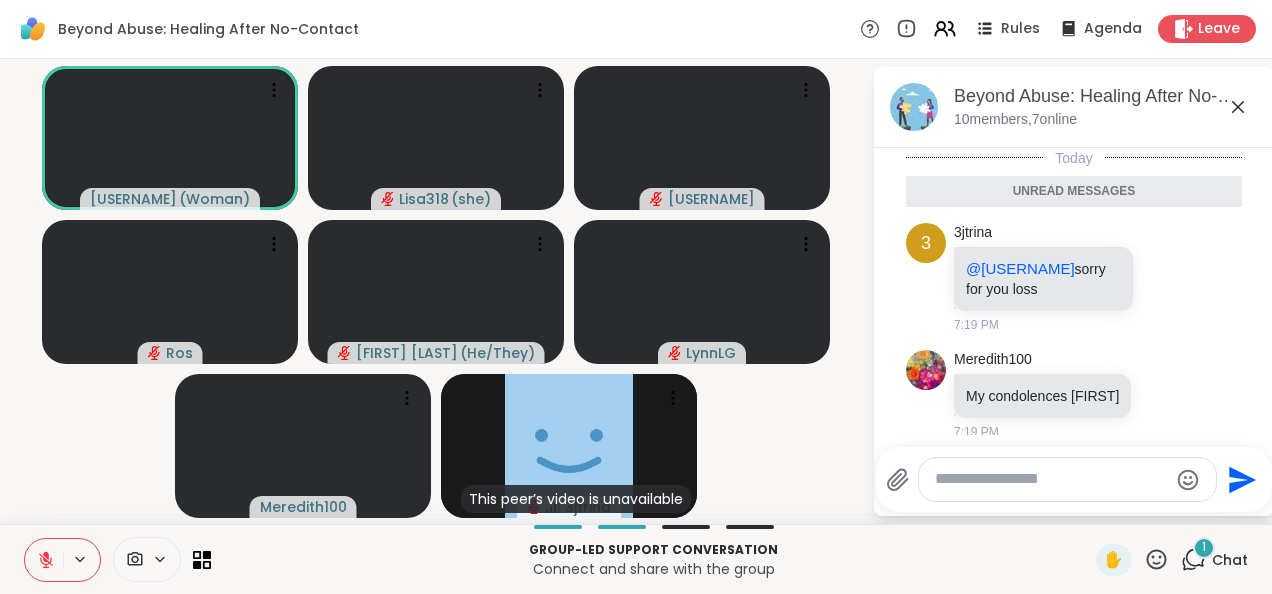 scroll, scrollTop: 10, scrollLeft: 0, axis: vertical 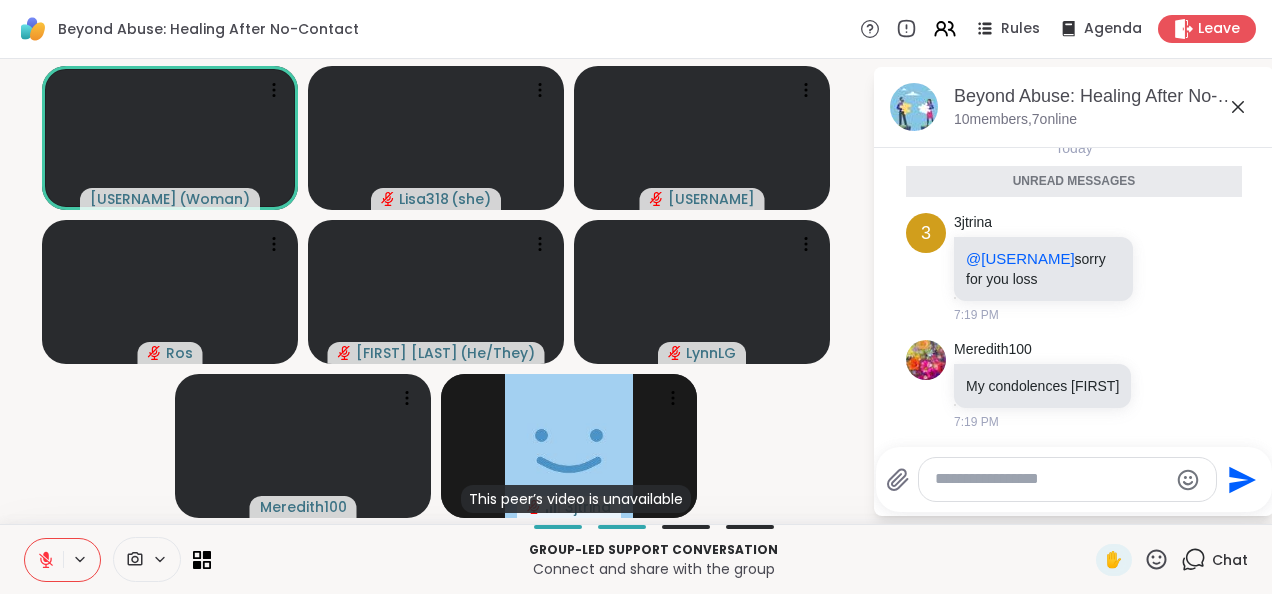 click at bounding box center (1051, 479) 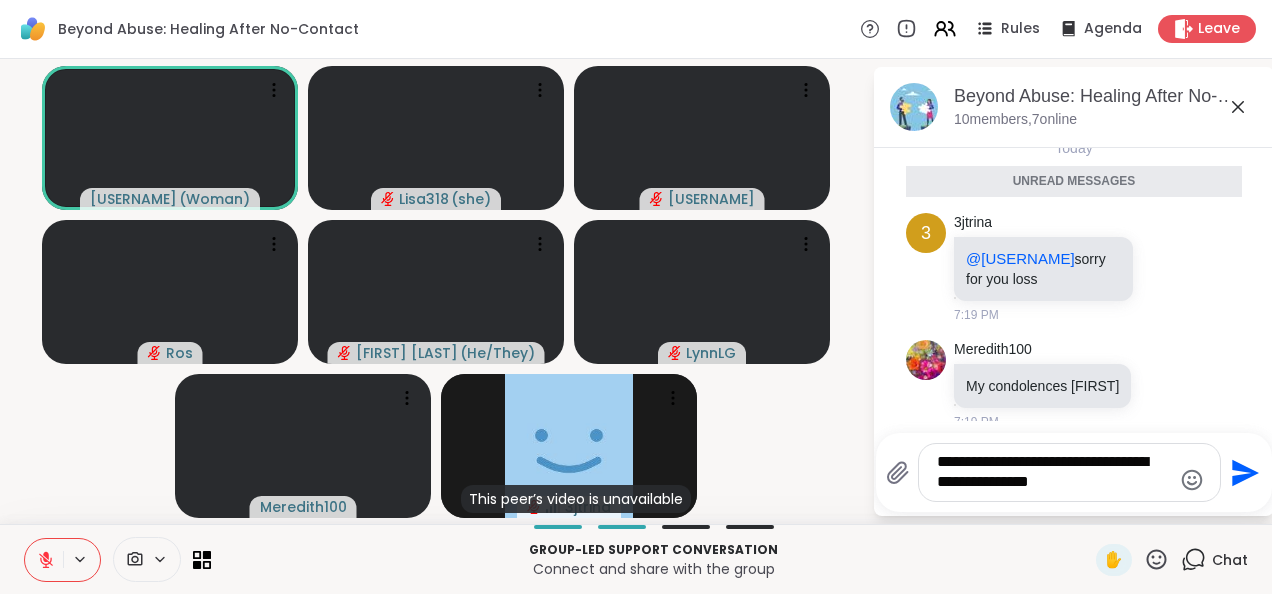 type on "**********" 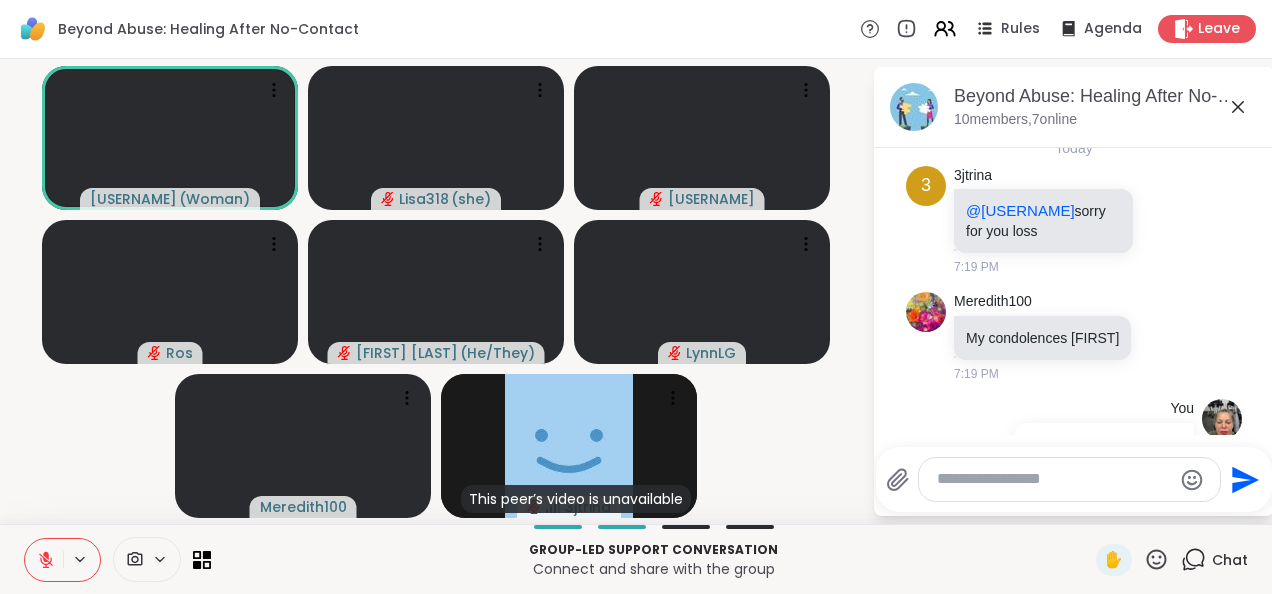 scroll, scrollTop: 108, scrollLeft: 0, axis: vertical 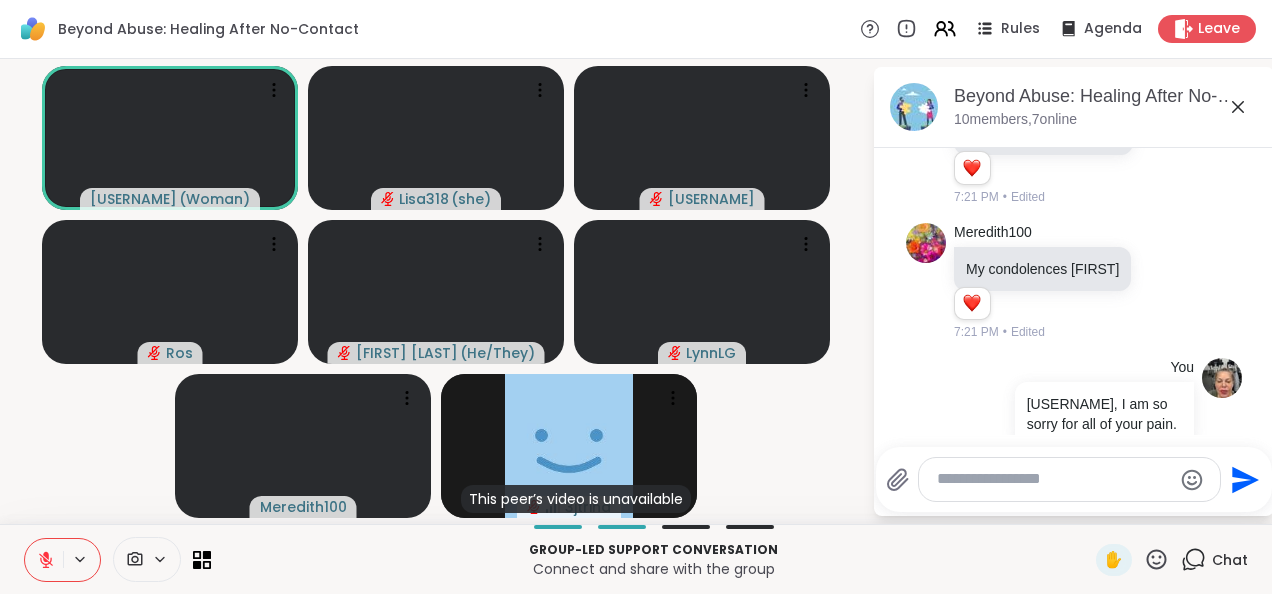 click 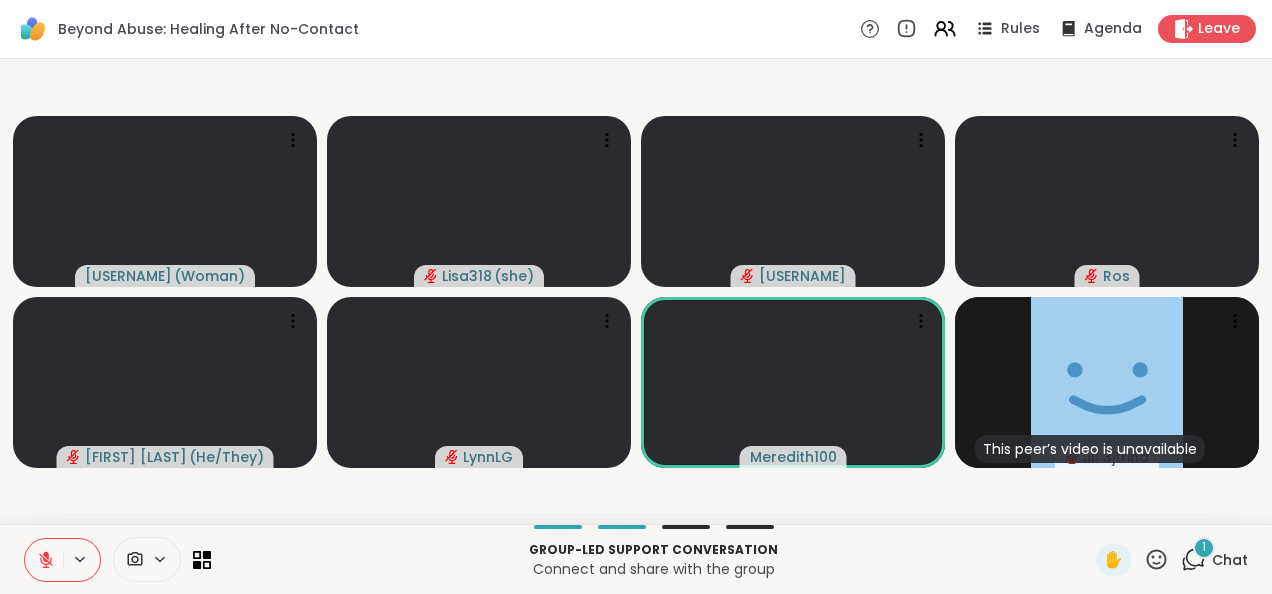 click 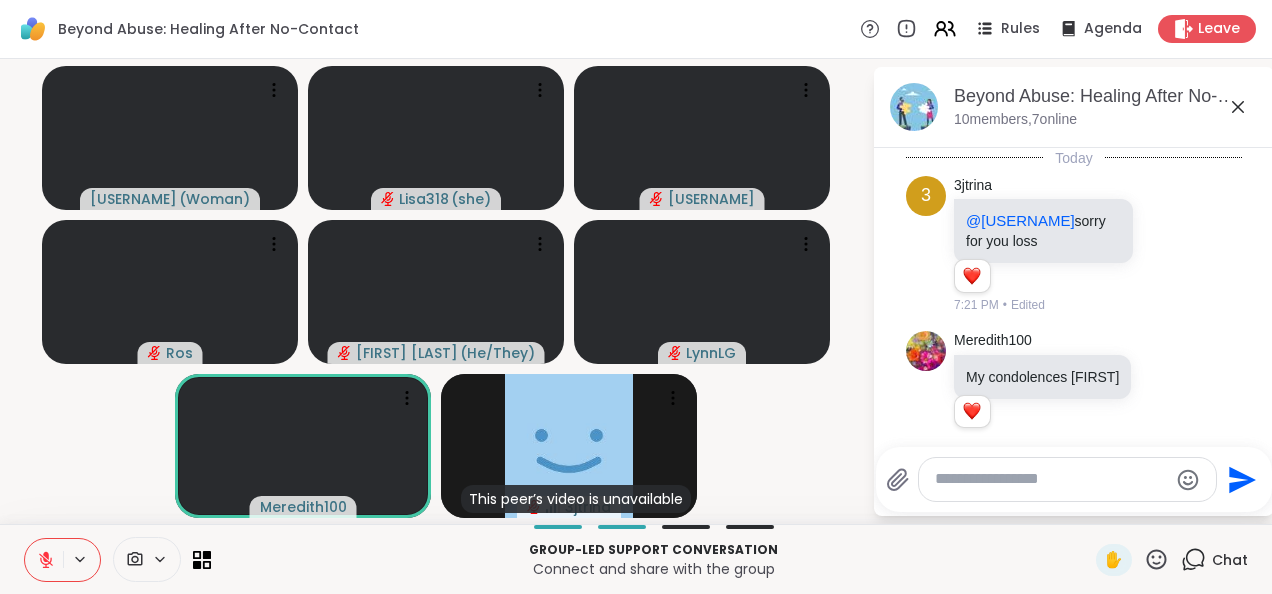 scroll, scrollTop: 368, scrollLeft: 0, axis: vertical 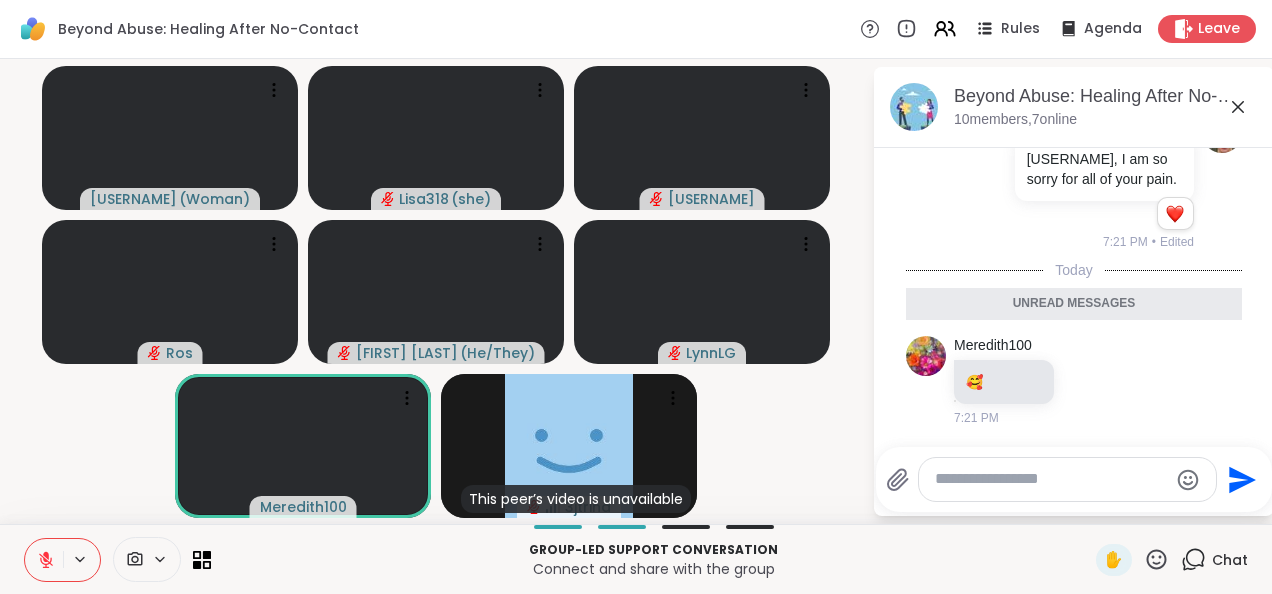 click at bounding box center (1051, 479) 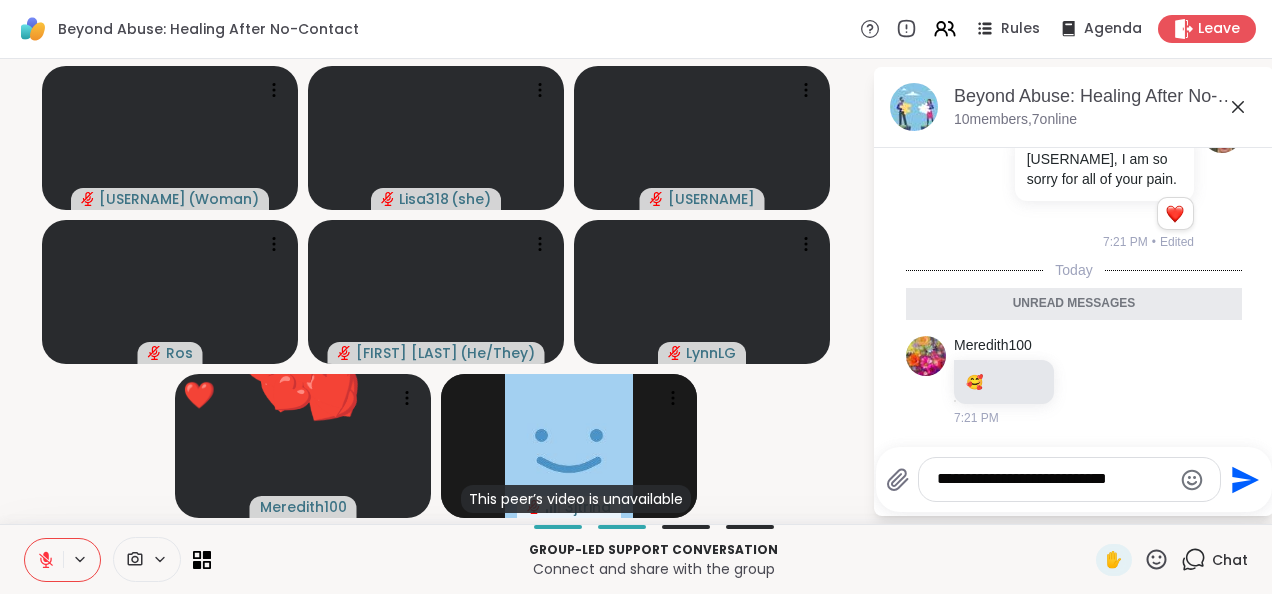type on "**********" 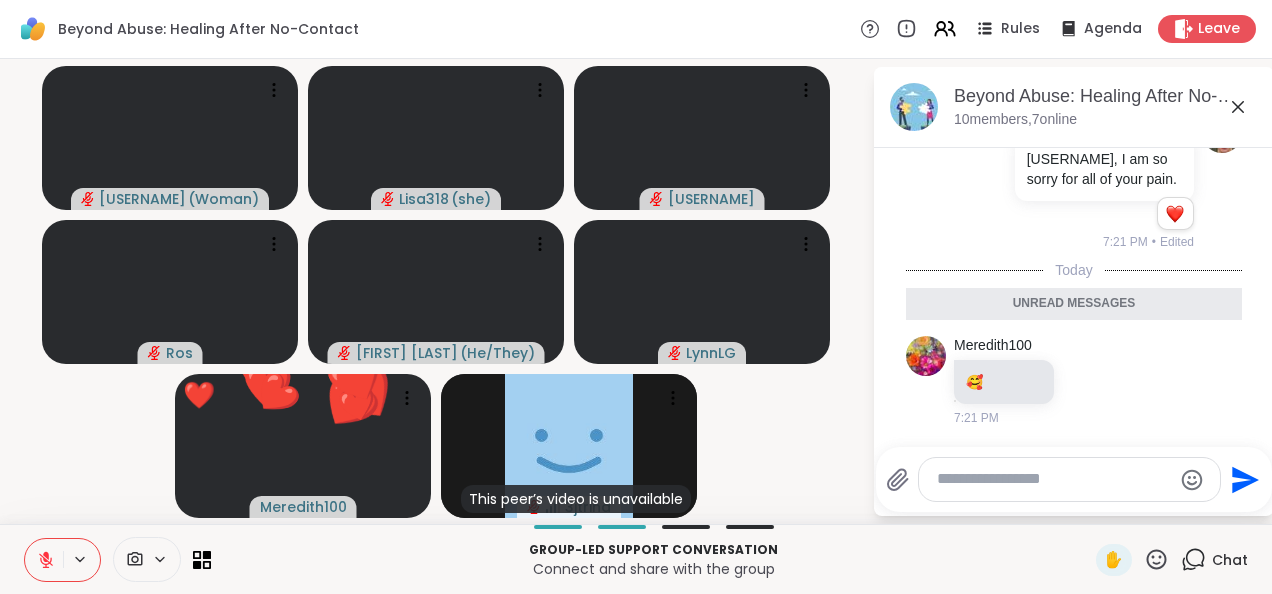 scroll, scrollTop: 446, scrollLeft: 0, axis: vertical 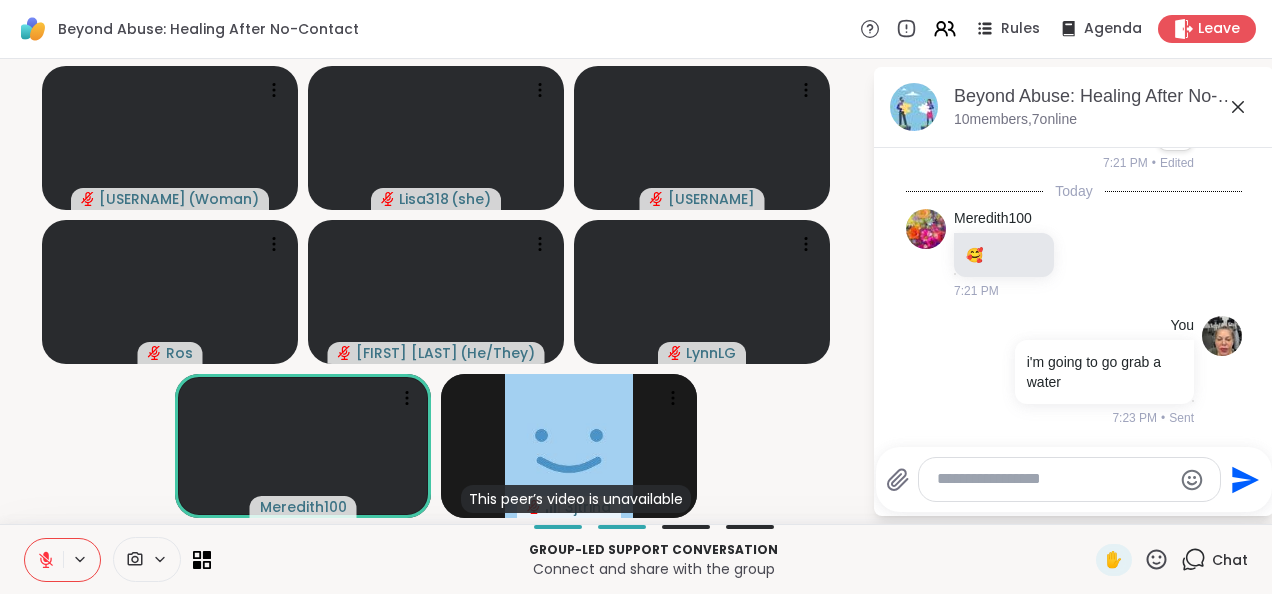 click 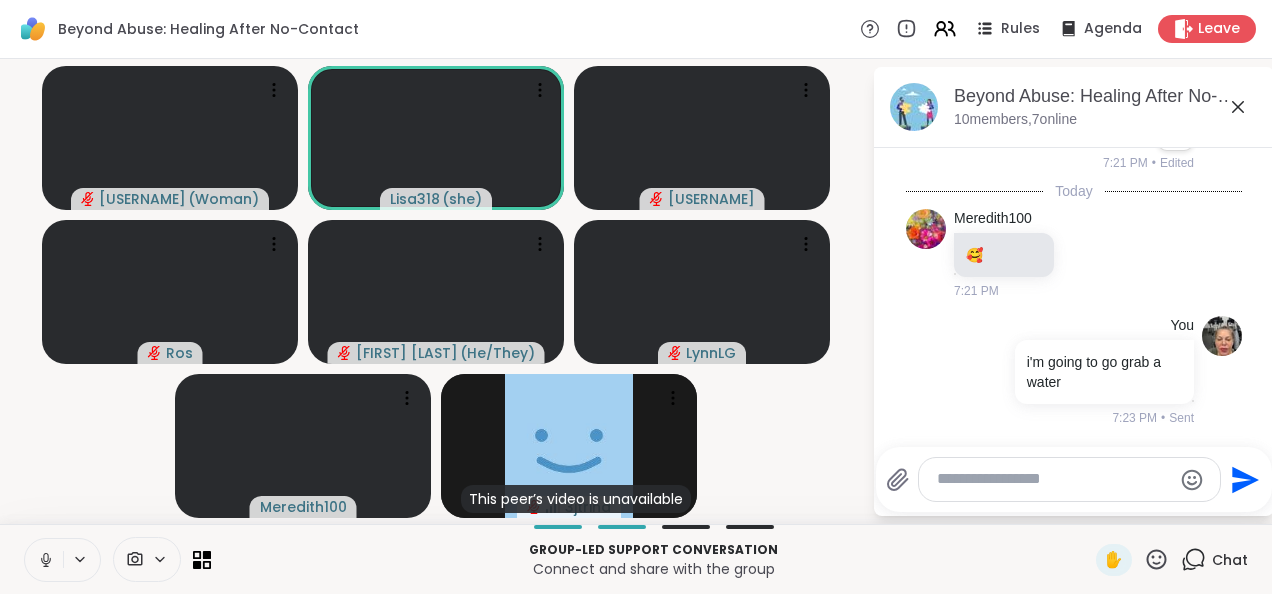 click 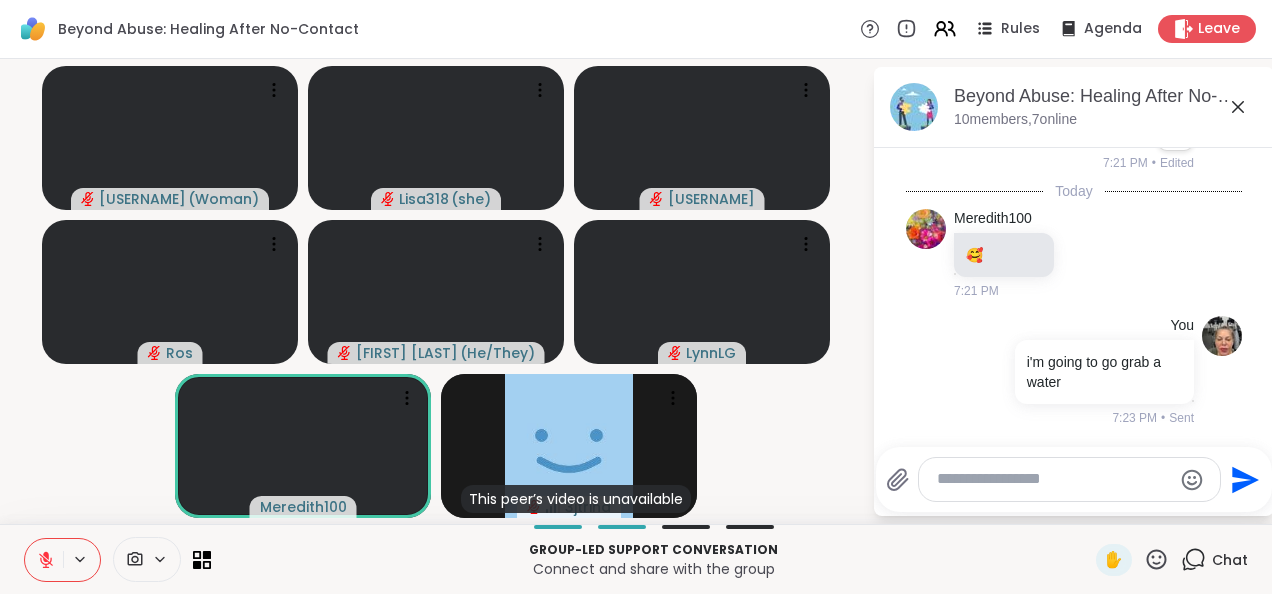 click at bounding box center (1069, 479) 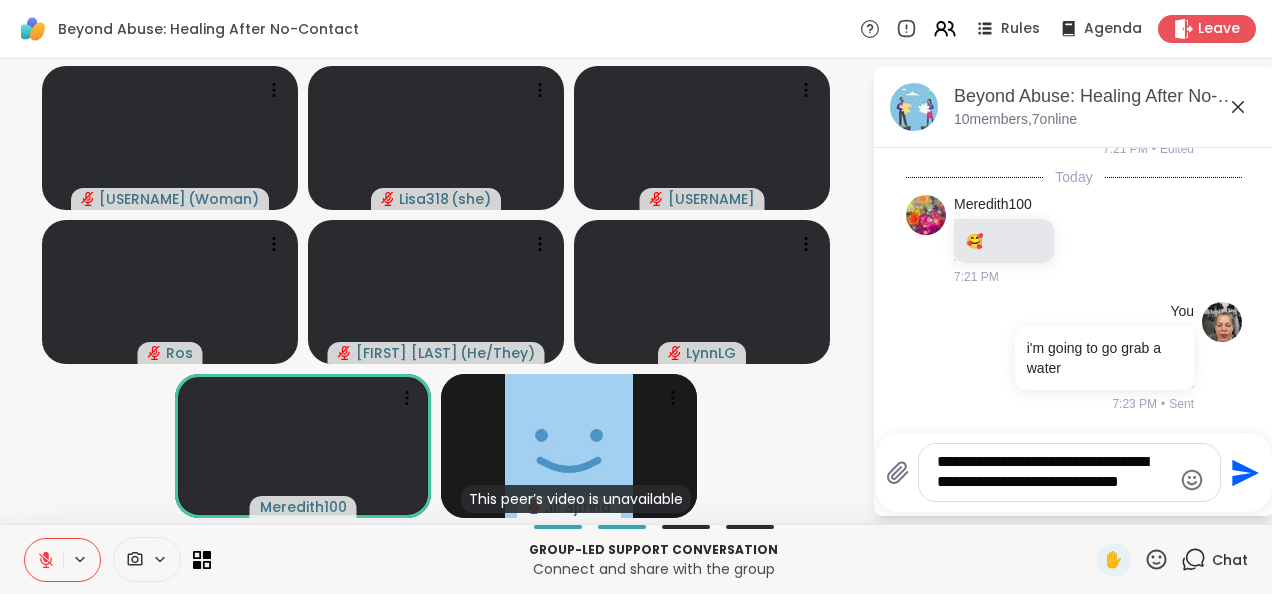 scroll, scrollTop: 480, scrollLeft: 0, axis: vertical 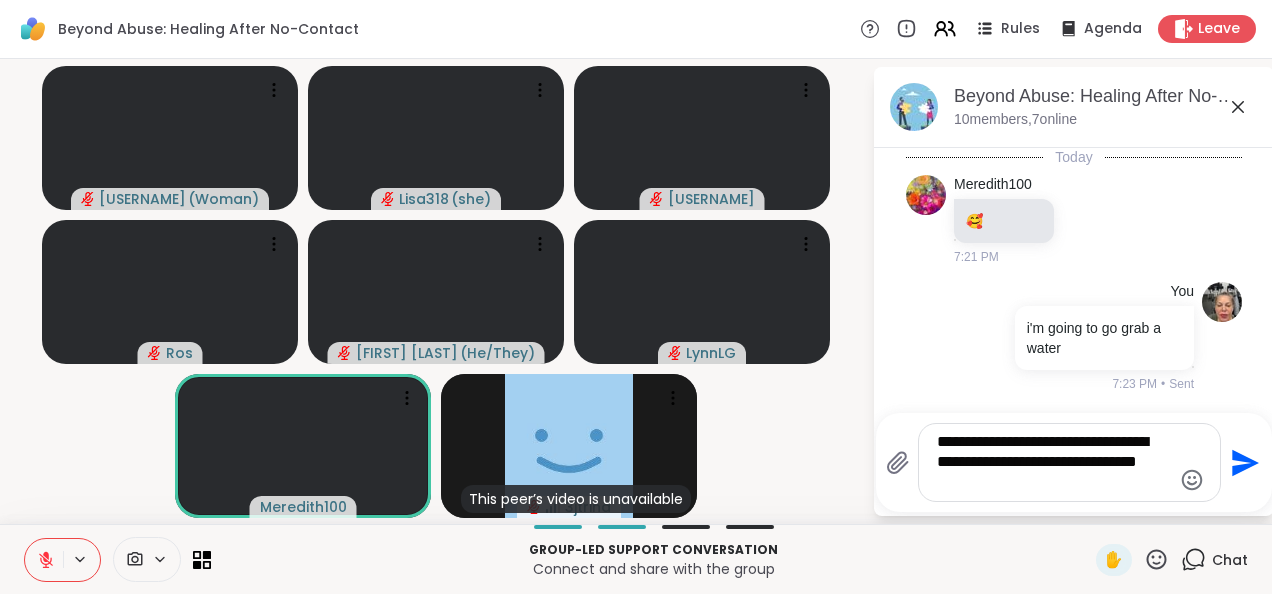 type on "**********" 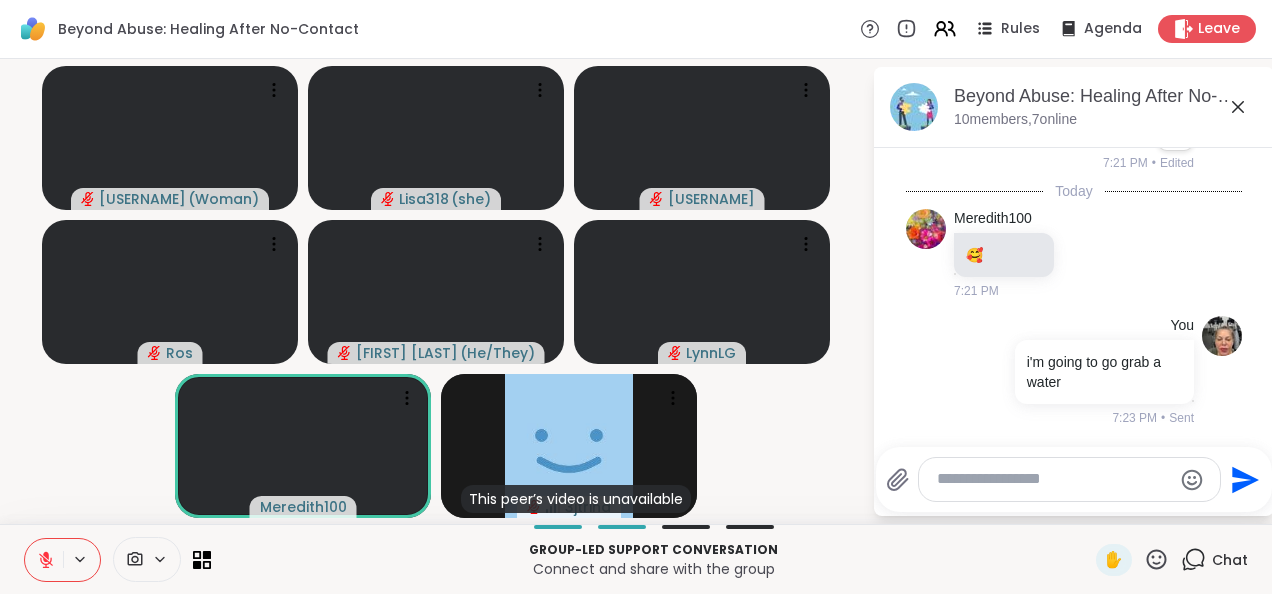 scroll, scrollTop: 612, scrollLeft: 0, axis: vertical 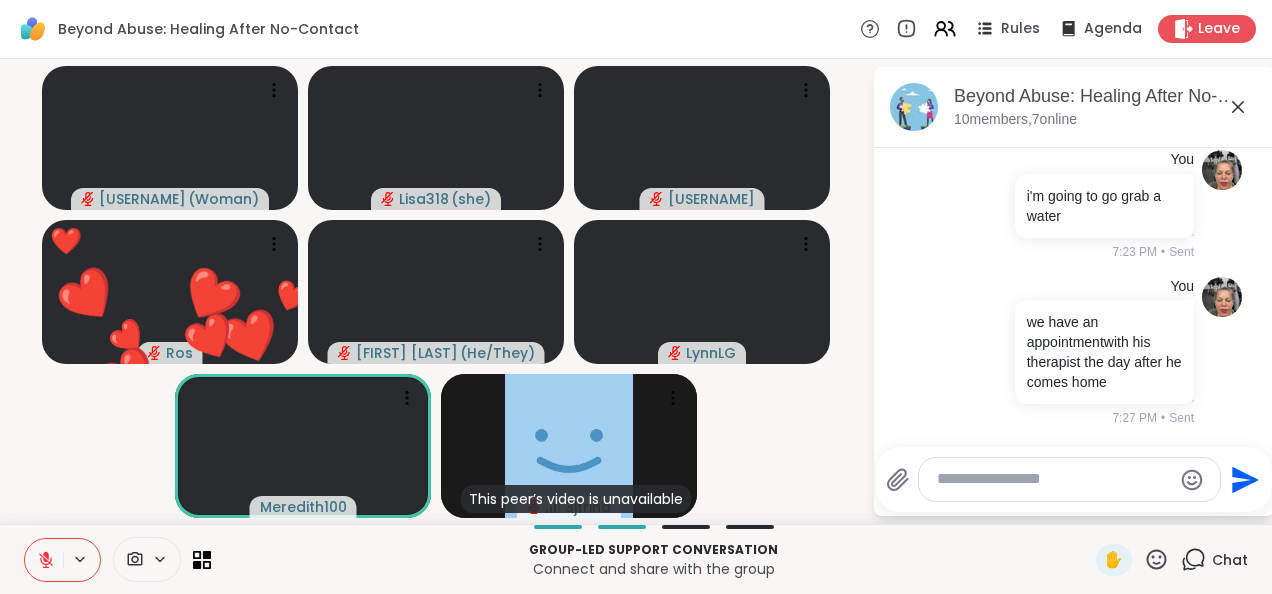 click 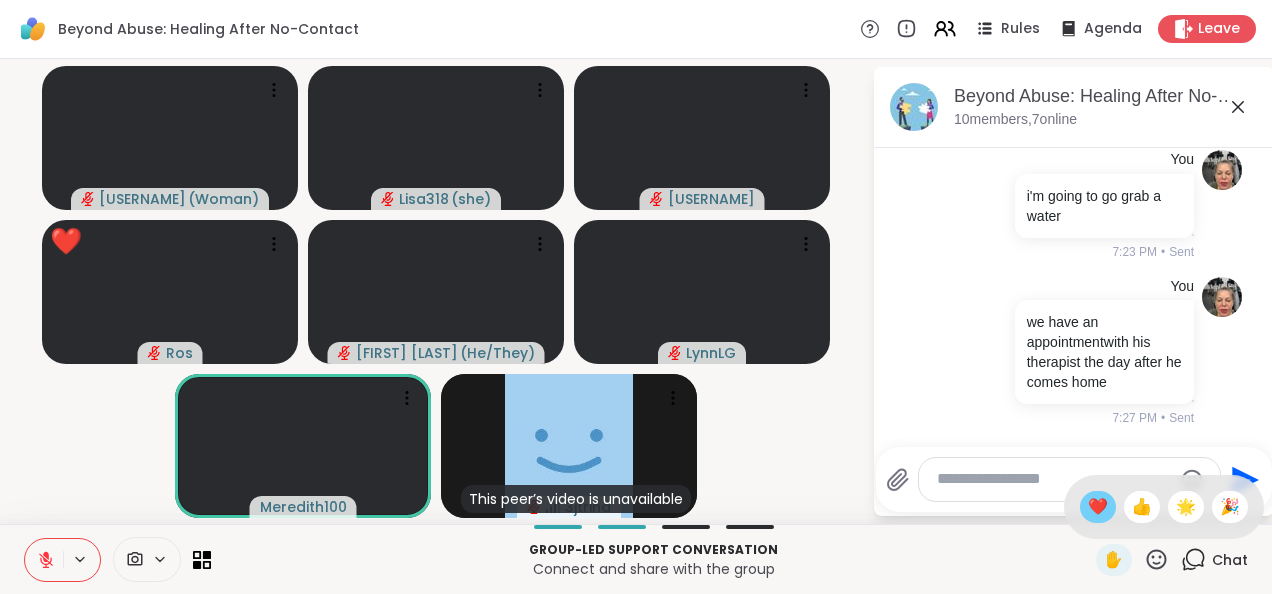 click on "❤️" at bounding box center (1098, 507) 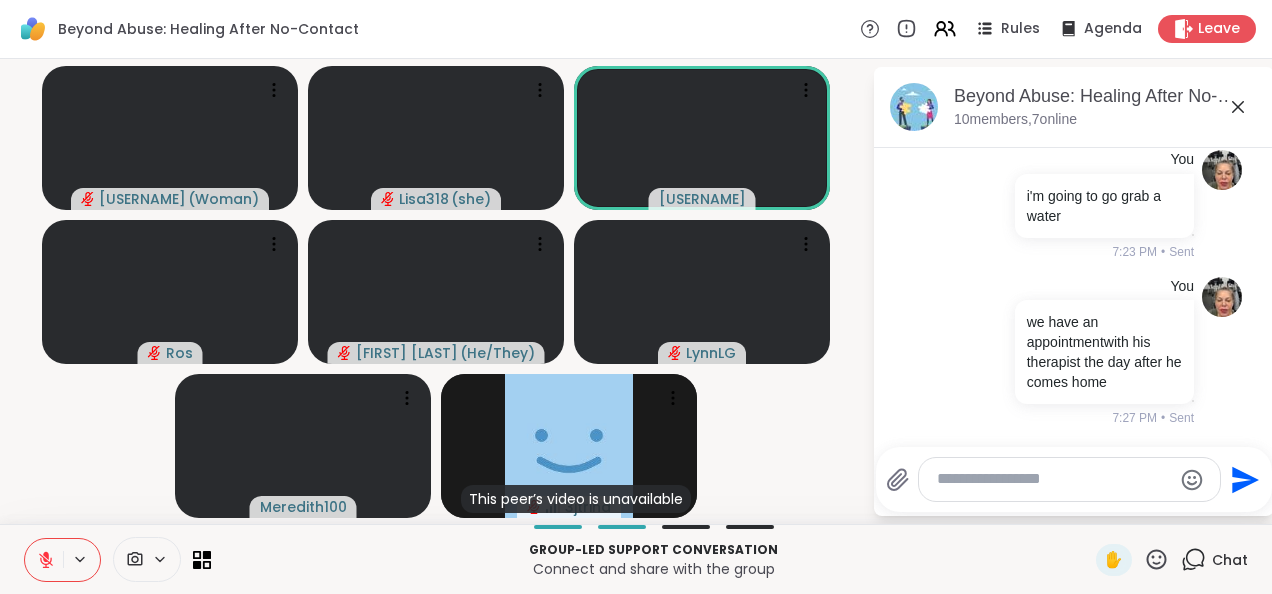 scroll, scrollTop: 641, scrollLeft: 0, axis: vertical 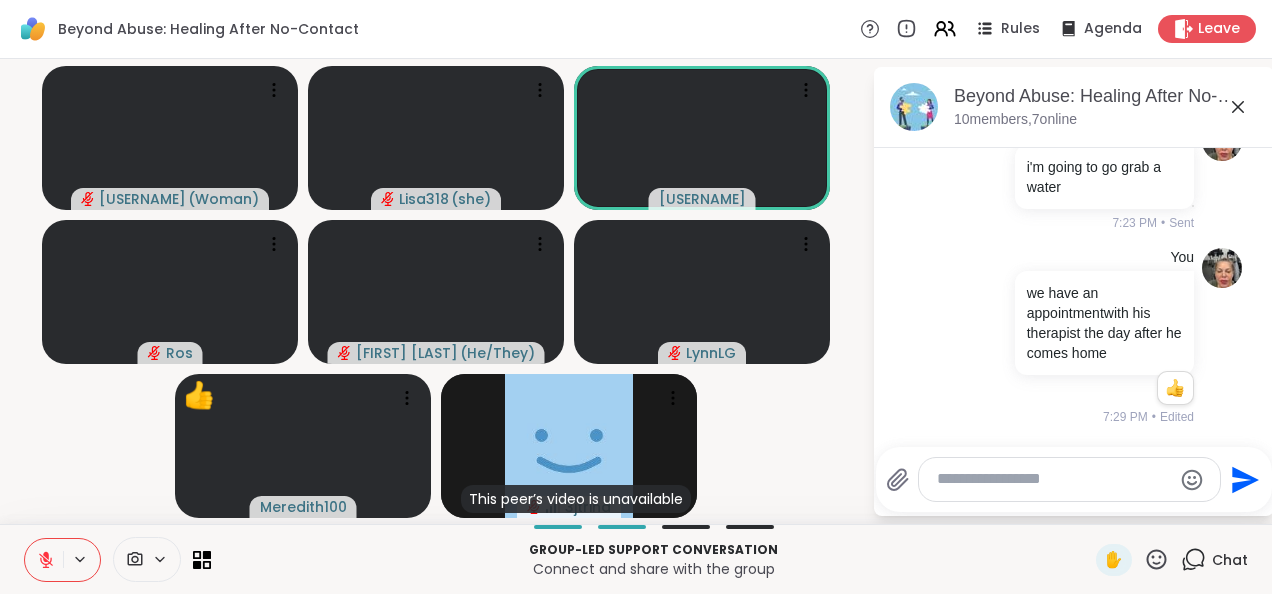 click 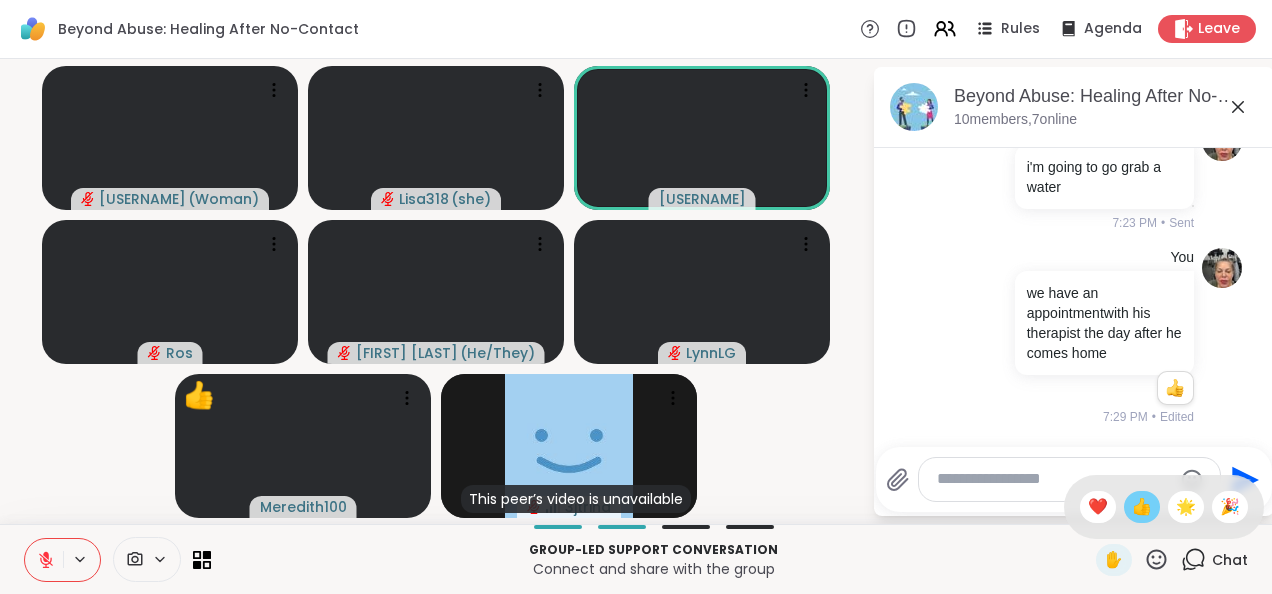 click on "👍" at bounding box center [1142, 507] 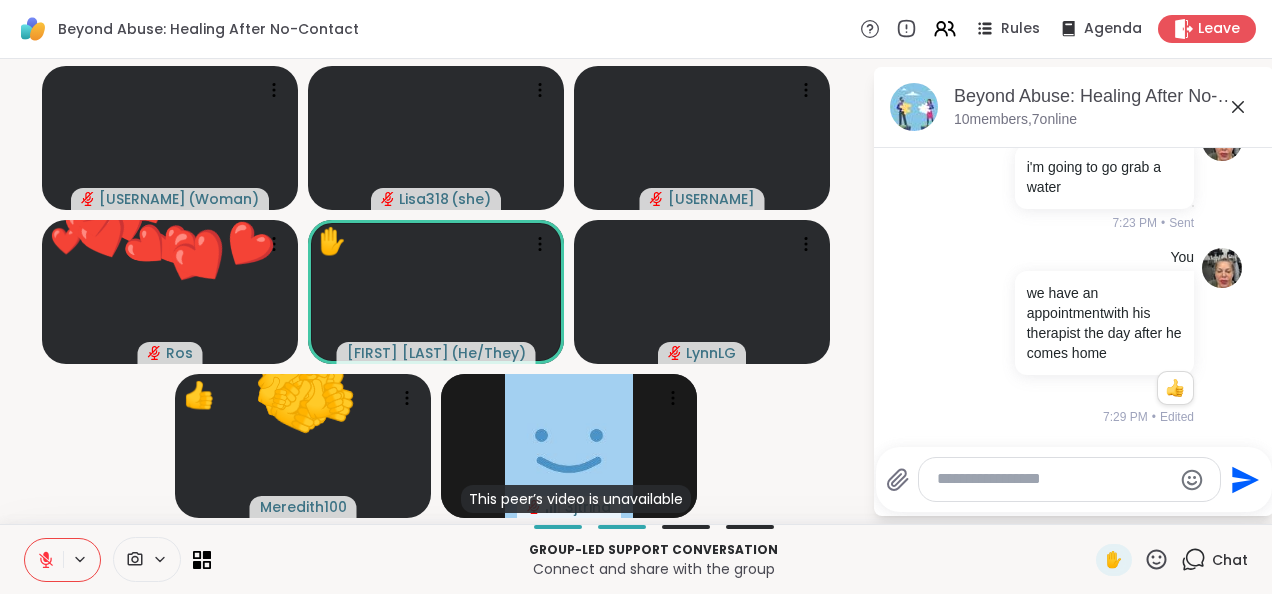 click 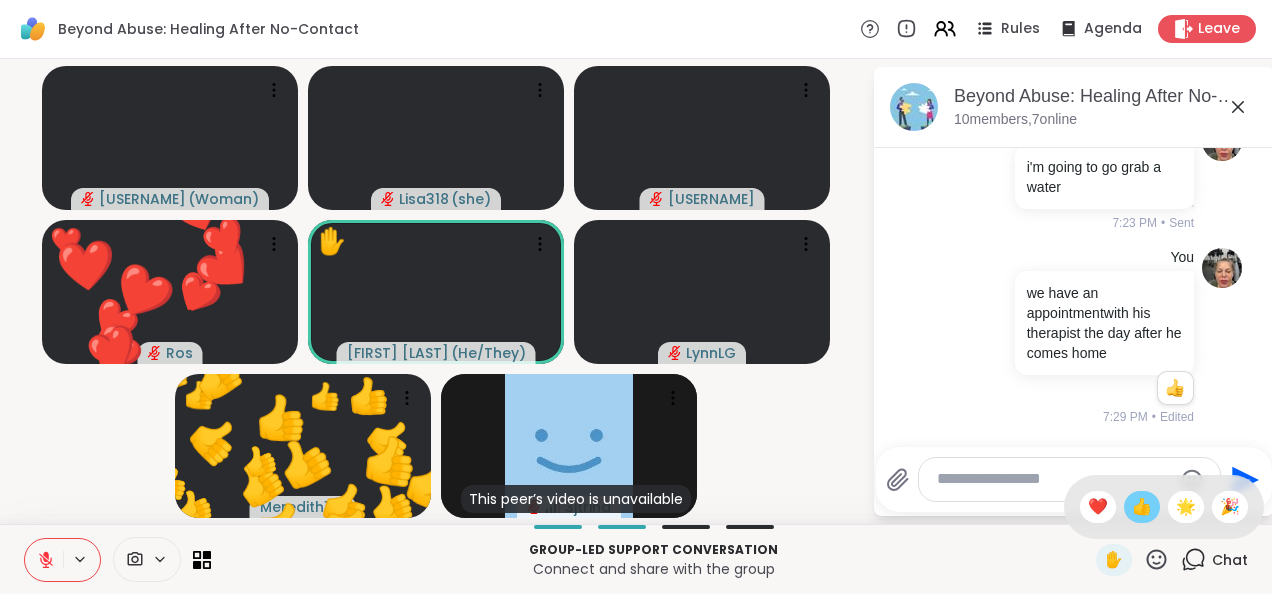 click on "👍" at bounding box center [1142, 507] 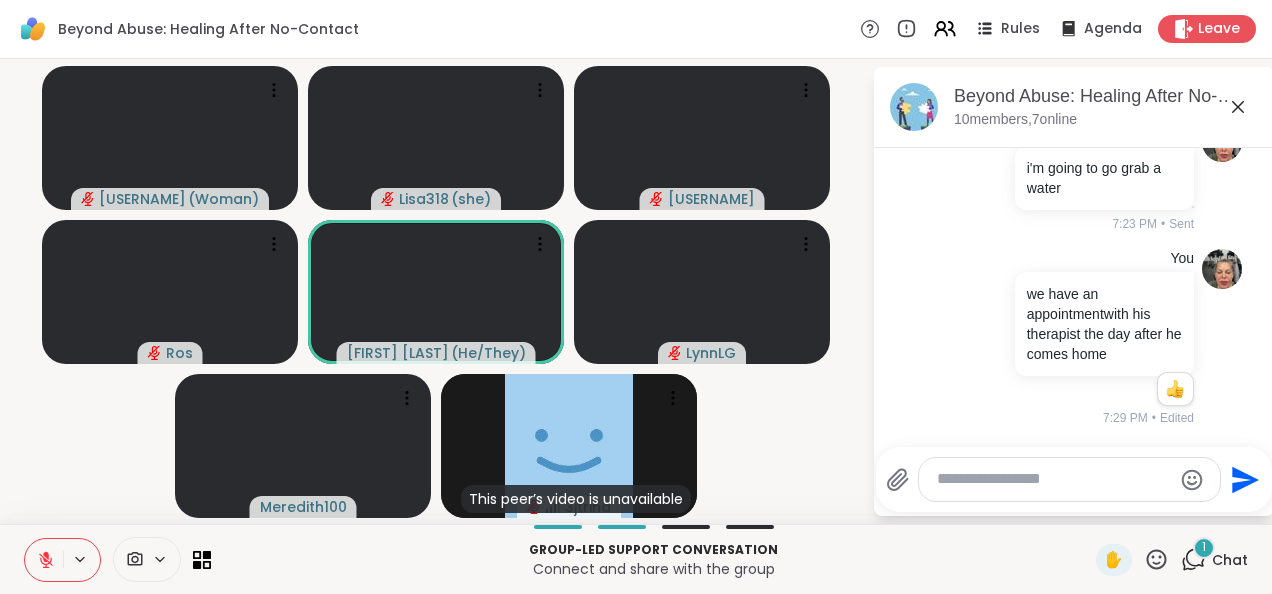 scroll, scrollTop: 747, scrollLeft: 0, axis: vertical 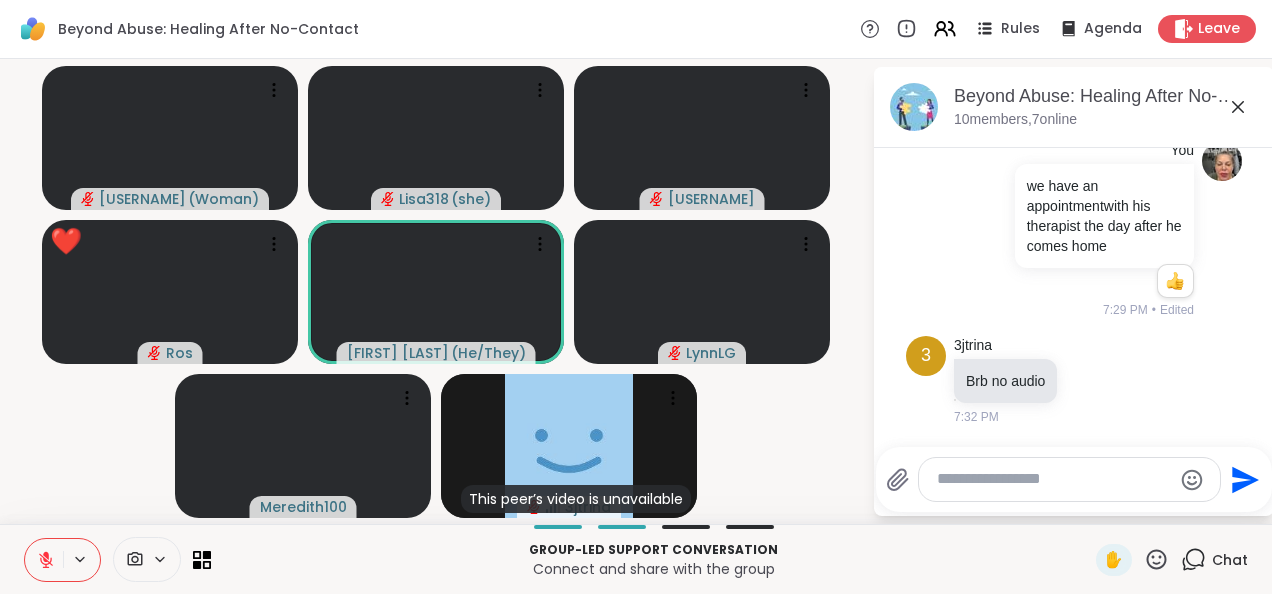 click 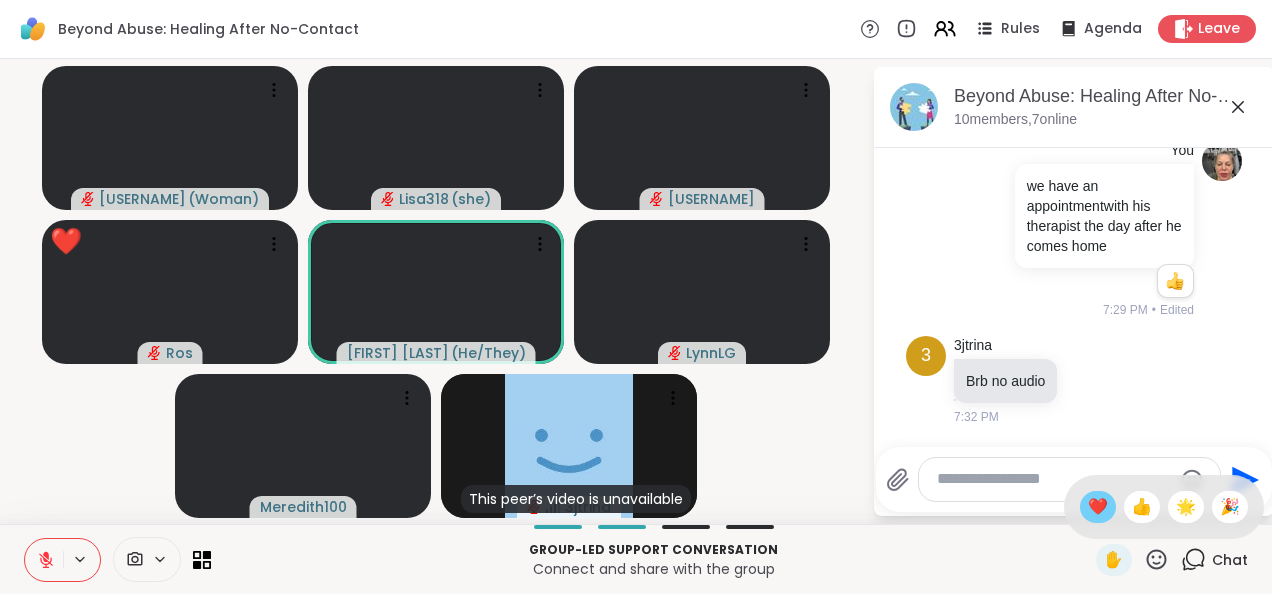 click on "❤️" at bounding box center (1098, 507) 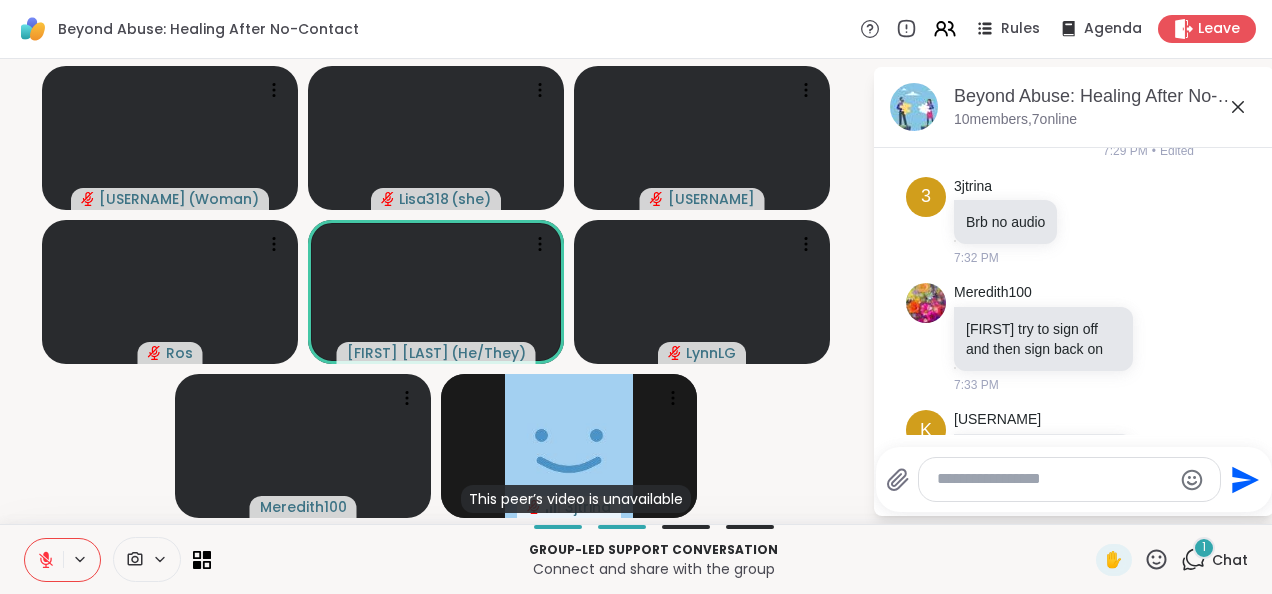 scroll, scrollTop: 1019, scrollLeft: 0, axis: vertical 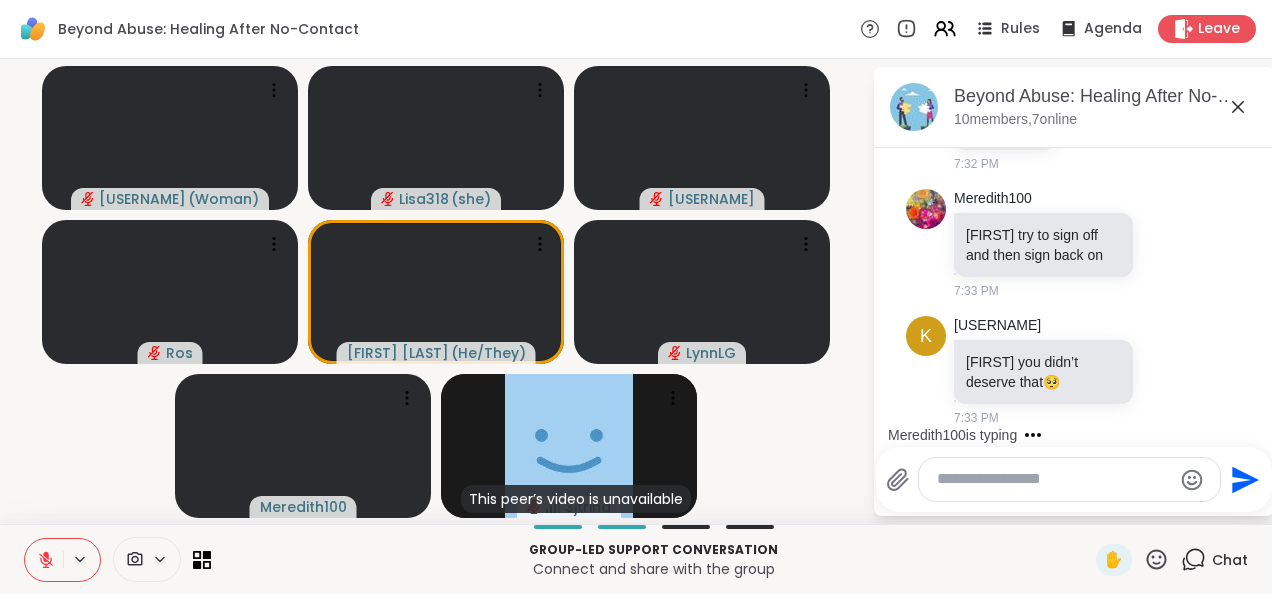 click on "Send" at bounding box center (1074, 479) 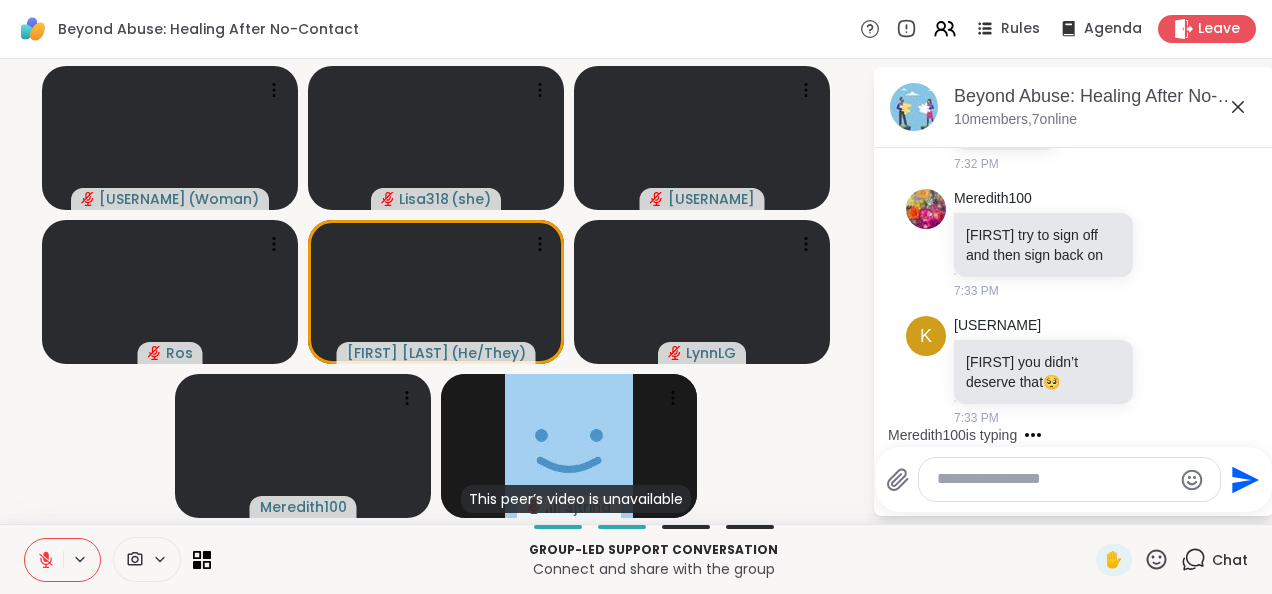 click at bounding box center [1054, 479] 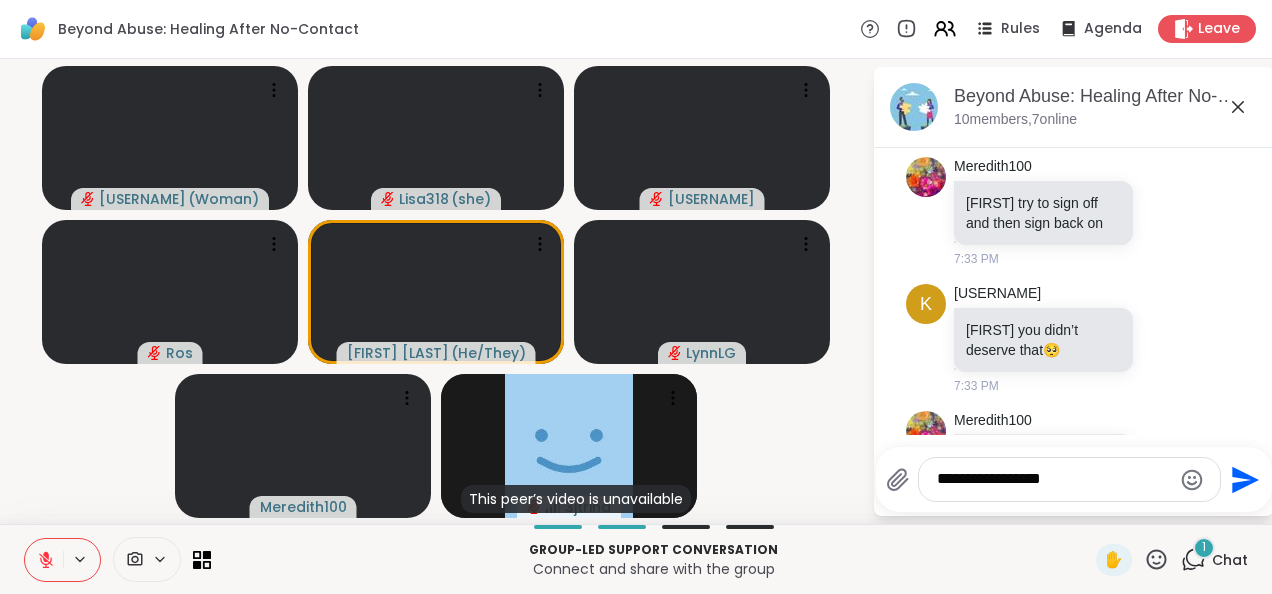 scroll, scrollTop: 1185, scrollLeft: 0, axis: vertical 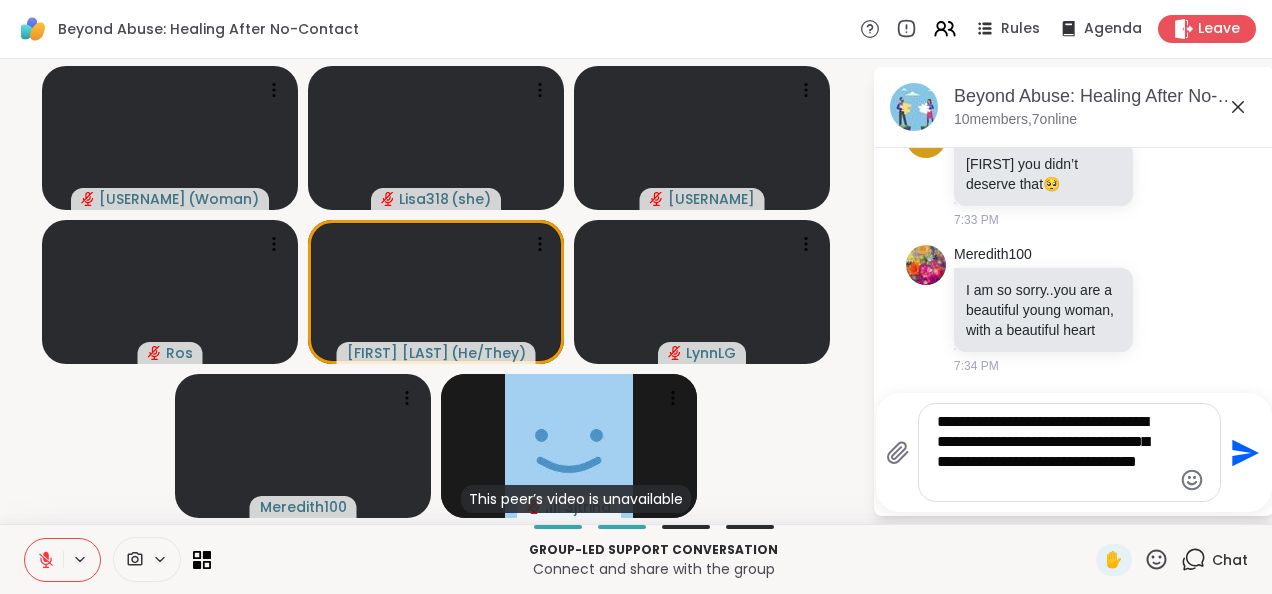 type on "**********" 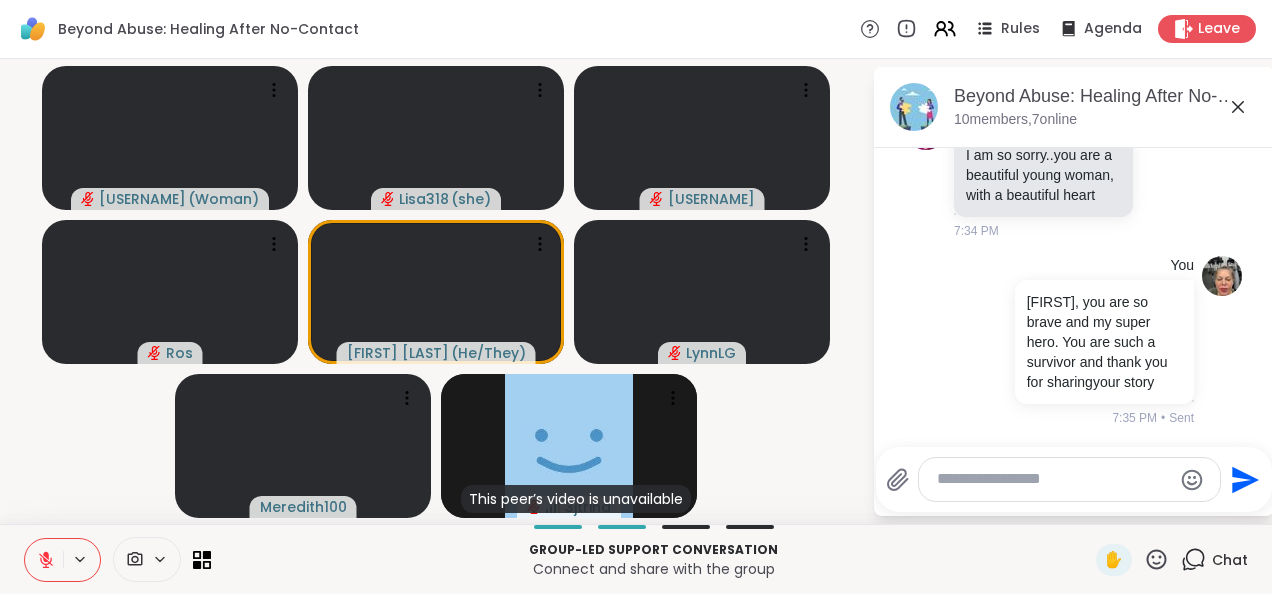 scroll, scrollTop: 1419, scrollLeft: 0, axis: vertical 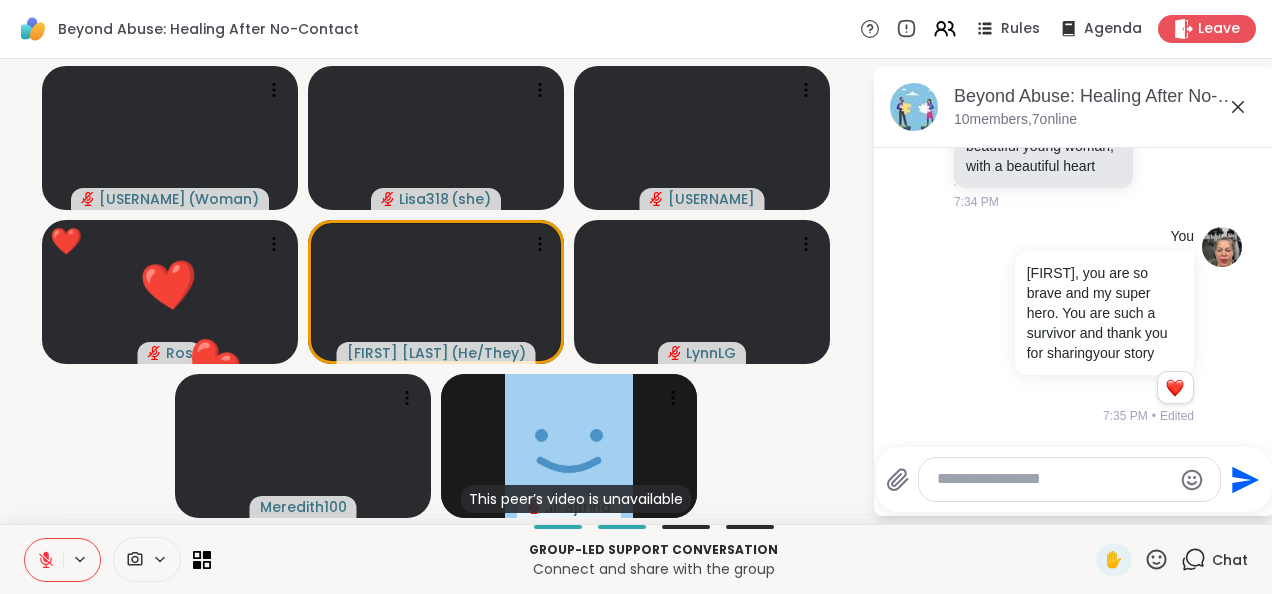 click at bounding box center [1054, 479] 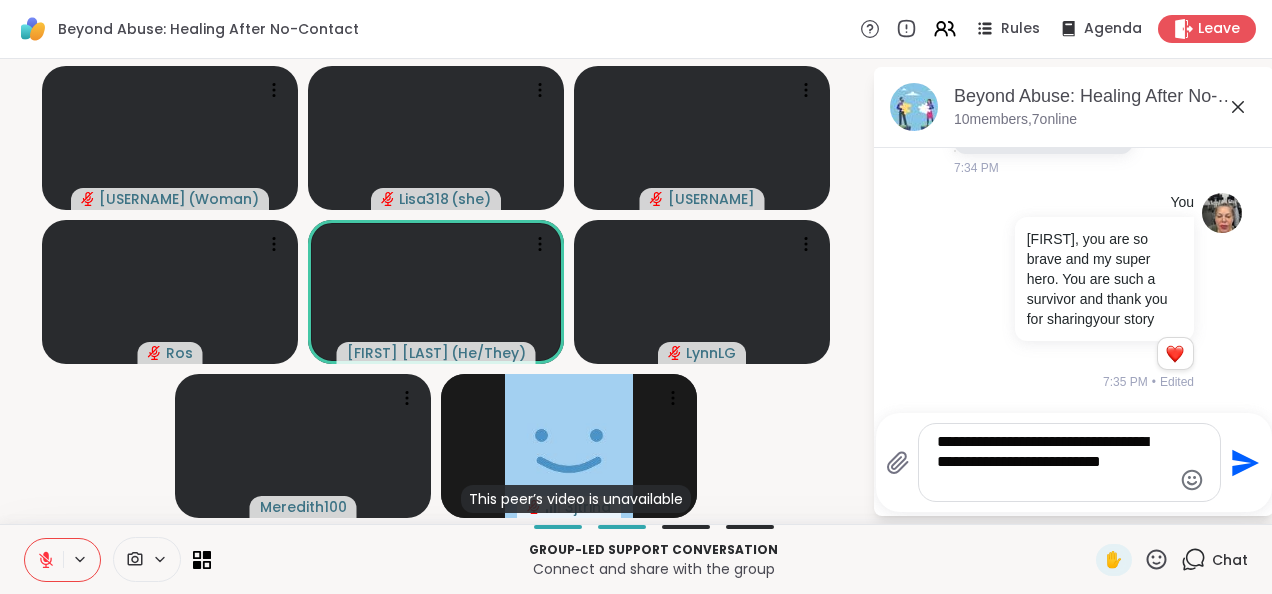 type on "**********" 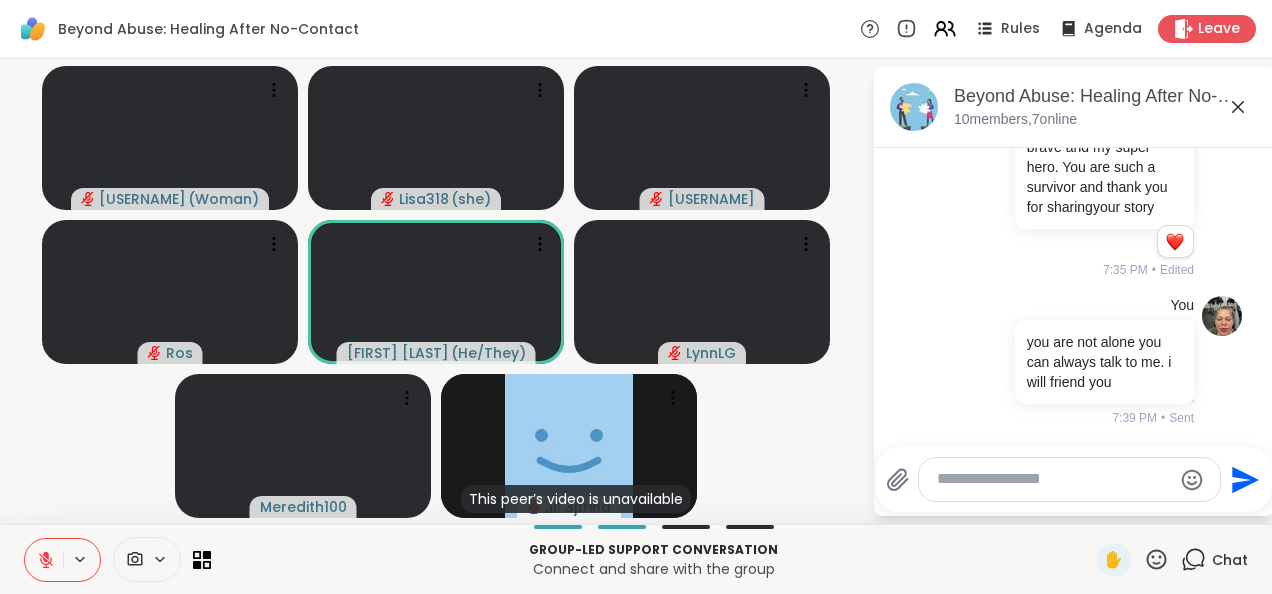 scroll, scrollTop: 1614, scrollLeft: 0, axis: vertical 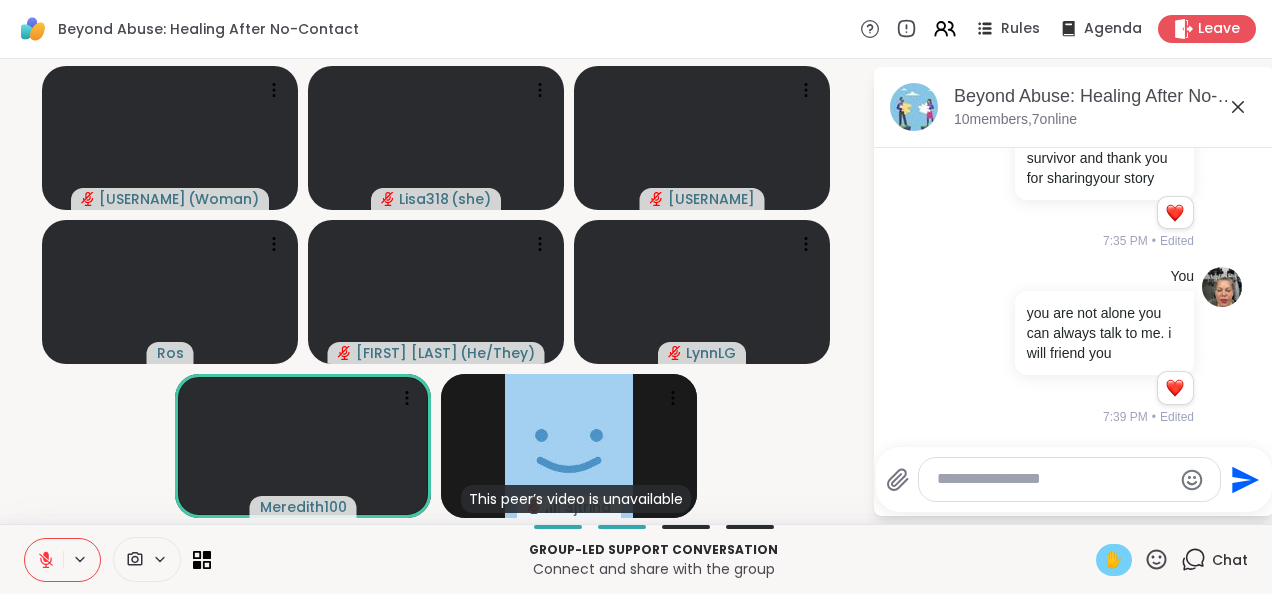 click on "✋" at bounding box center (1114, 560) 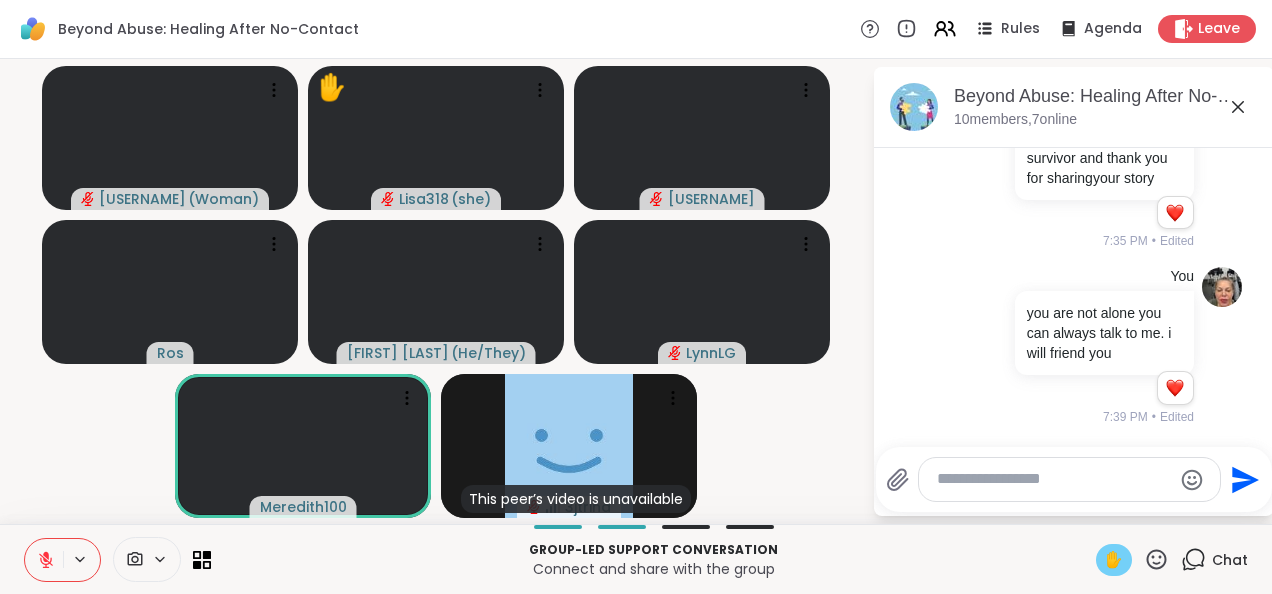 click 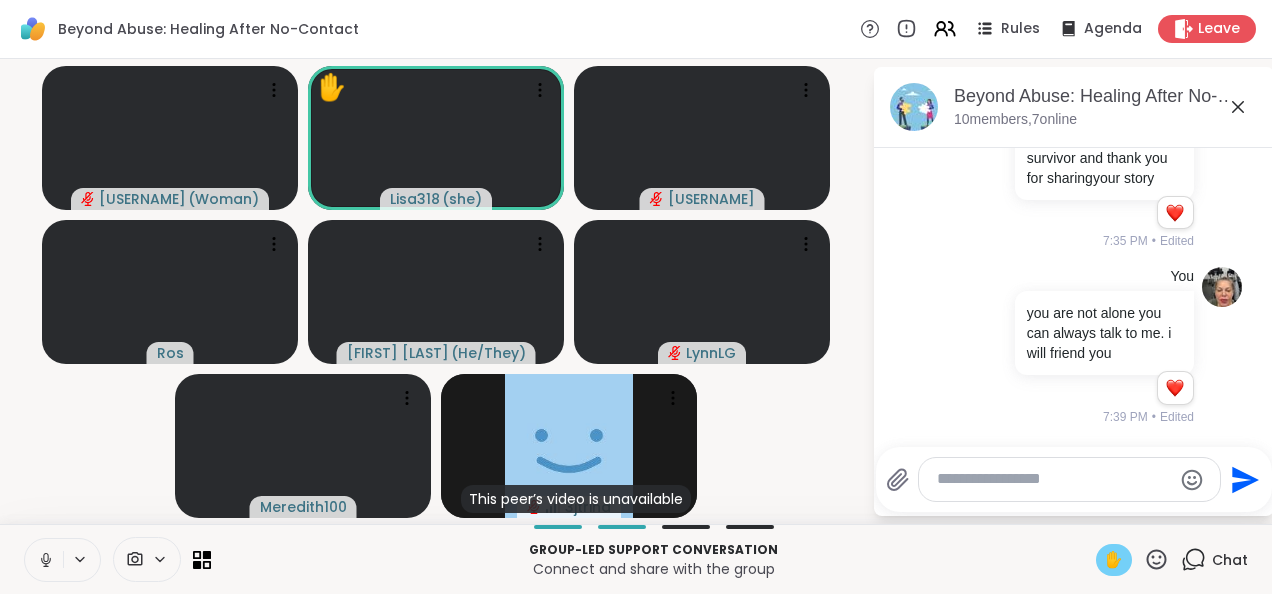click on "✋" at bounding box center [1114, 560] 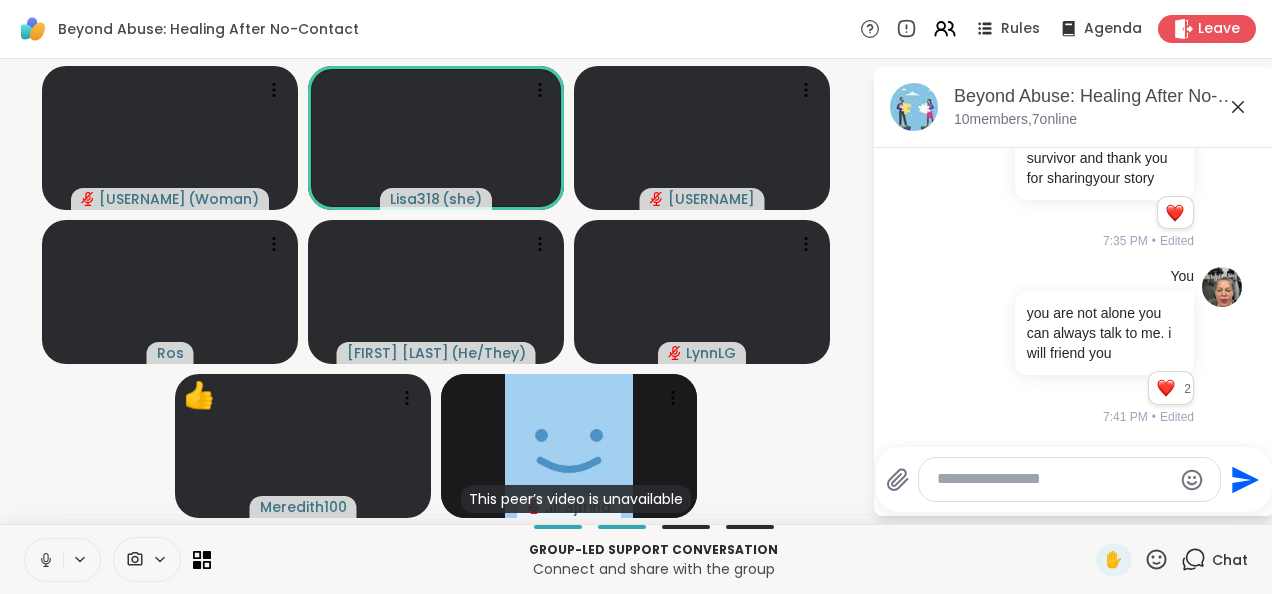 click 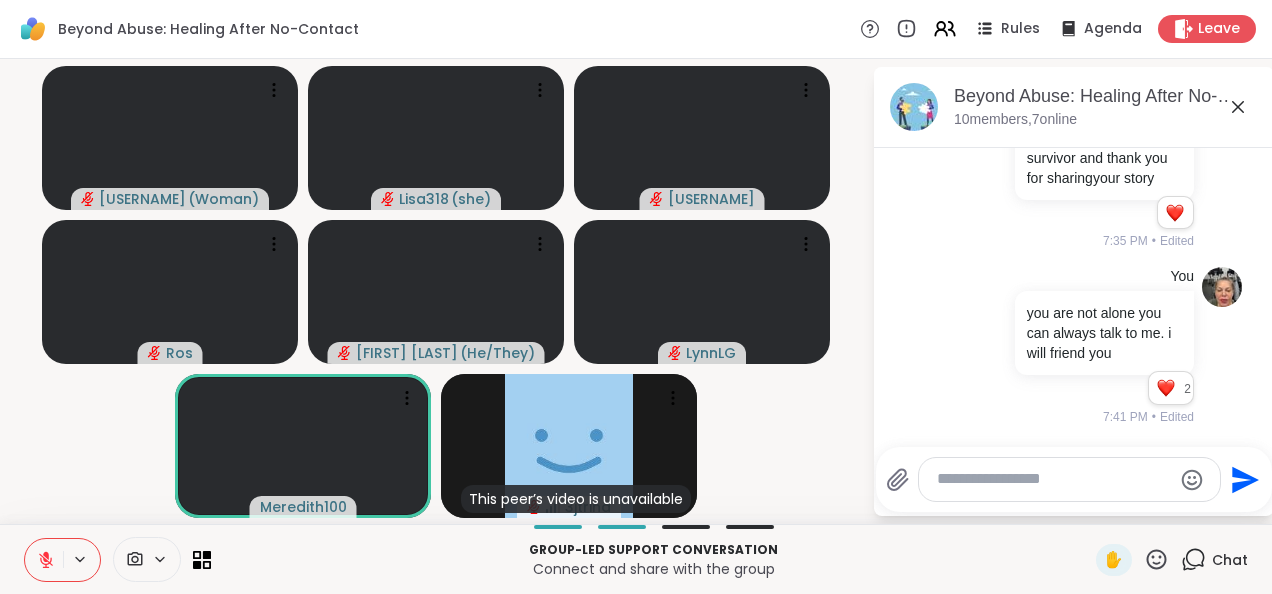 click at bounding box center [1054, 479] 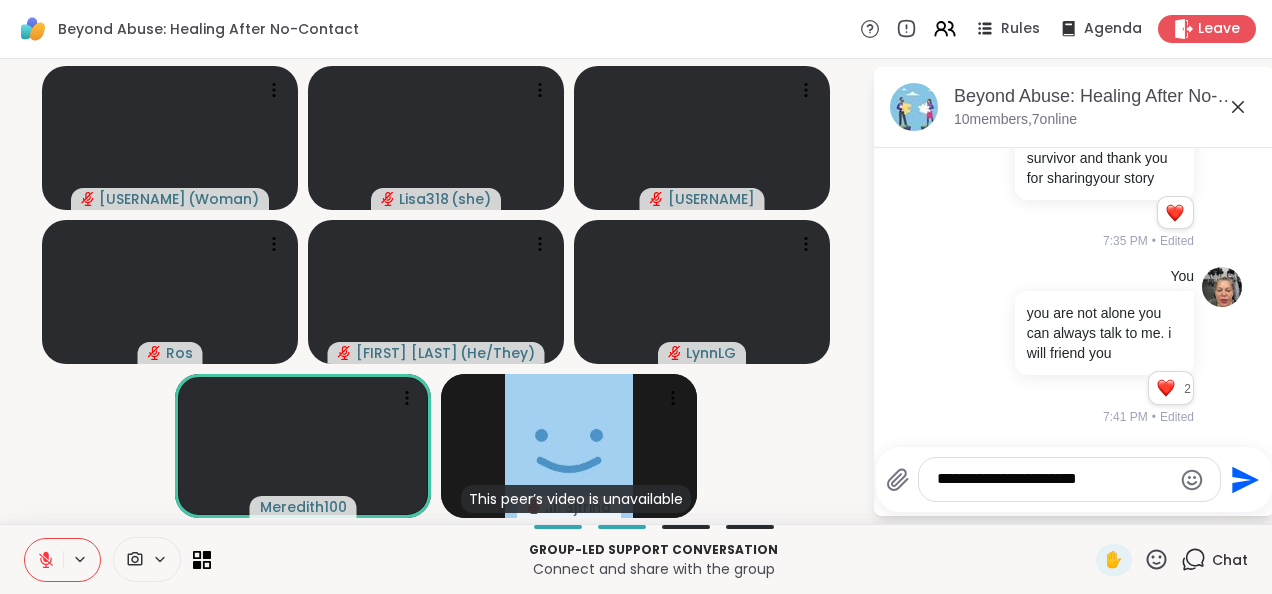 type on "**********" 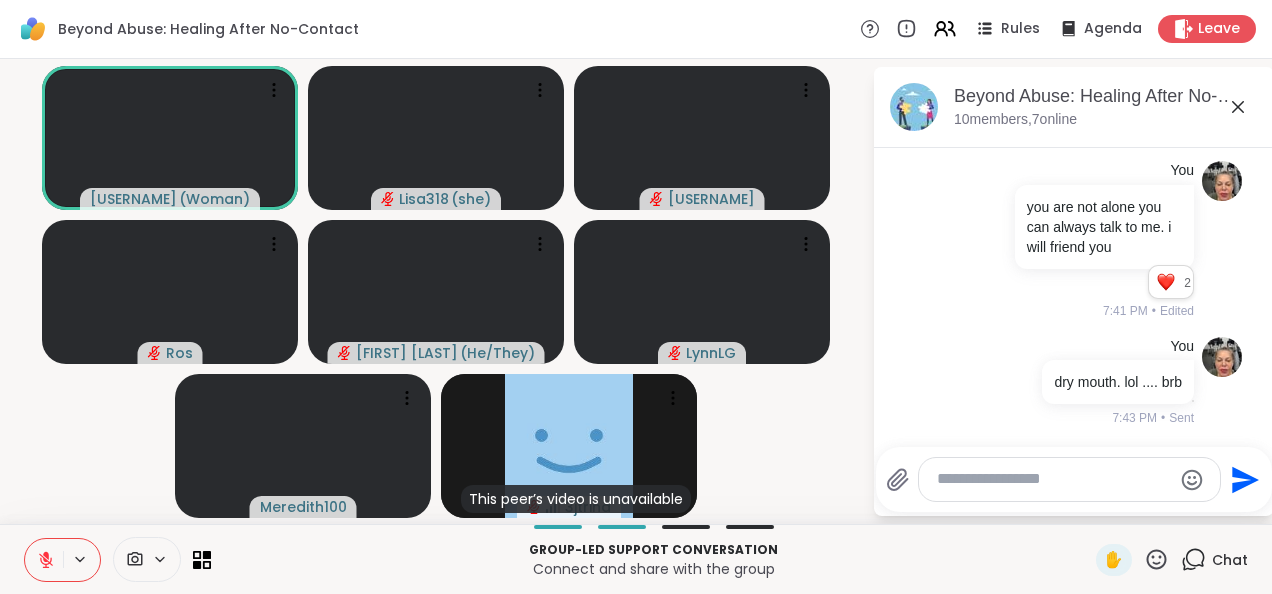 scroll, scrollTop: 1748, scrollLeft: 0, axis: vertical 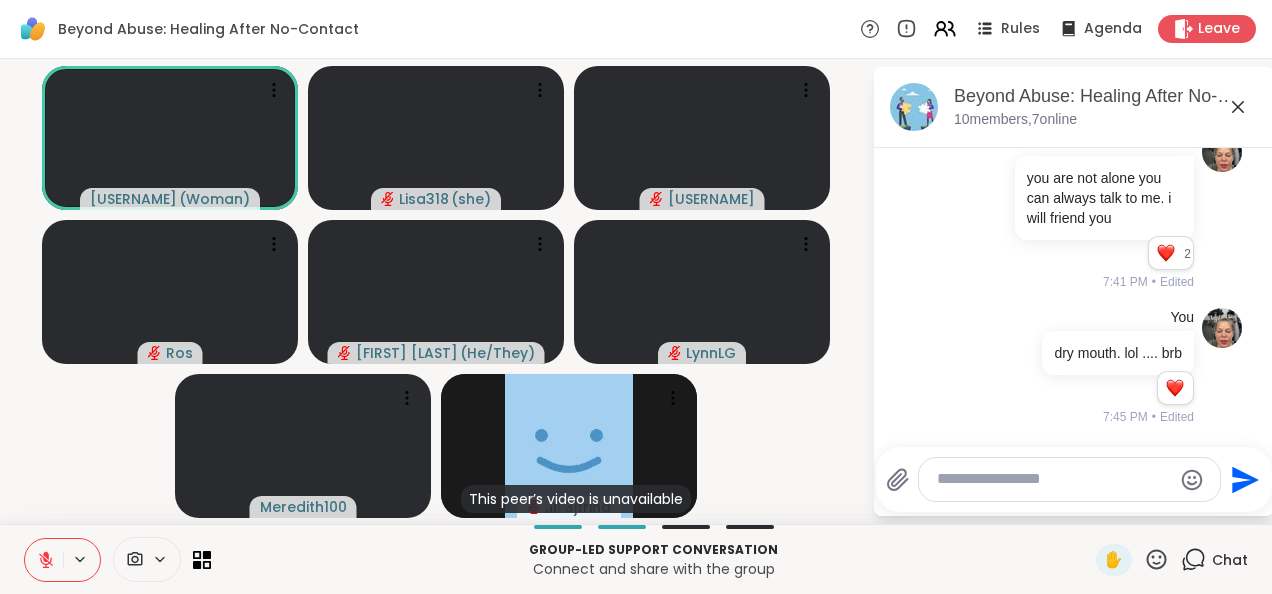 click at bounding box center [1054, 479] 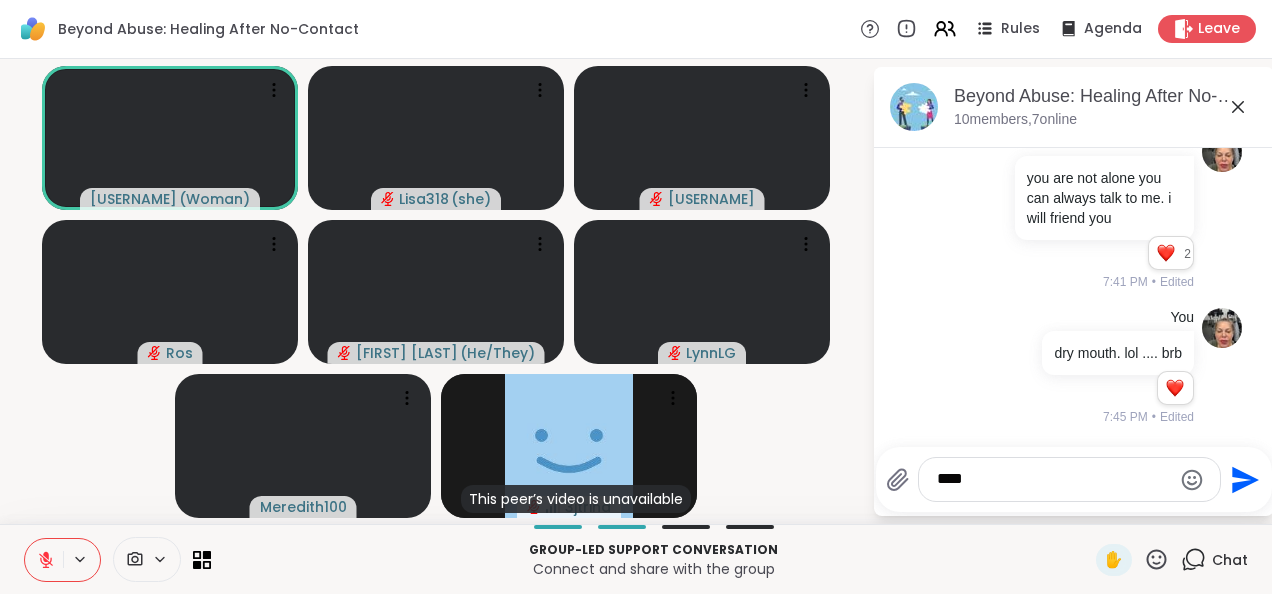 click on "****" at bounding box center [1054, 479] 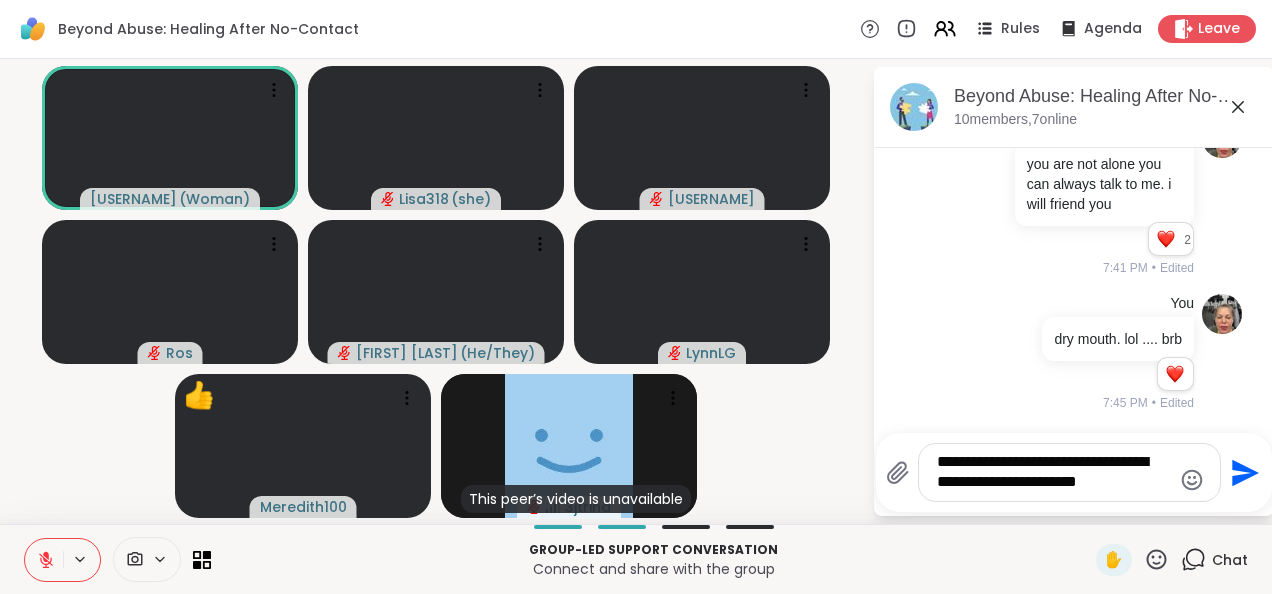 type on "**********" 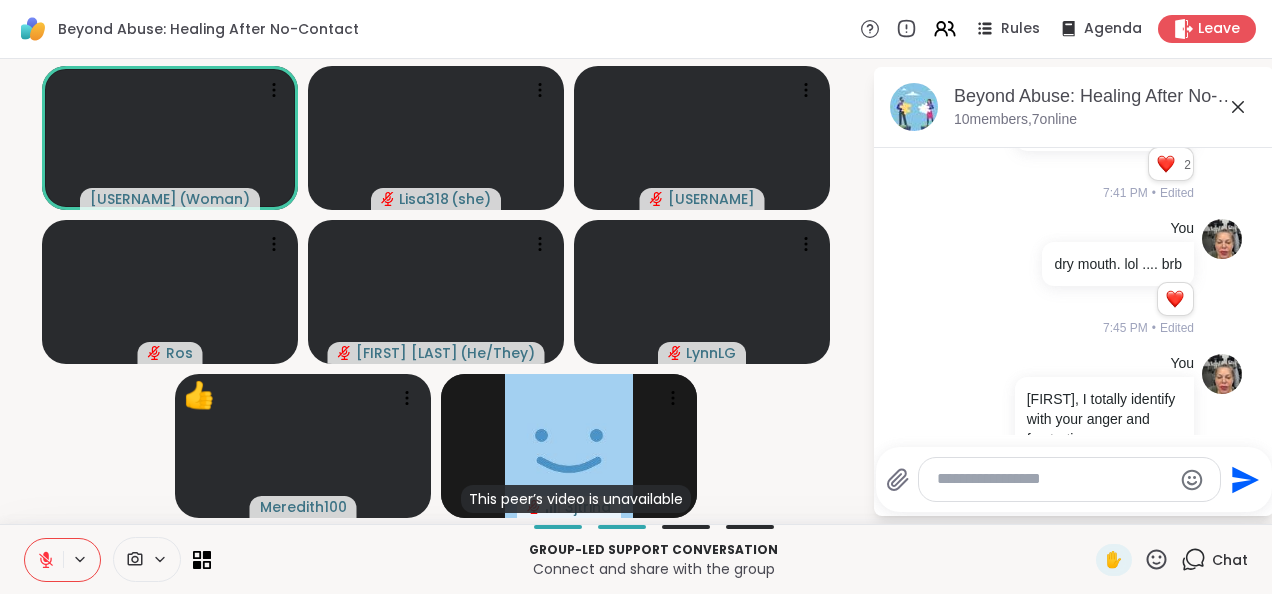 scroll, scrollTop: 1894, scrollLeft: 0, axis: vertical 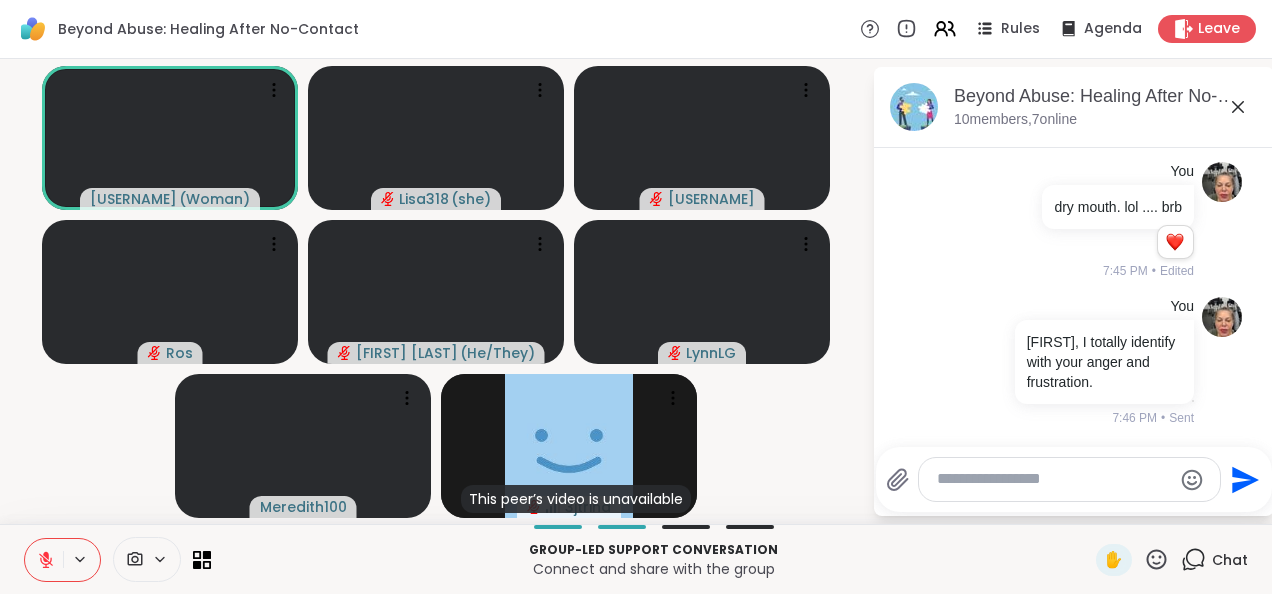 click 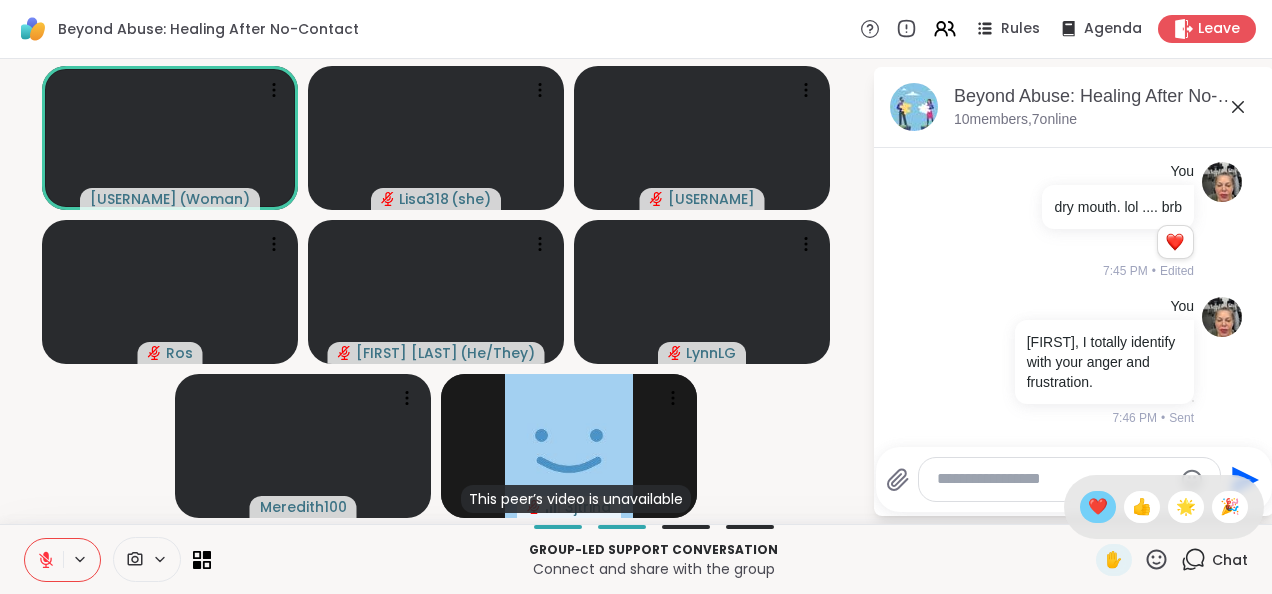 click on "❤️" at bounding box center [1098, 507] 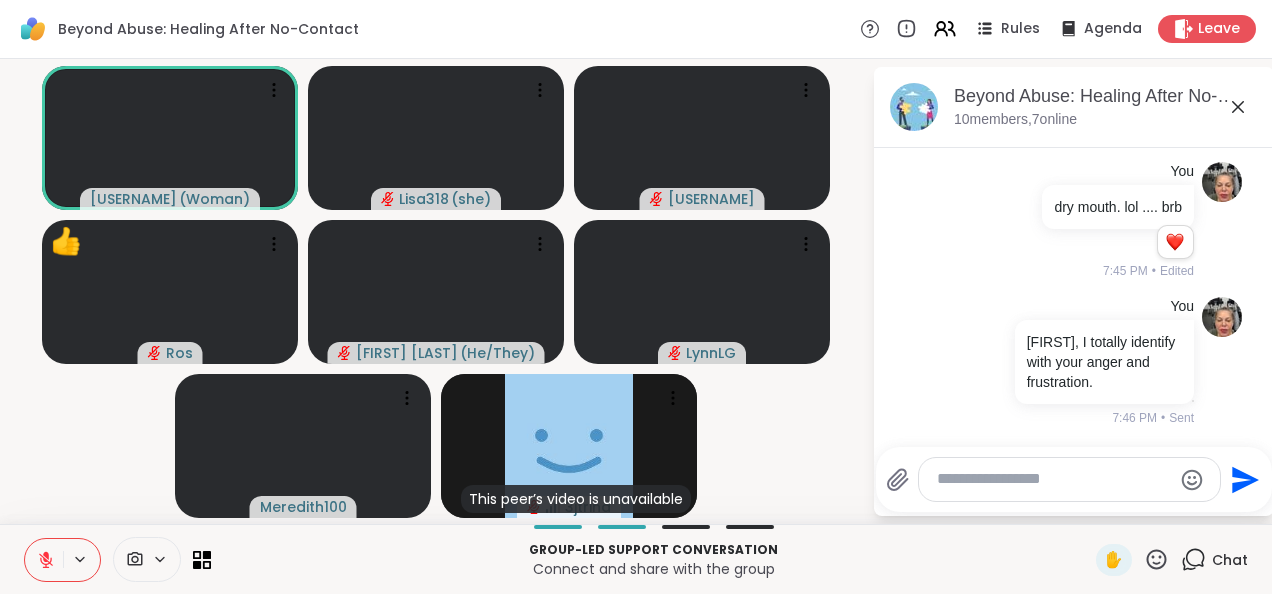 click 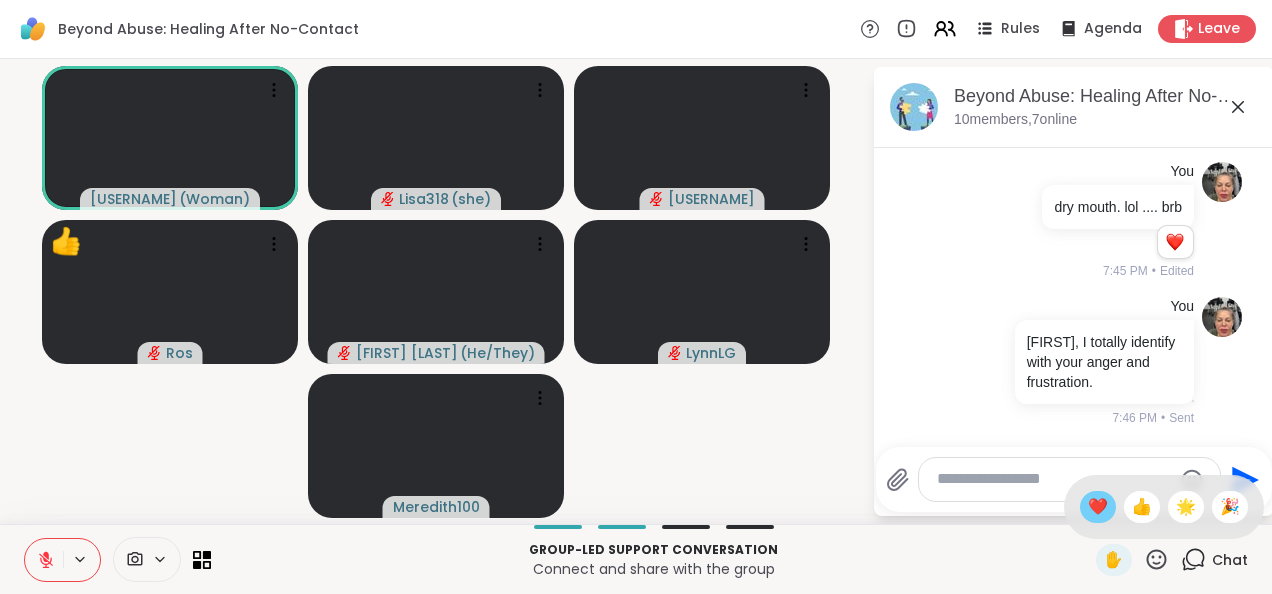 click on "❤️" at bounding box center [1098, 507] 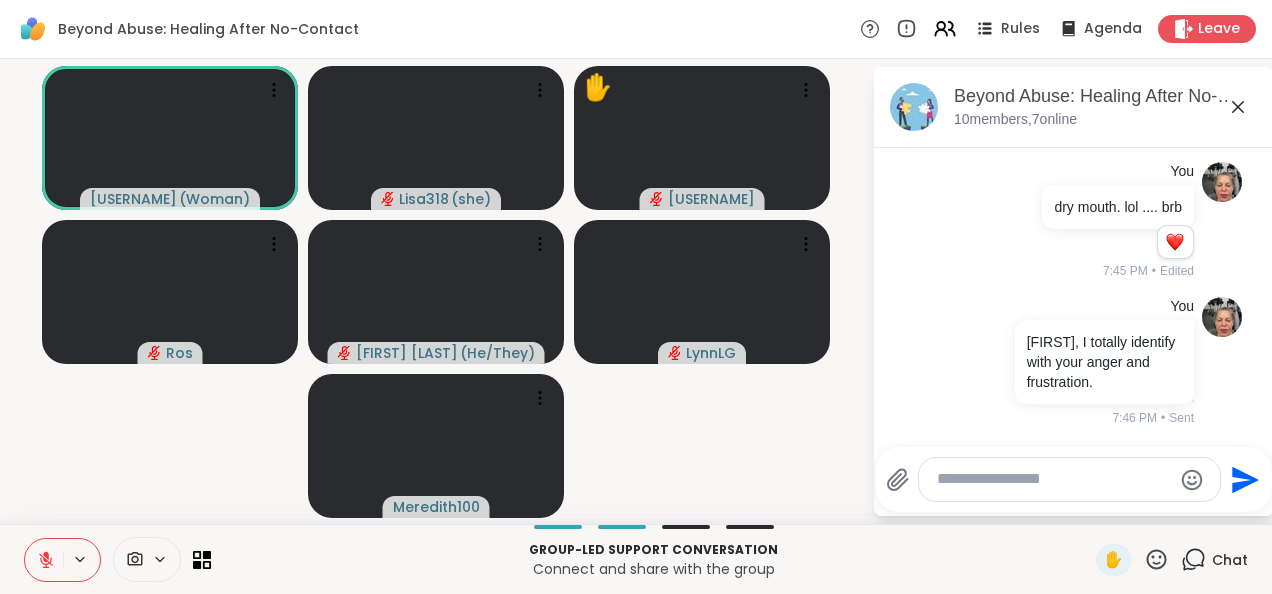 click at bounding box center [1054, 479] 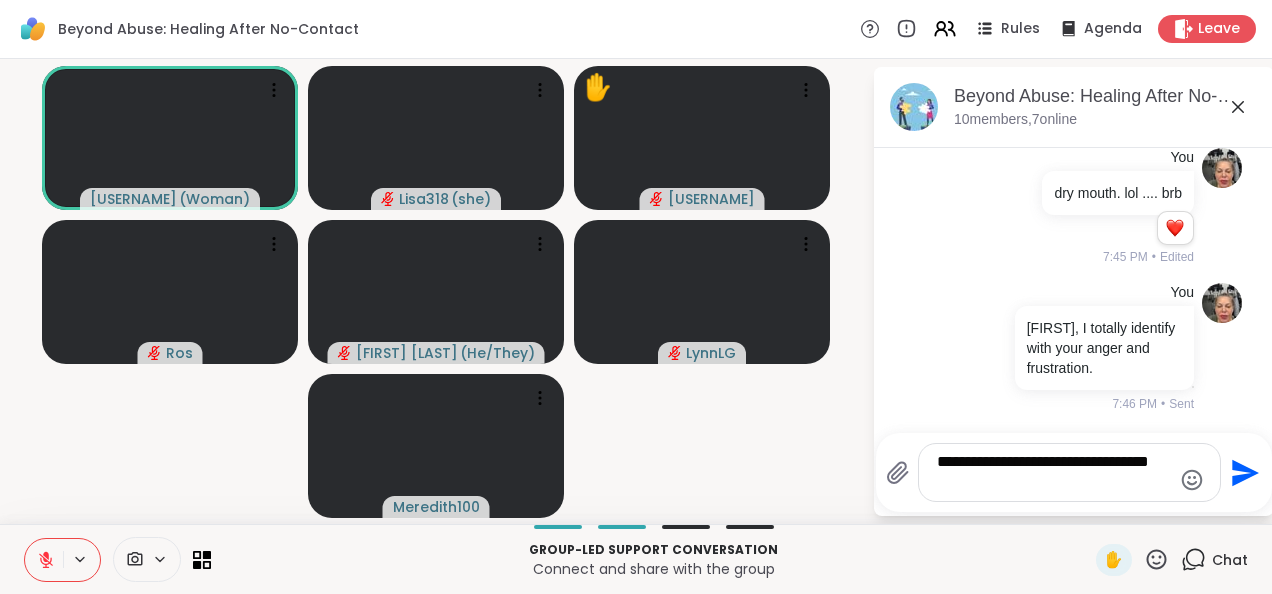 click on "**********" at bounding box center (1054, 472) 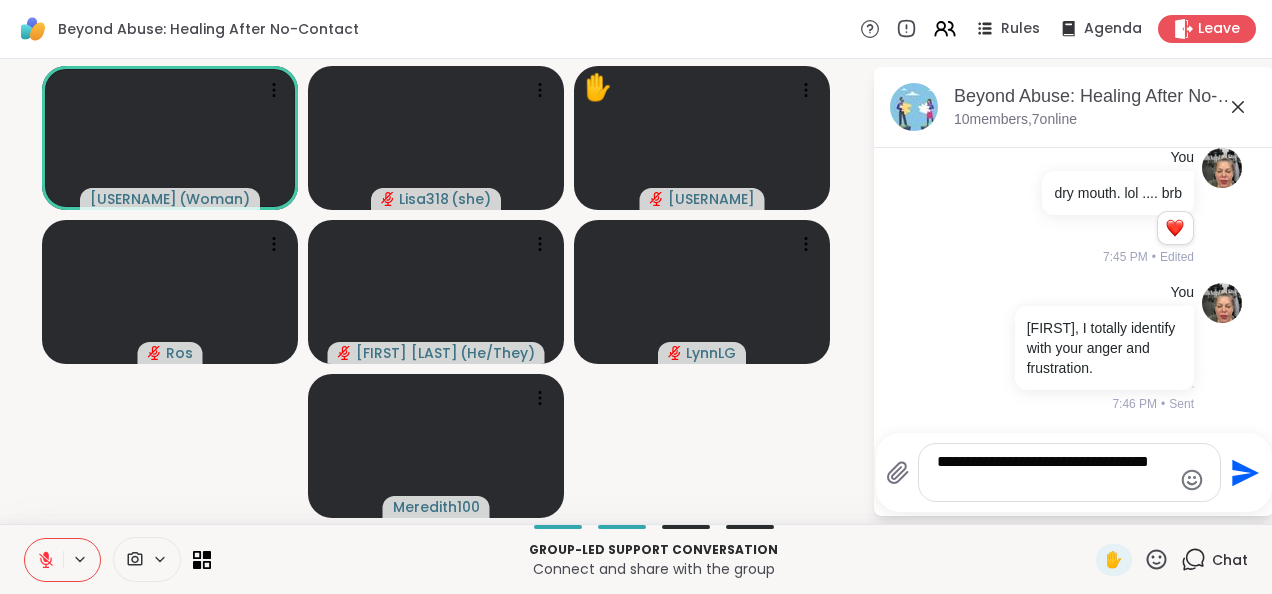 type on "**********" 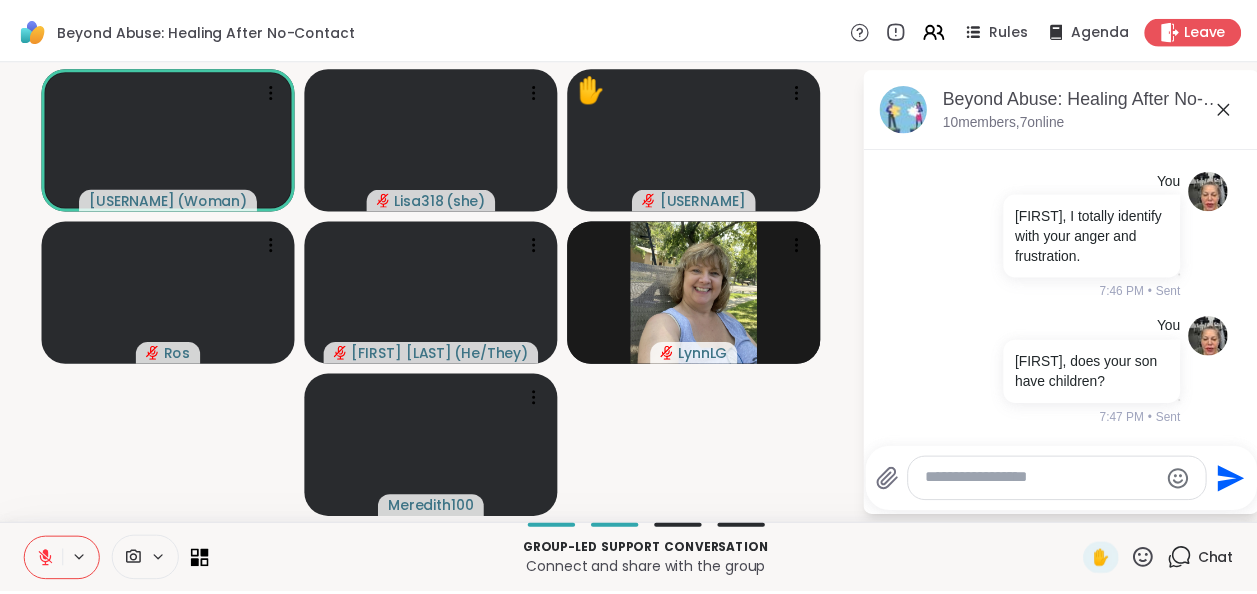 scroll, scrollTop: 2049, scrollLeft: 0, axis: vertical 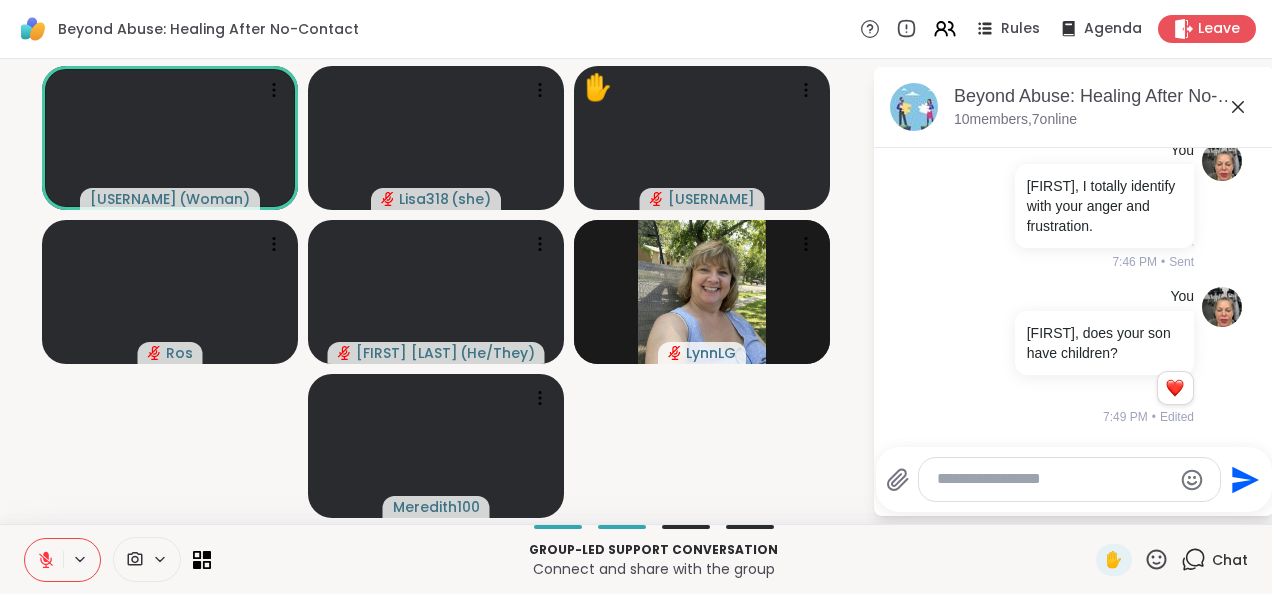 drag, startPoint x: 1108, startPoint y: 555, endPoint x: 843, endPoint y: 596, distance: 268.15295 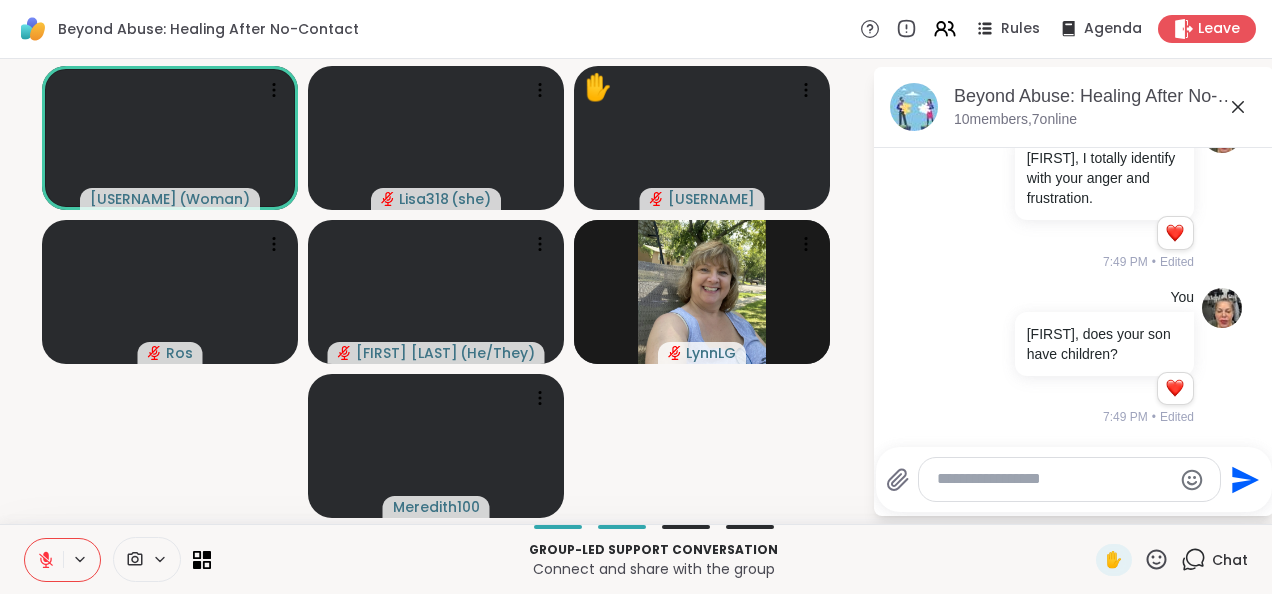 drag, startPoint x: 843, startPoint y: 596, endPoint x: 808, endPoint y: 564, distance: 47.423622 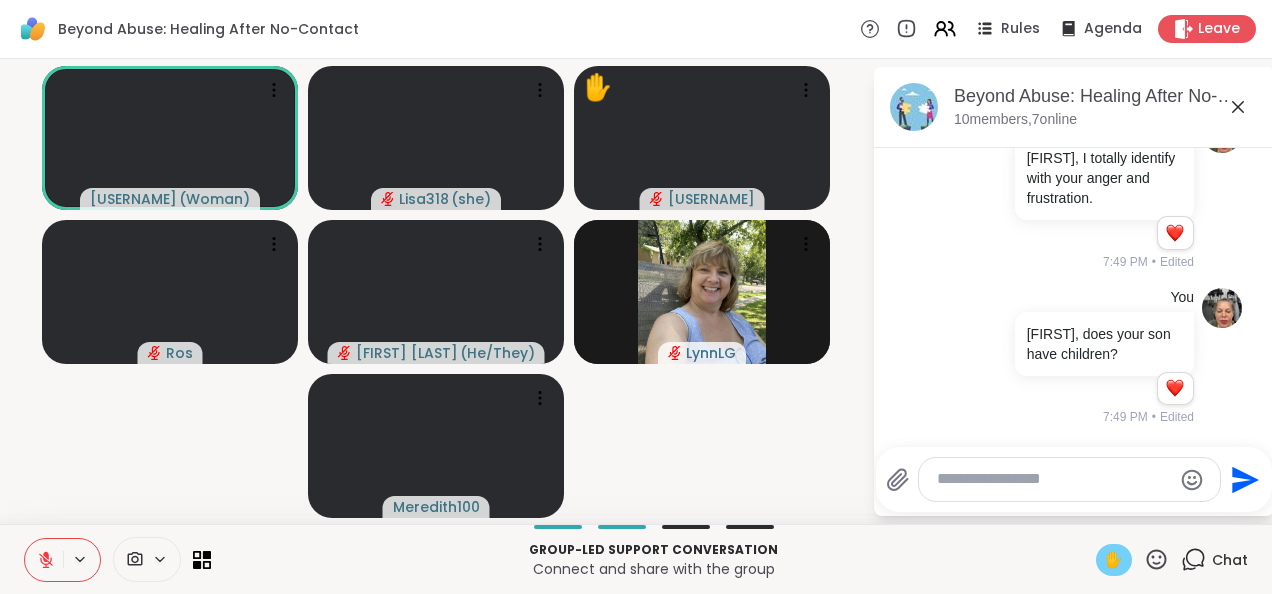 click on "✋" at bounding box center (1114, 560) 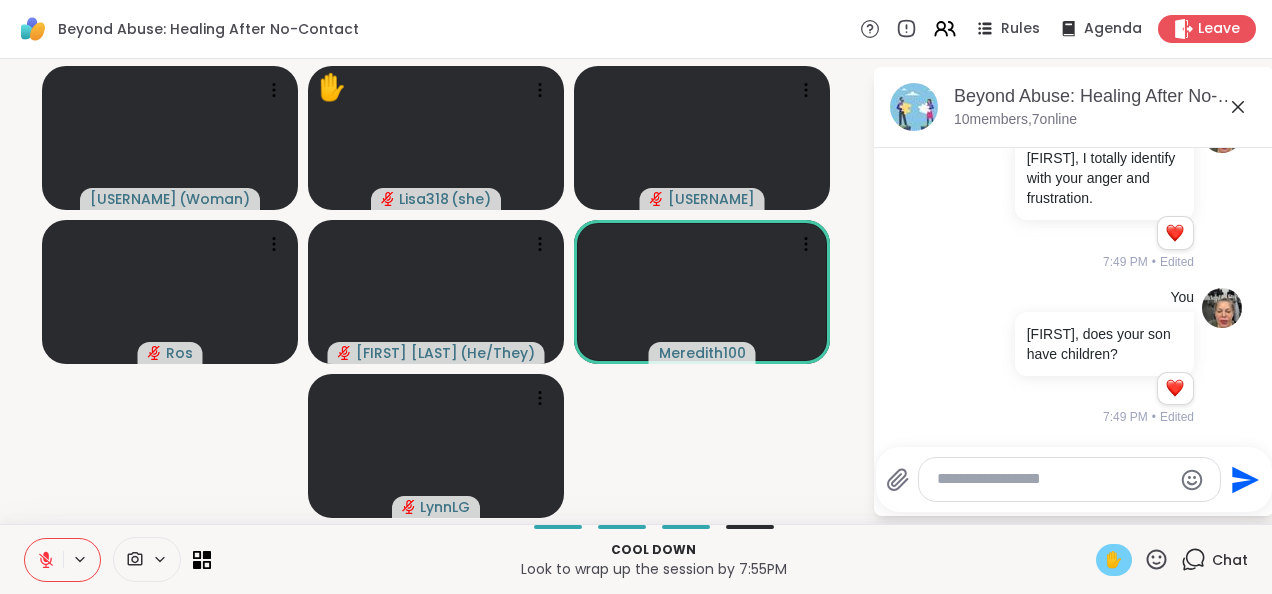 click 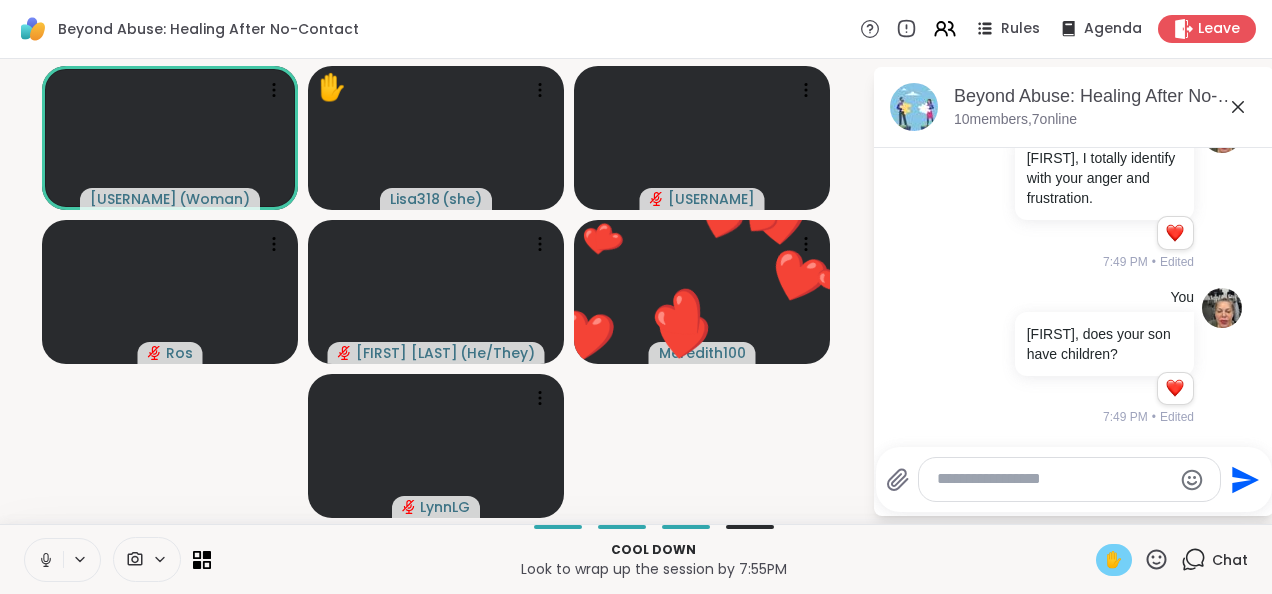 click on "✋" at bounding box center [1114, 560] 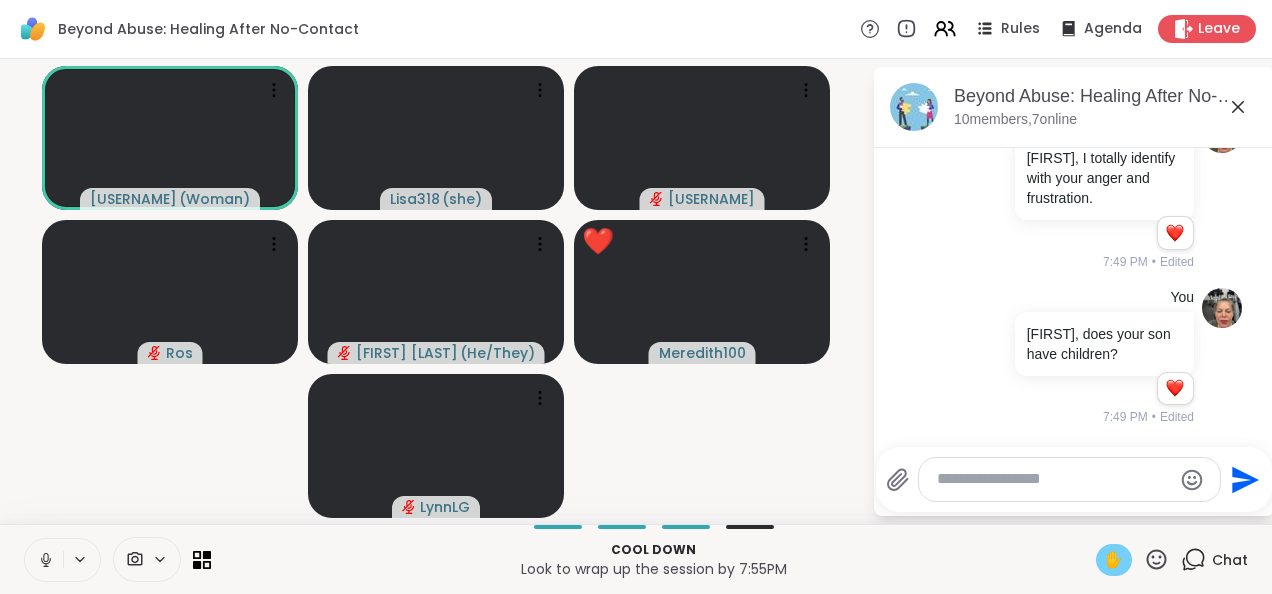 click on "✋" at bounding box center (1114, 560) 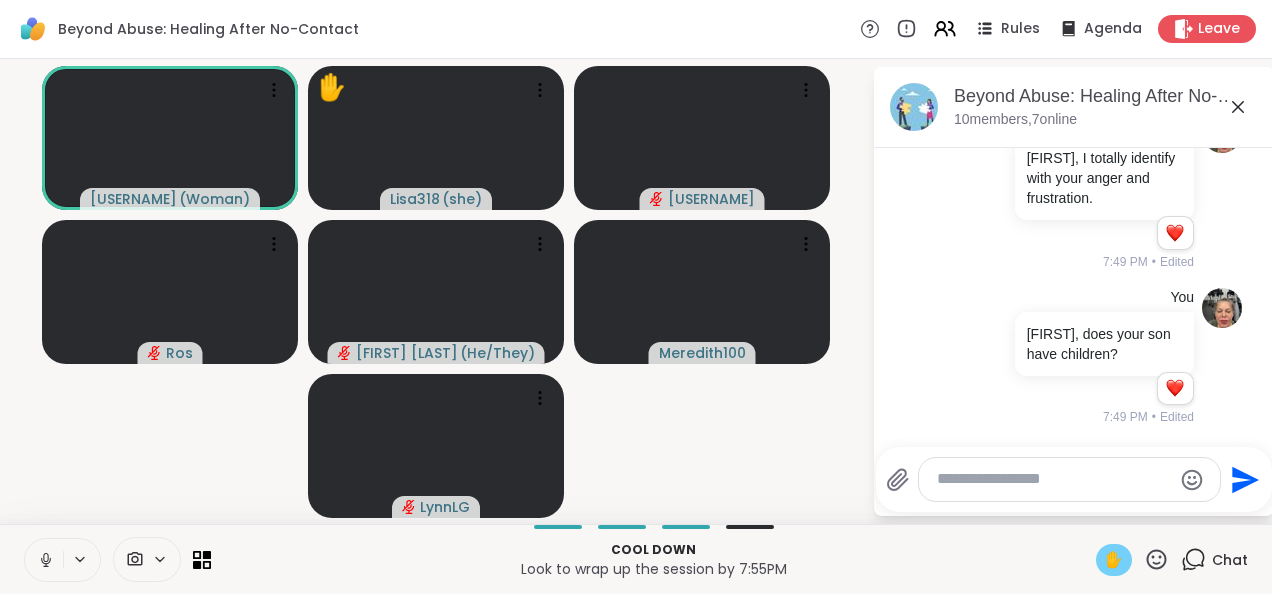 click on "✋" at bounding box center (1114, 560) 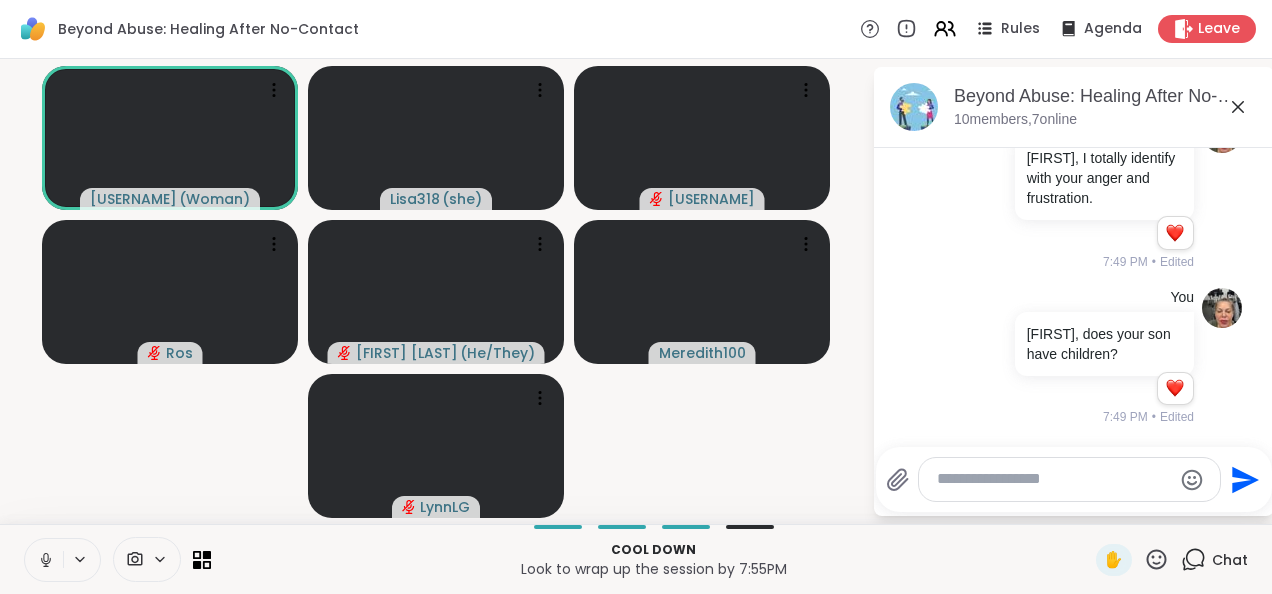click 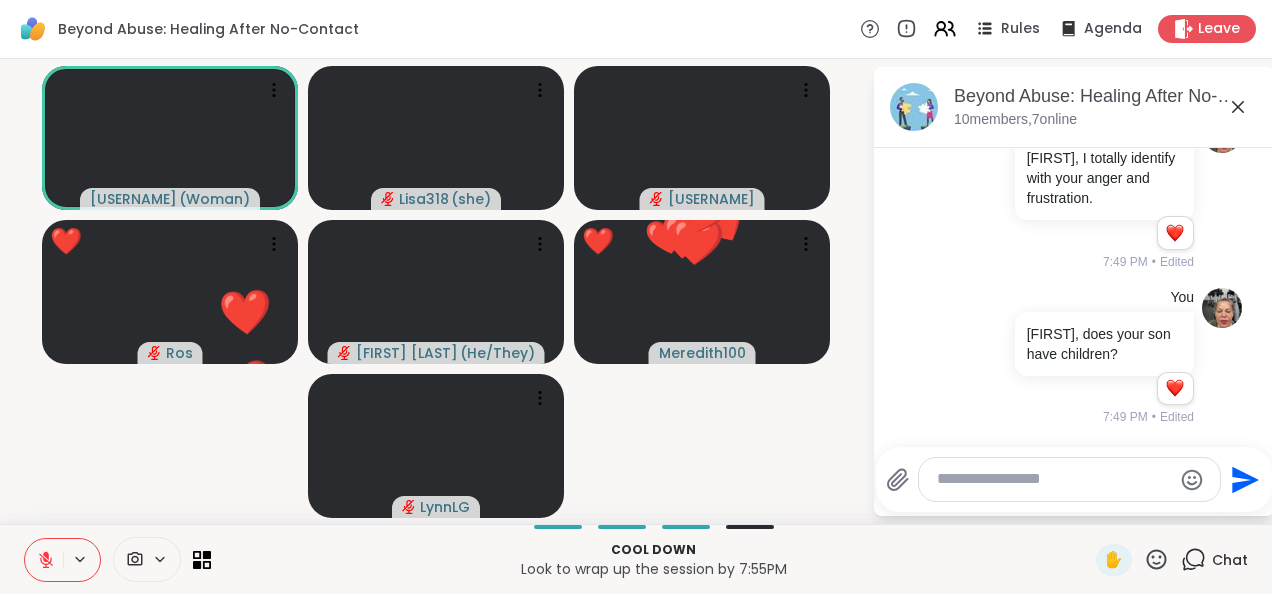 click 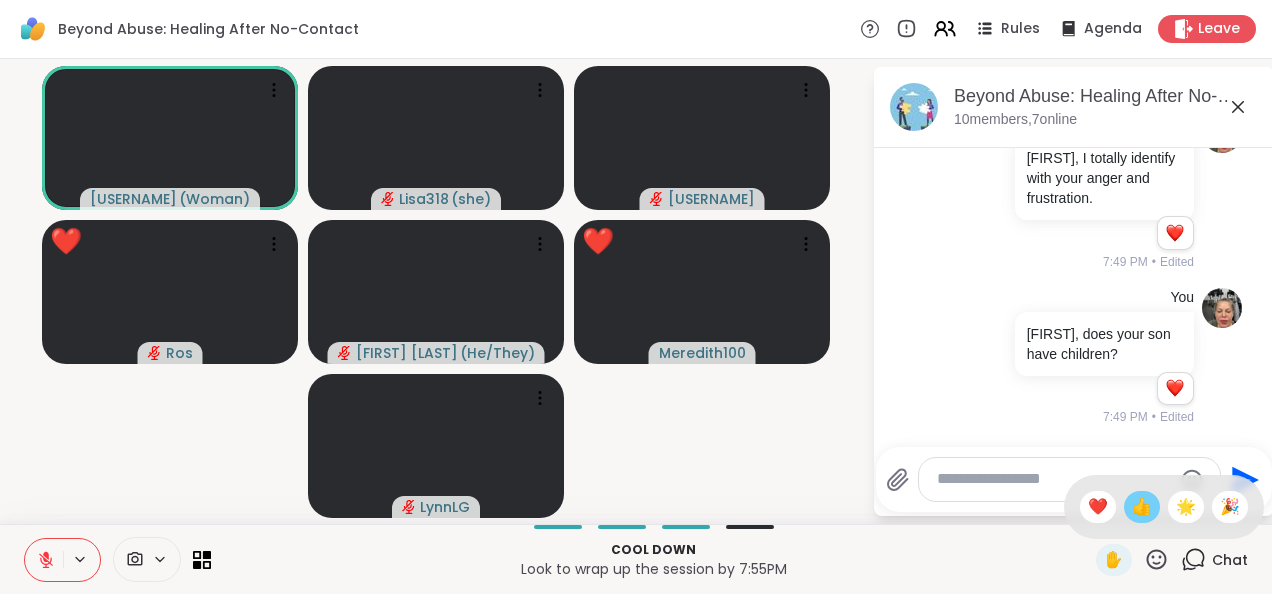 click on "👍" at bounding box center [1142, 507] 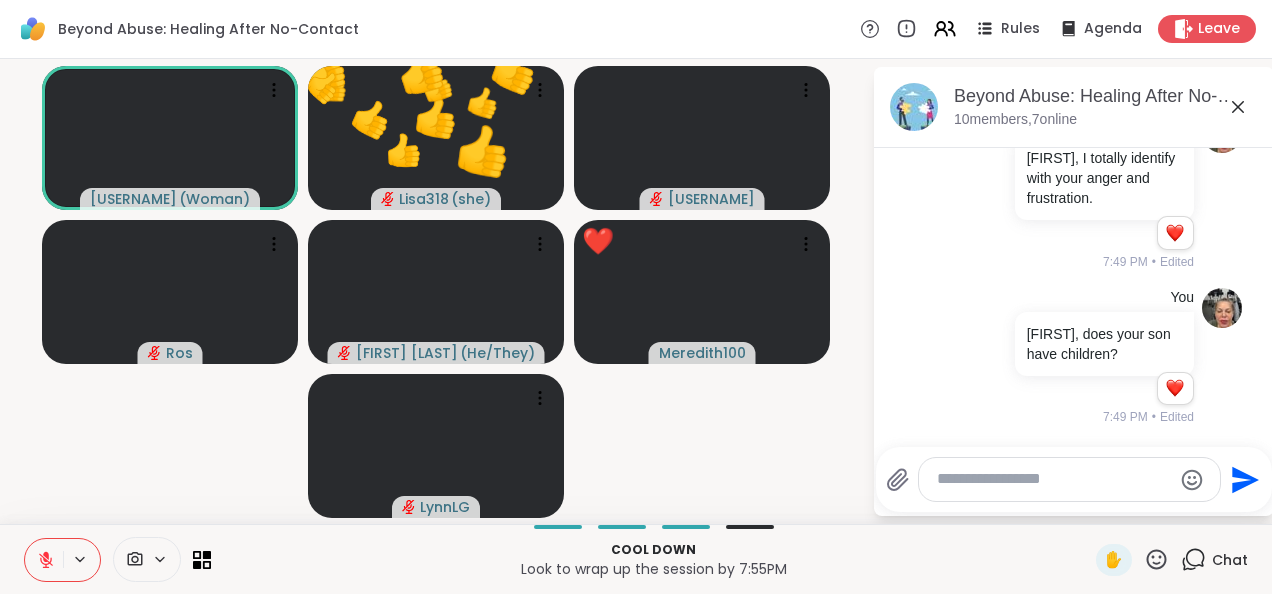 click 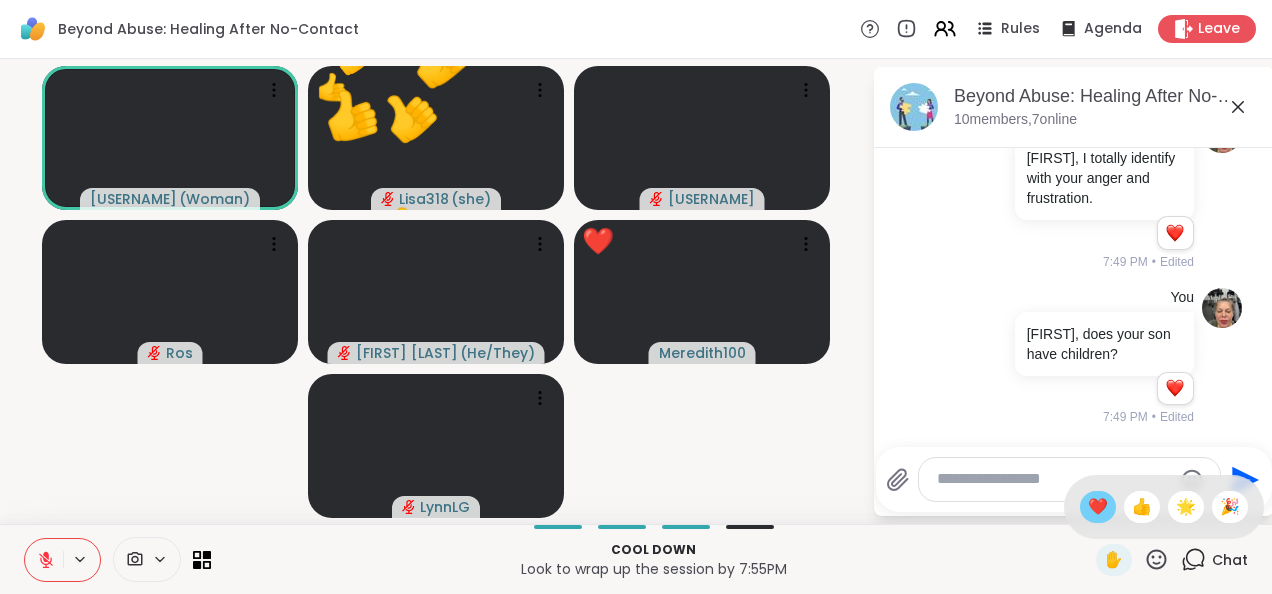 click on "❤️" at bounding box center (1098, 507) 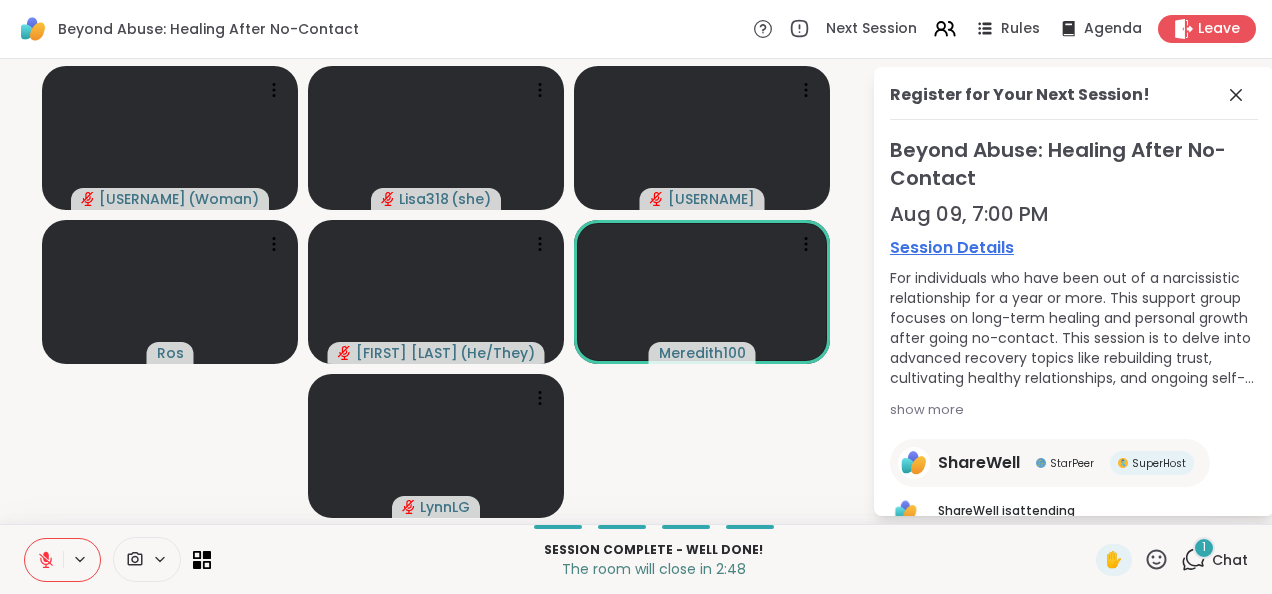 click 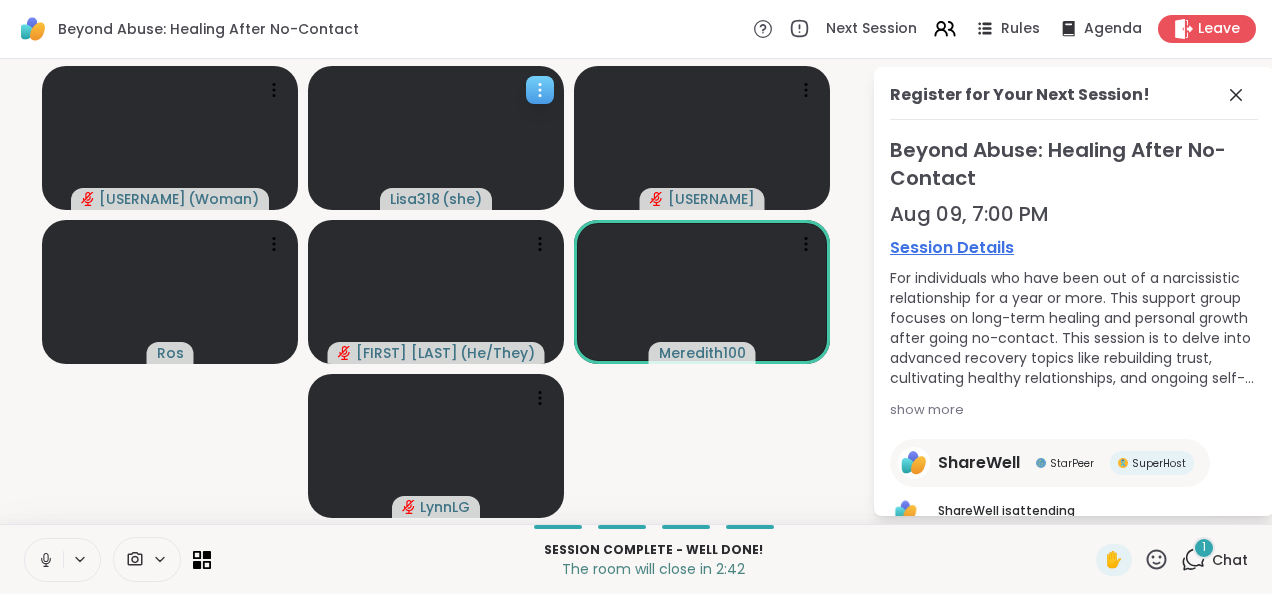click at bounding box center [436, 138] 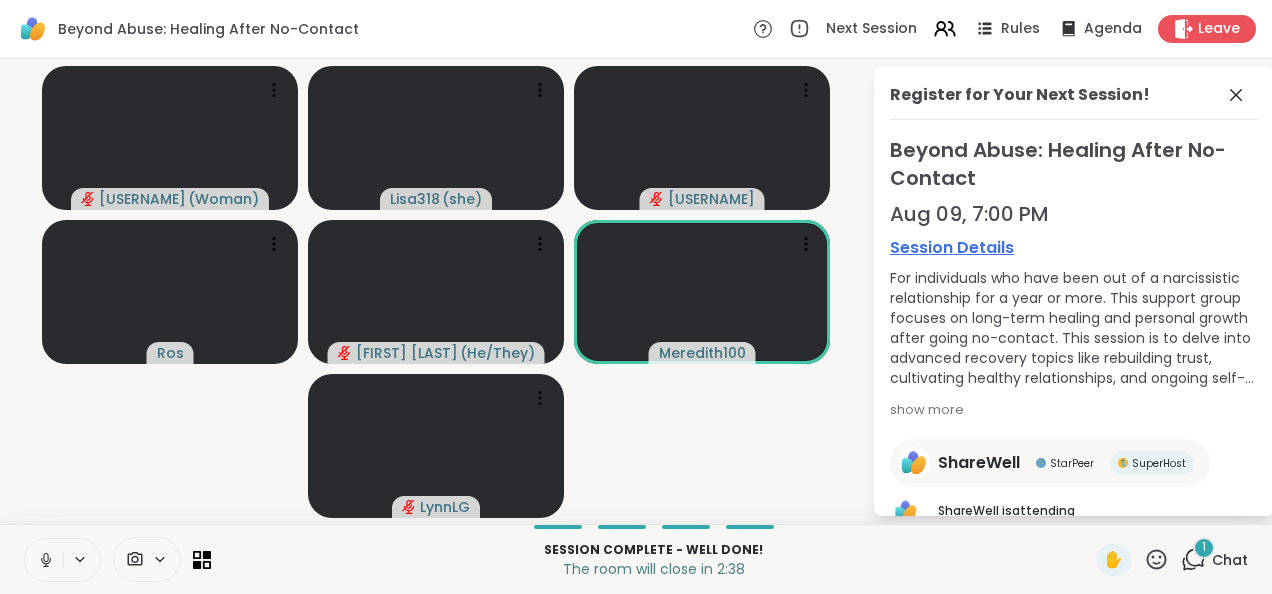 drag, startPoint x: 1083, startPoint y: 558, endPoint x: 1018, endPoint y: 581, distance: 68.94926 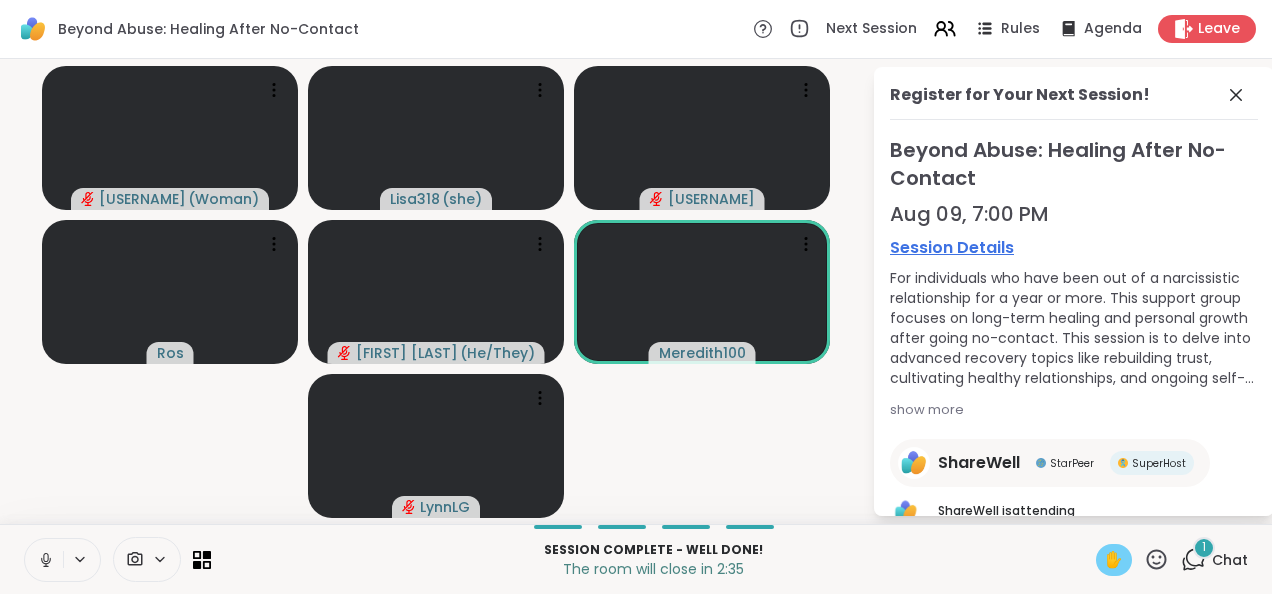 click on "✋" at bounding box center [1114, 560] 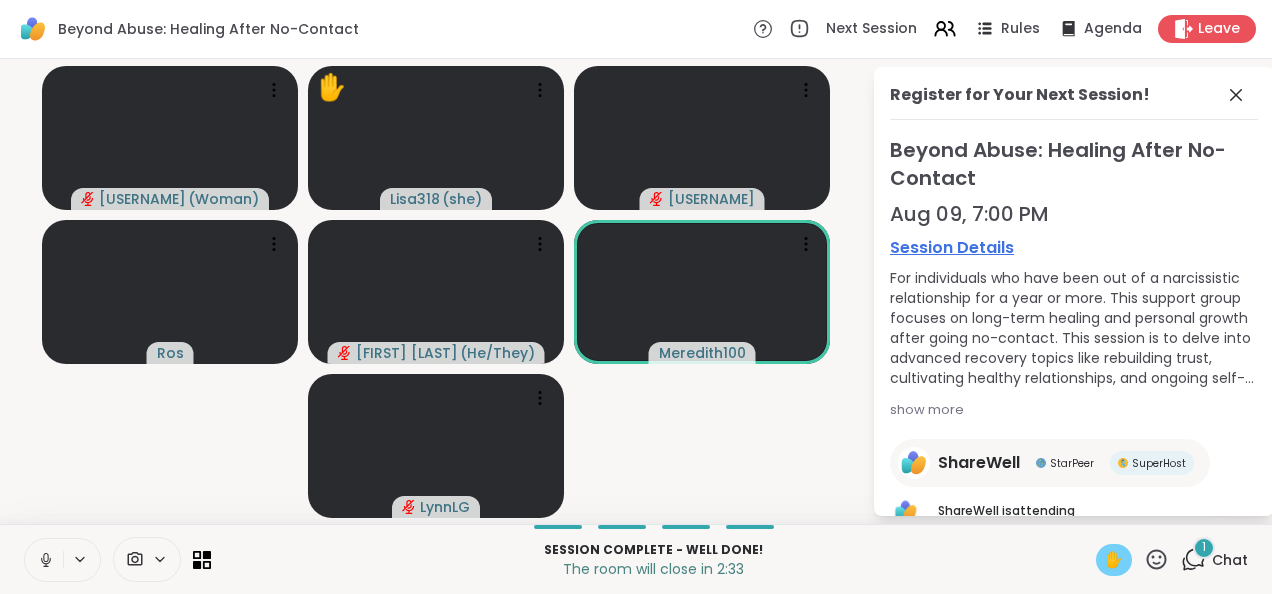 click on "✋" at bounding box center (1114, 560) 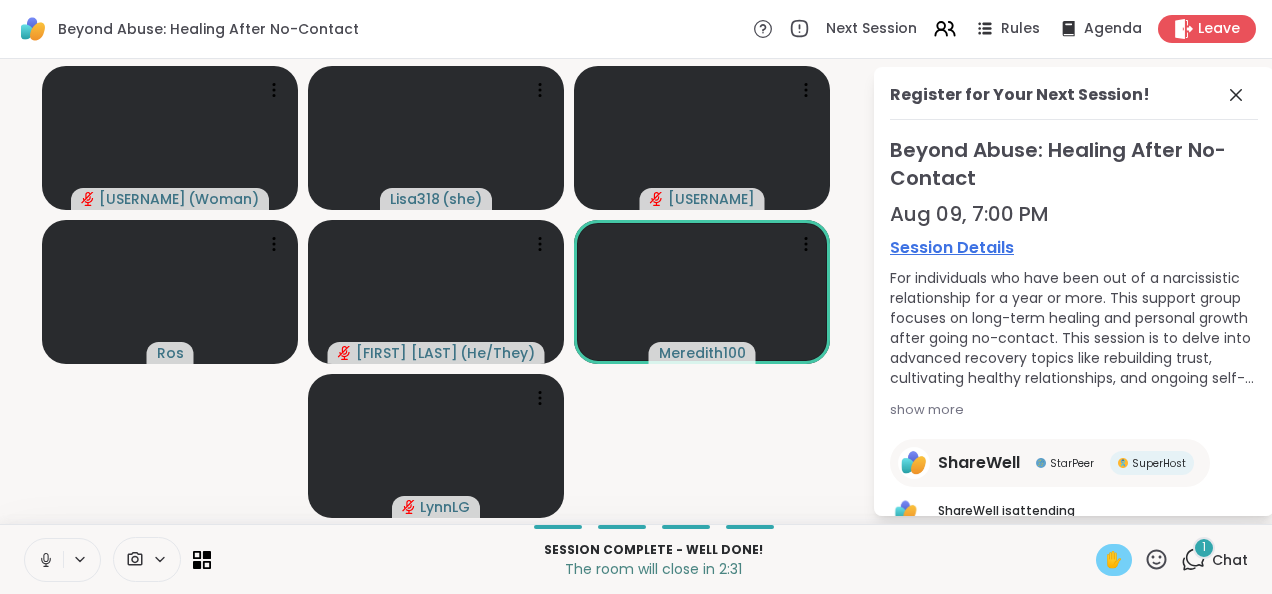 click on "✋" at bounding box center (1114, 560) 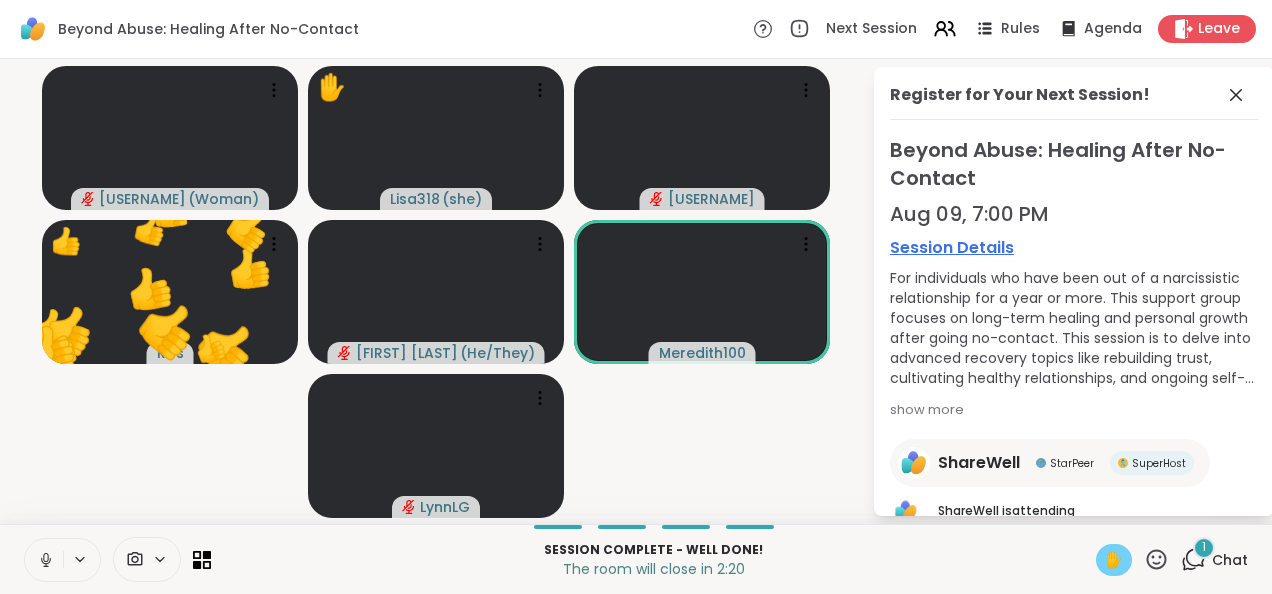 click 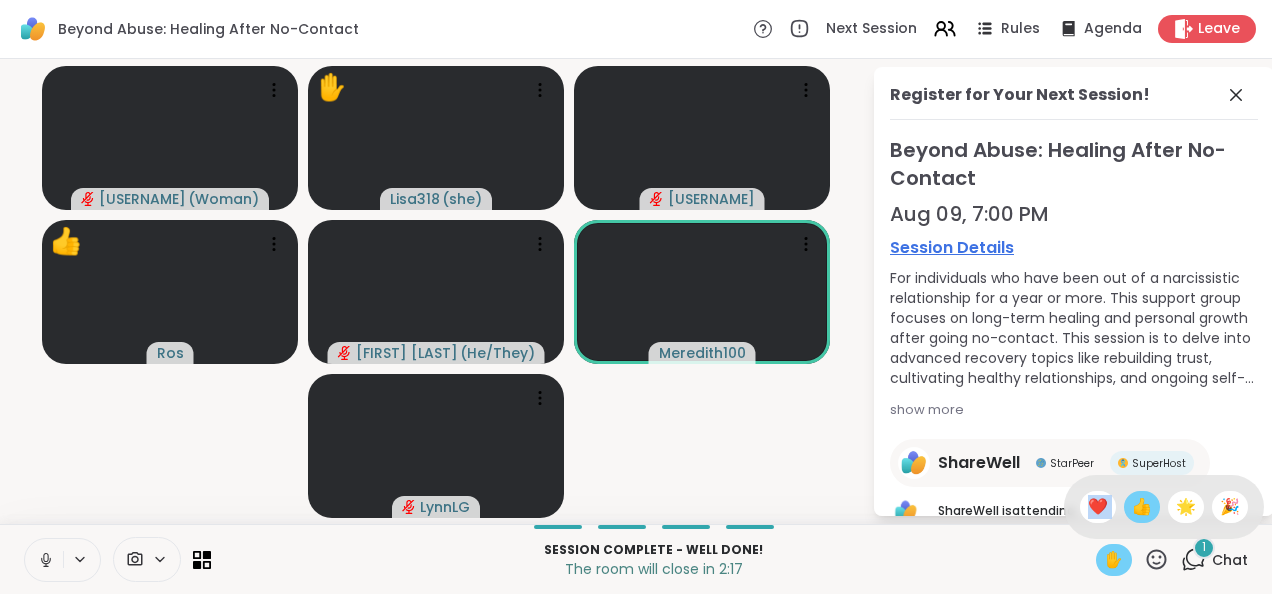 drag, startPoint x: 1143, startPoint y: 562, endPoint x: 1120, endPoint y: 506, distance: 60.53924 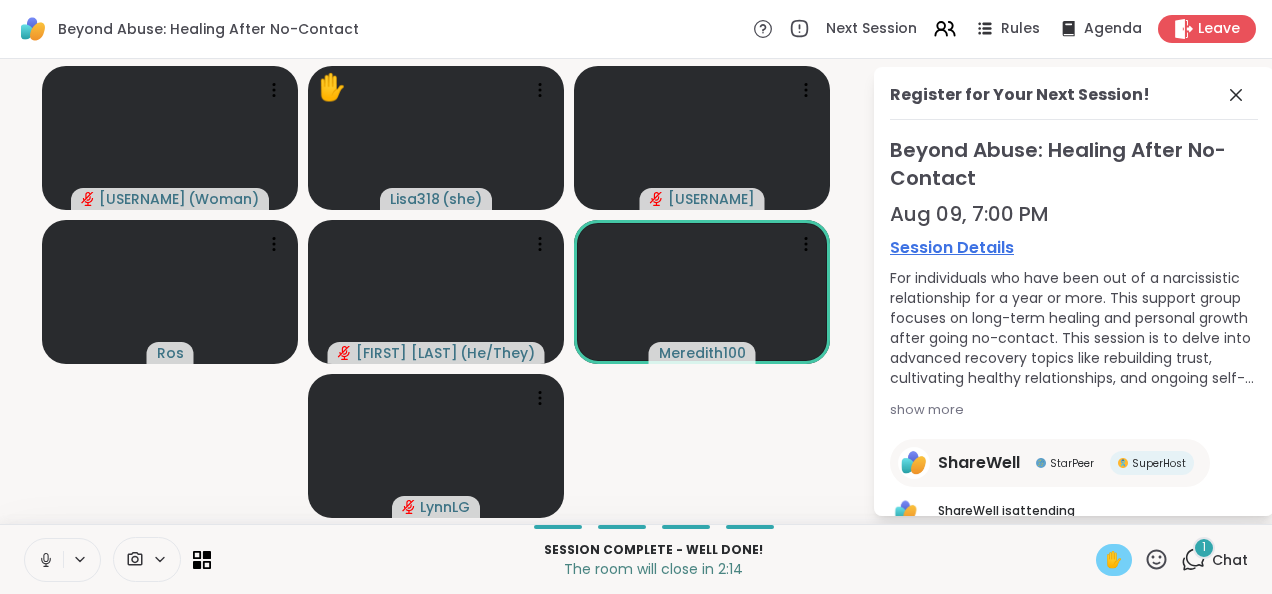 click 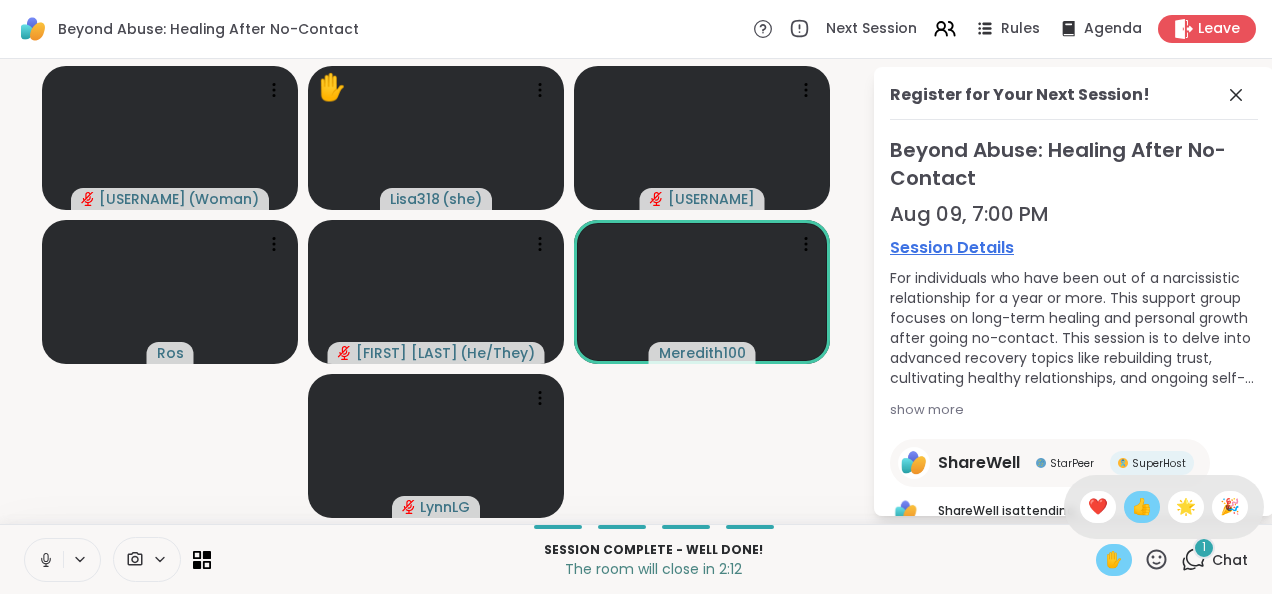 click on "👍" at bounding box center [1142, 507] 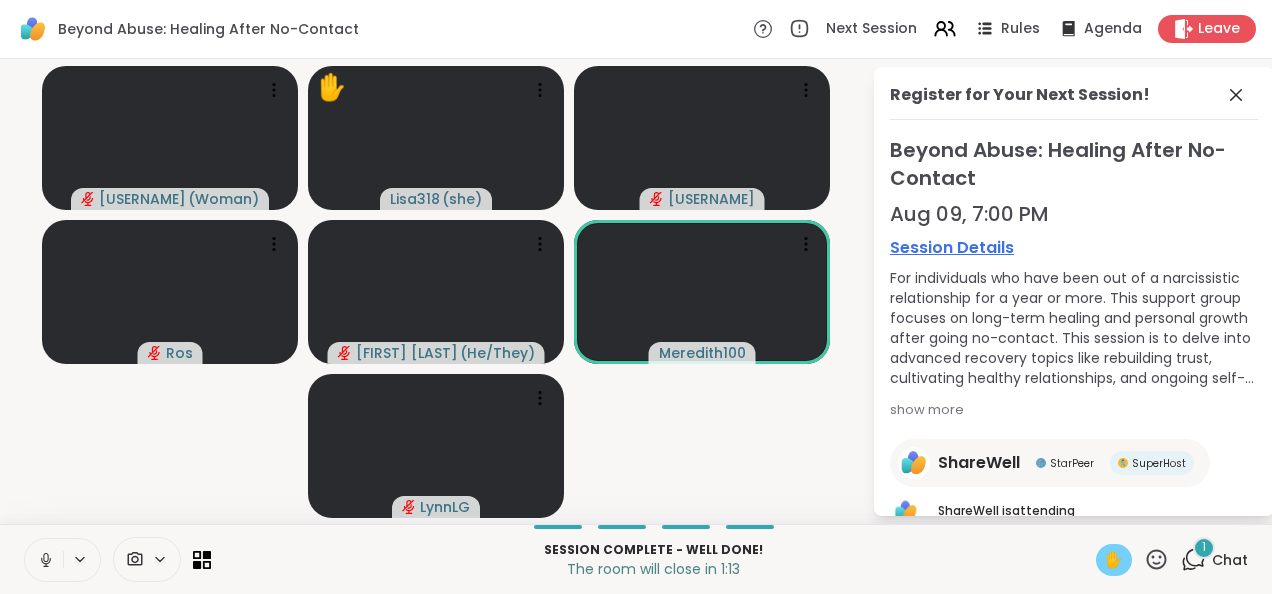 click 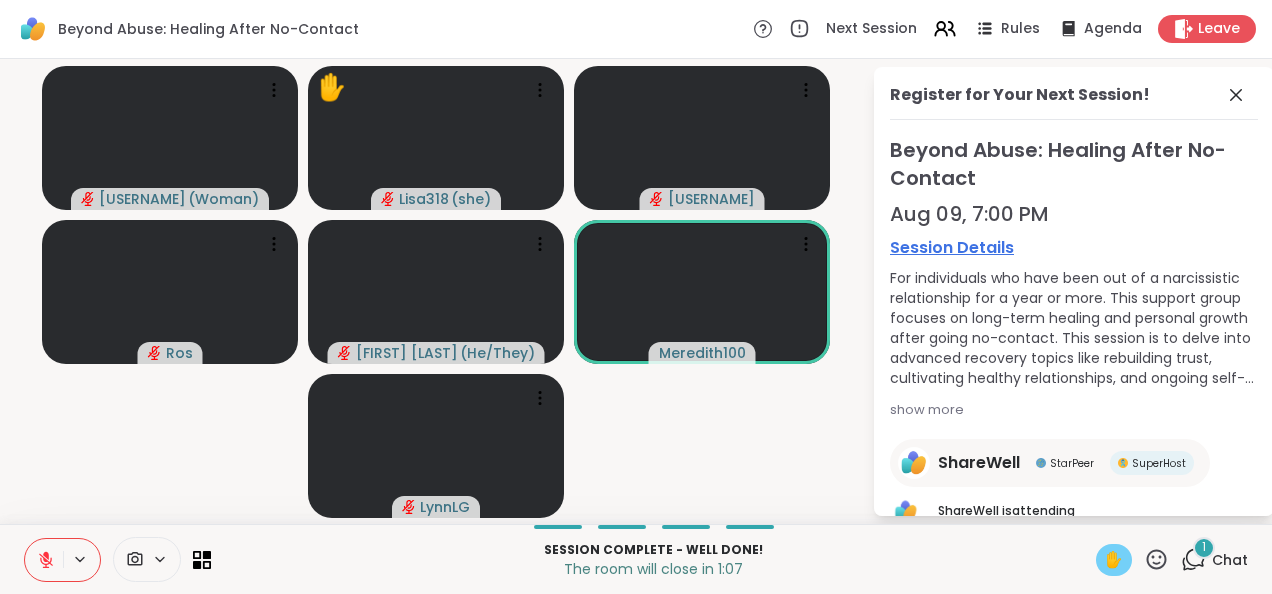 click on "✋" at bounding box center (1114, 560) 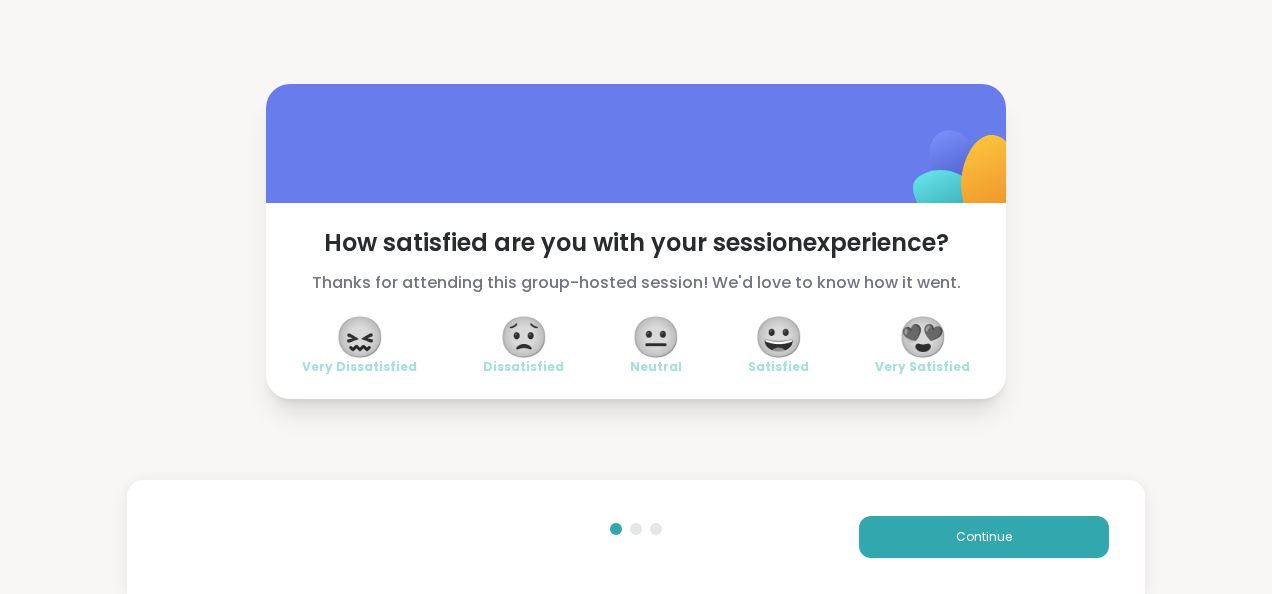 click on "😍" at bounding box center [923, 337] 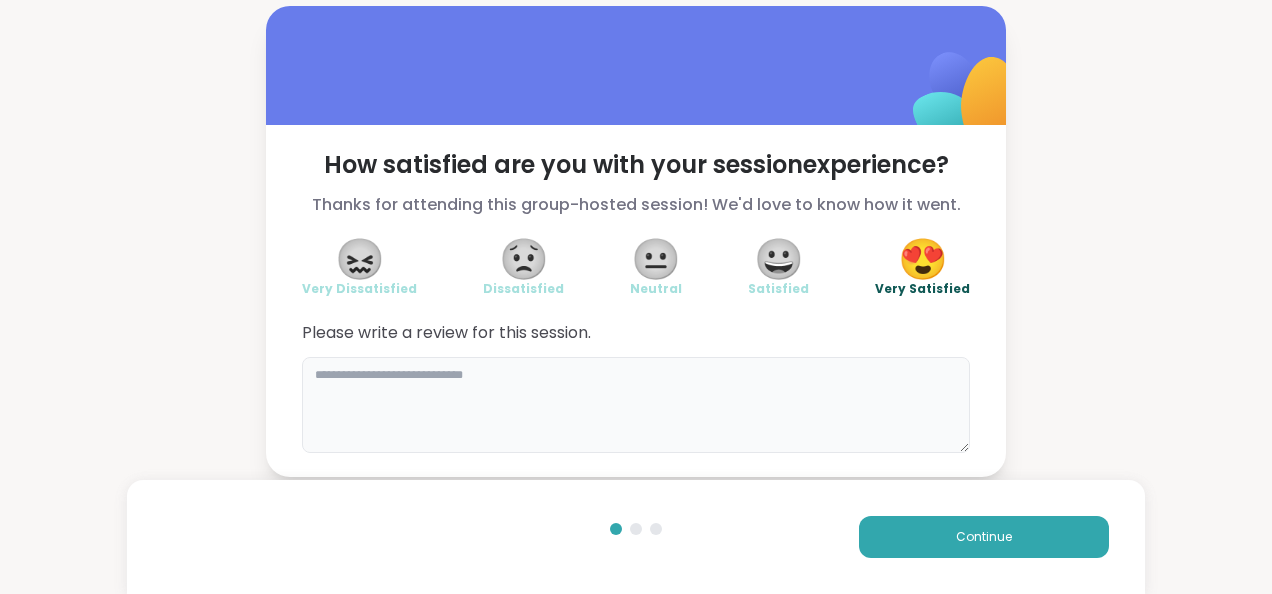 click at bounding box center [636, 405] 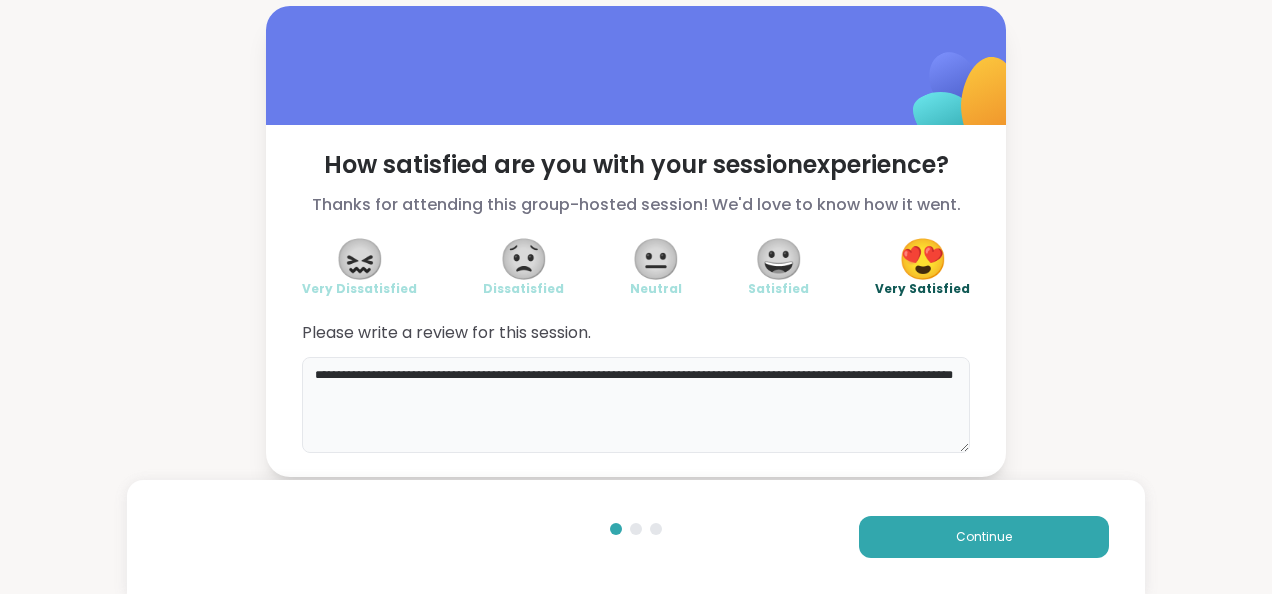 type on "**********" 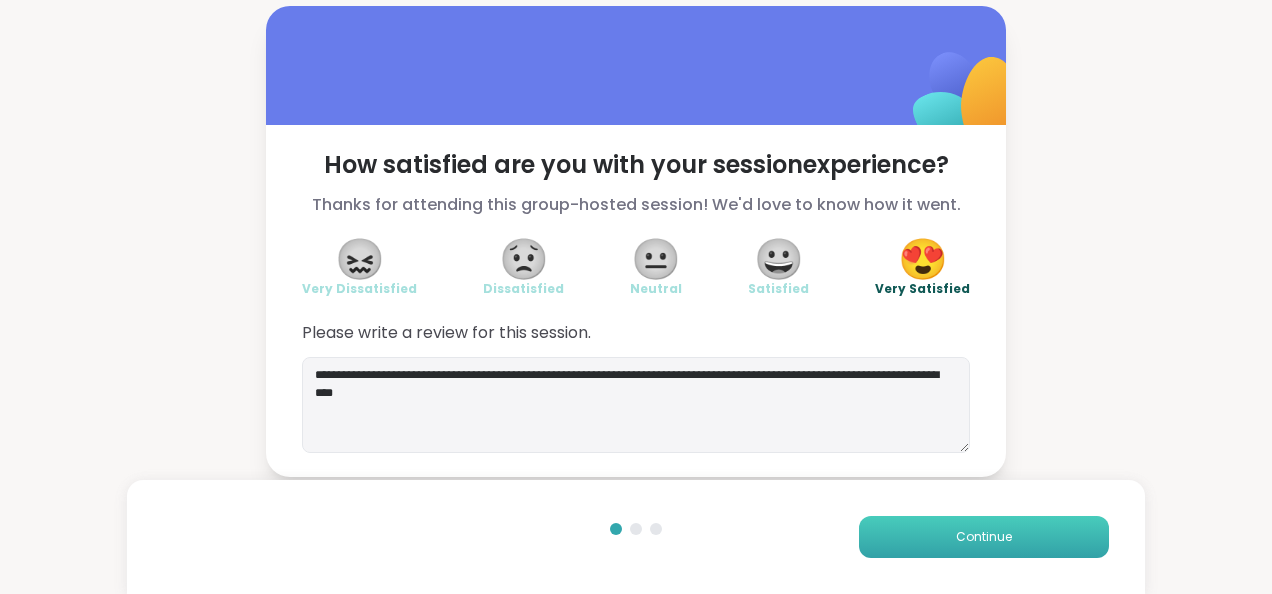 click on "Continue" at bounding box center (984, 537) 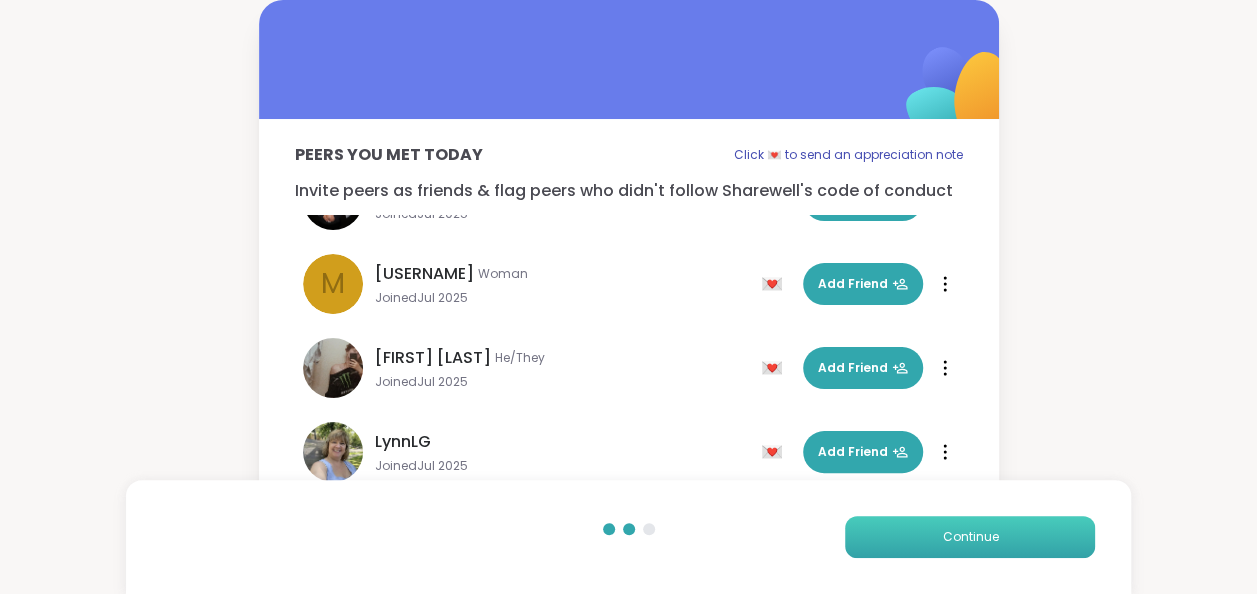 scroll, scrollTop: 312, scrollLeft: 0, axis: vertical 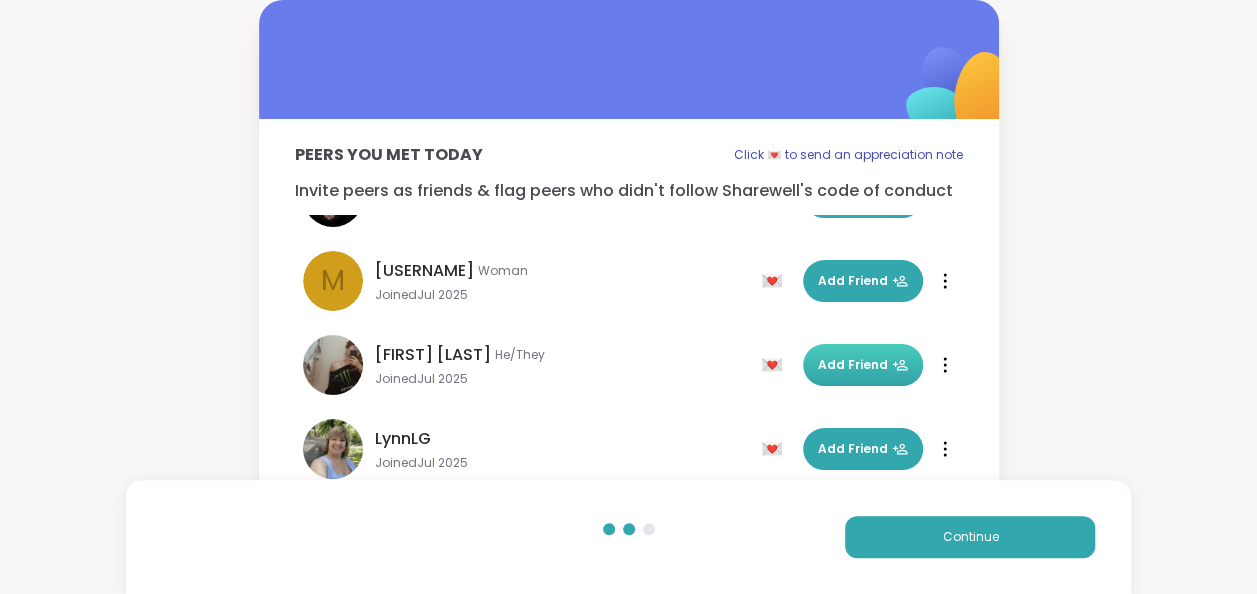 click on "Add Friend" at bounding box center [863, 365] 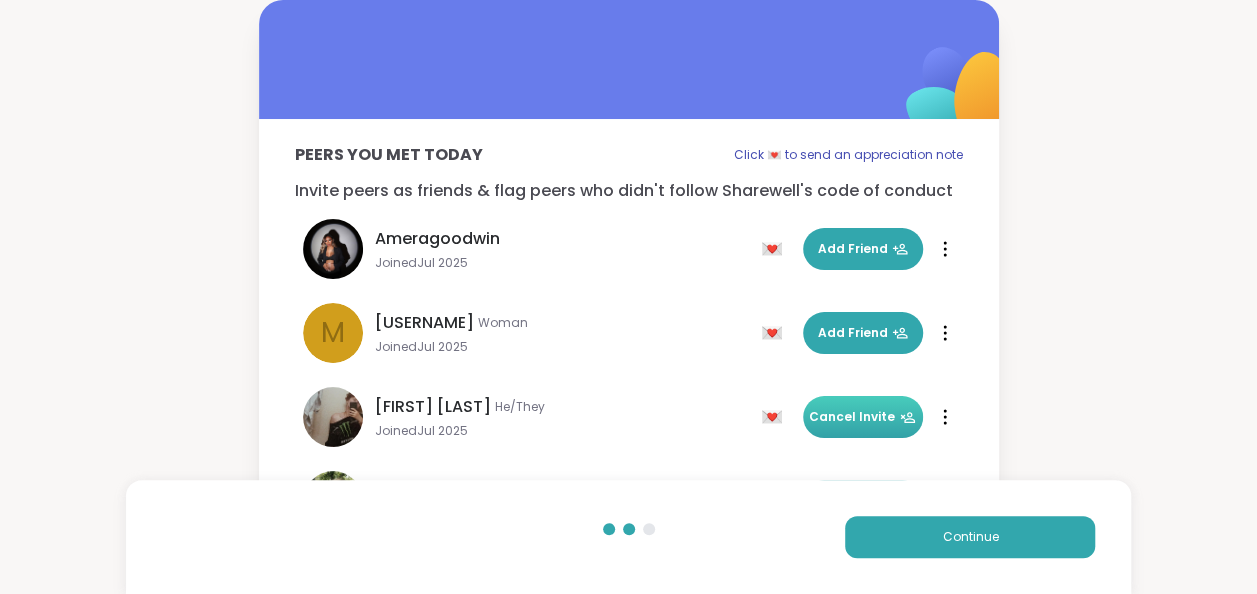 scroll, scrollTop: 257, scrollLeft: 0, axis: vertical 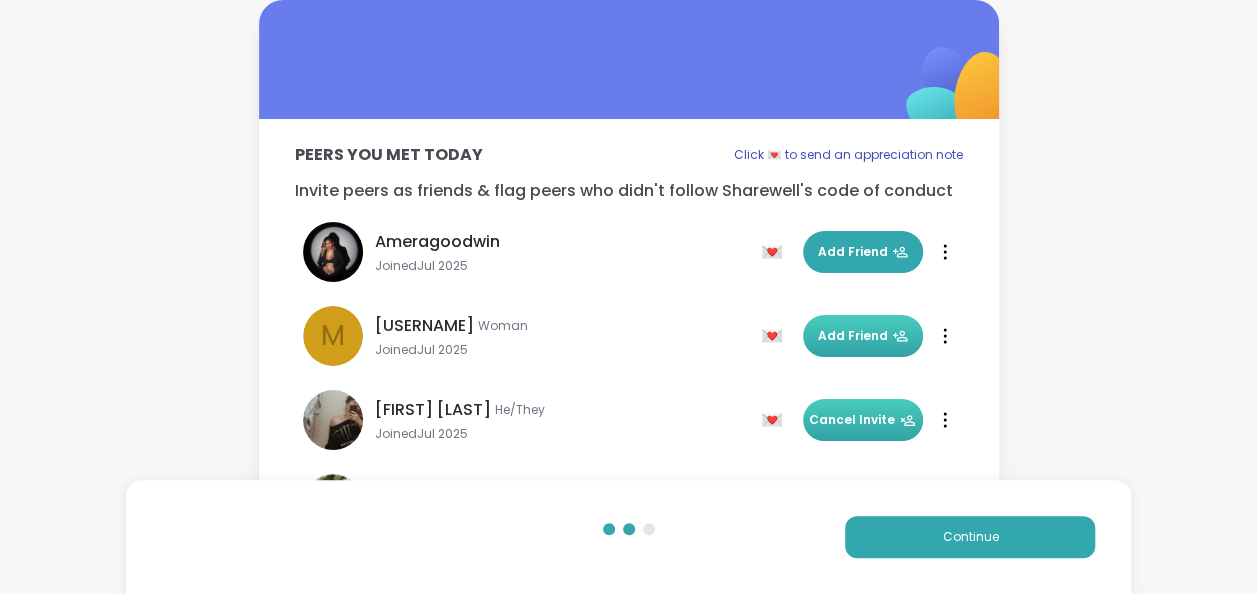 click on "Add Friend" at bounding box center [863, 336] 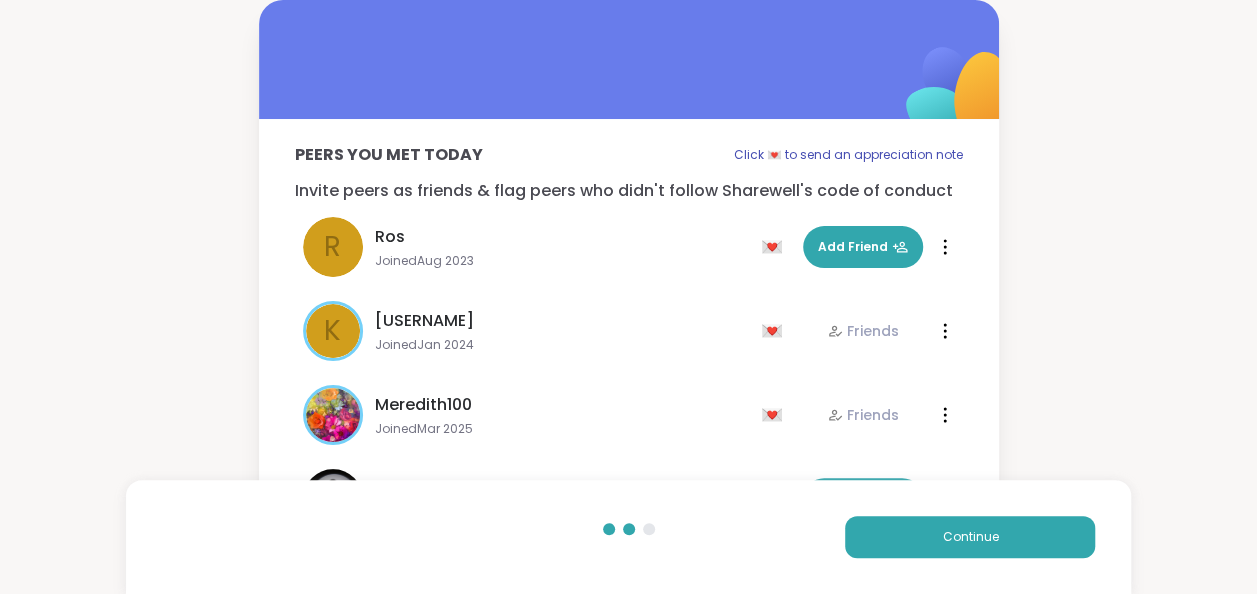 scroll, scrollTop: 6, scrollLeft: 0, axis: vertical 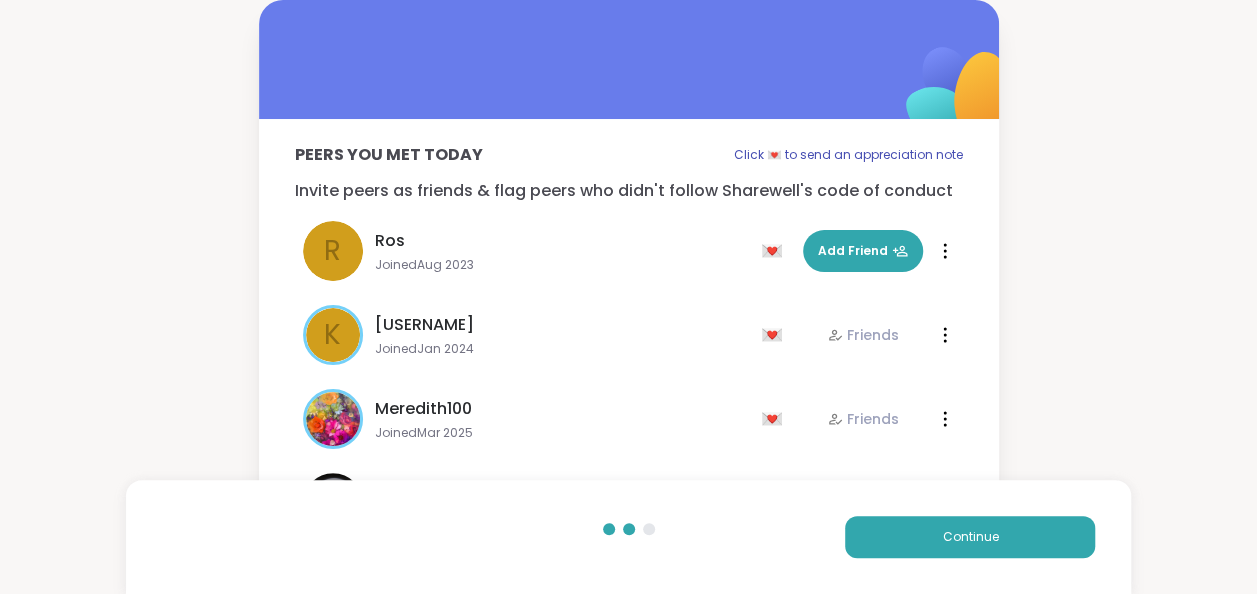 click on "[USERNAME]" at bounding box center (424, 325) 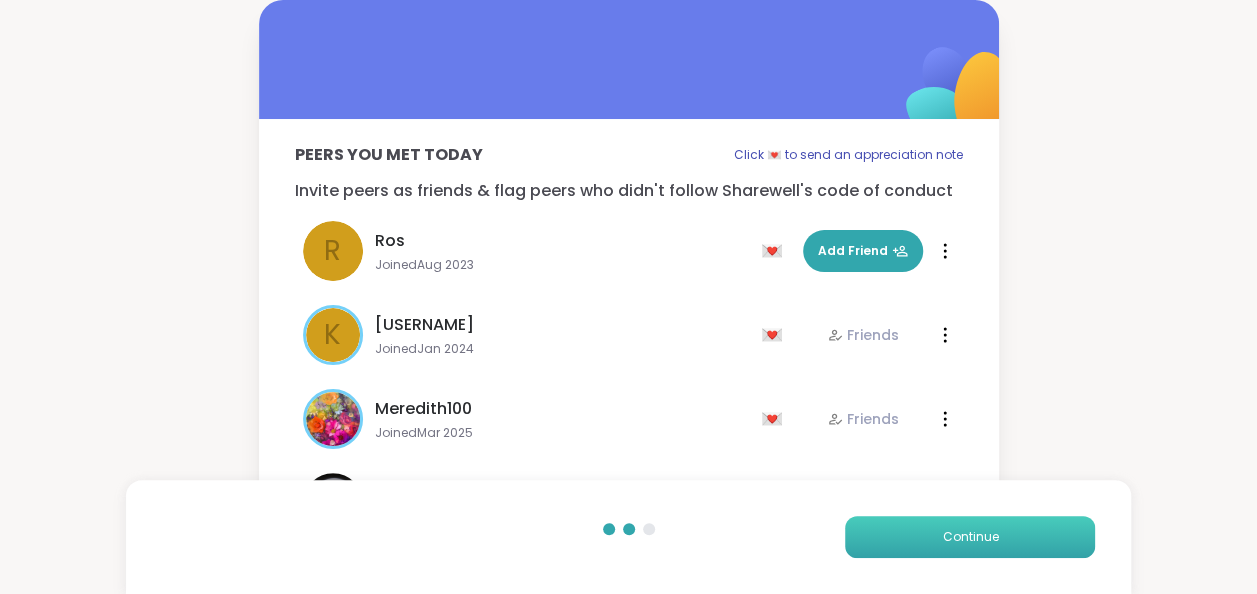click on "Continue" at bounding box center [970, 537] 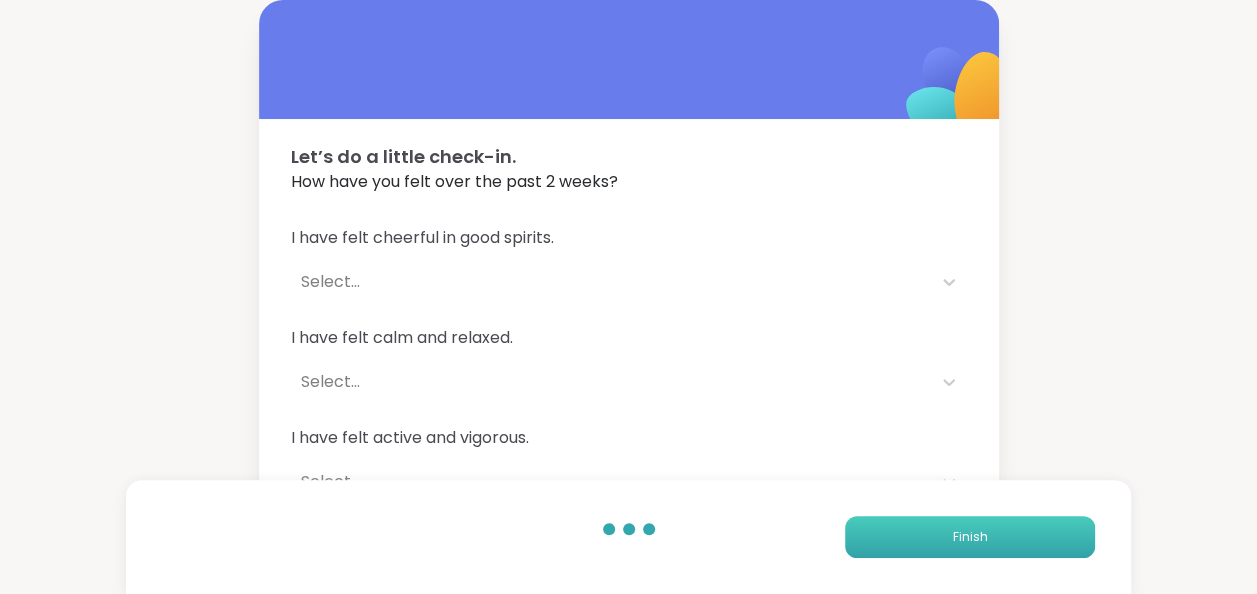 click on "Finish" at bounding box center [970, 537] 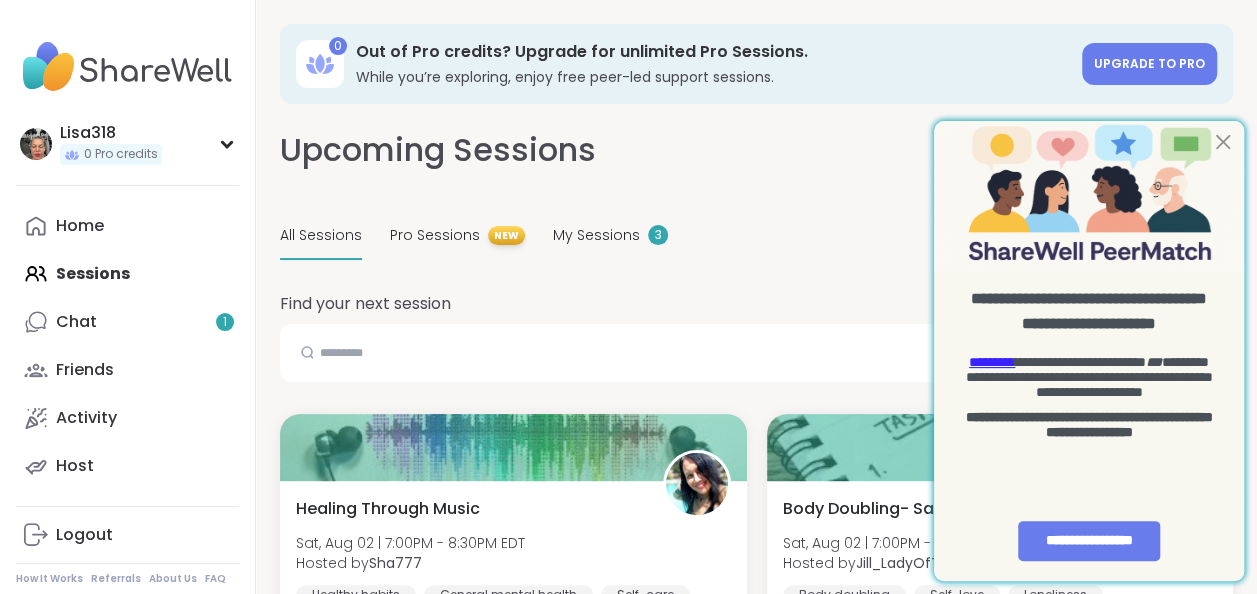 scroll, scrollTop: 0, scrollLeft: 0, axis: both 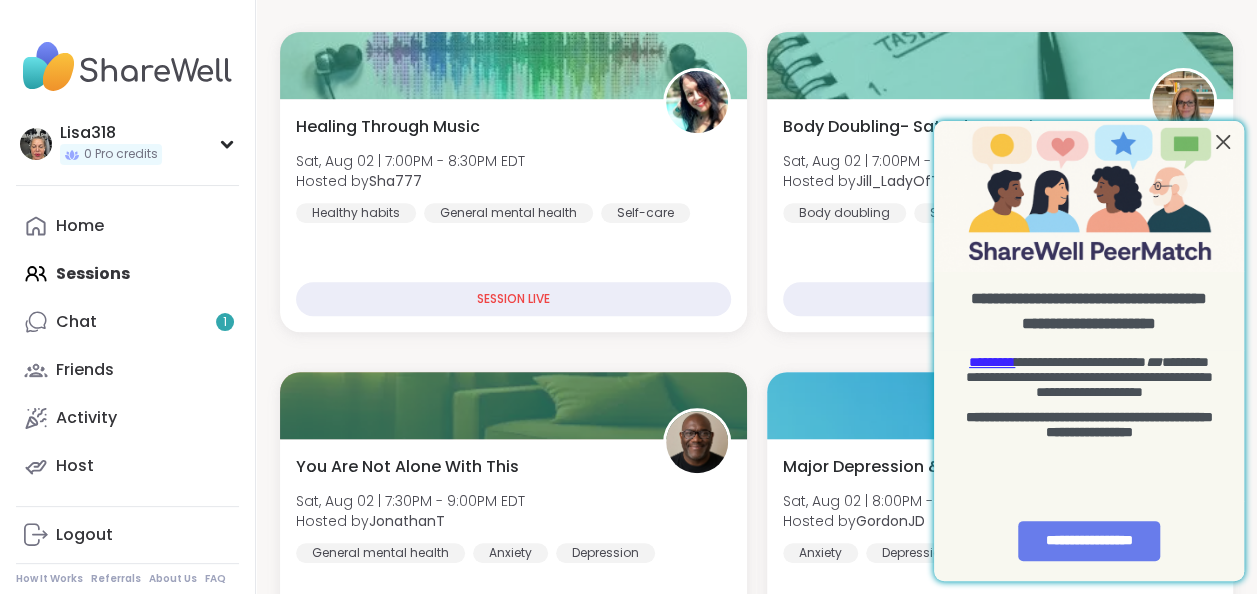 click at bounding box center (1089, 196) 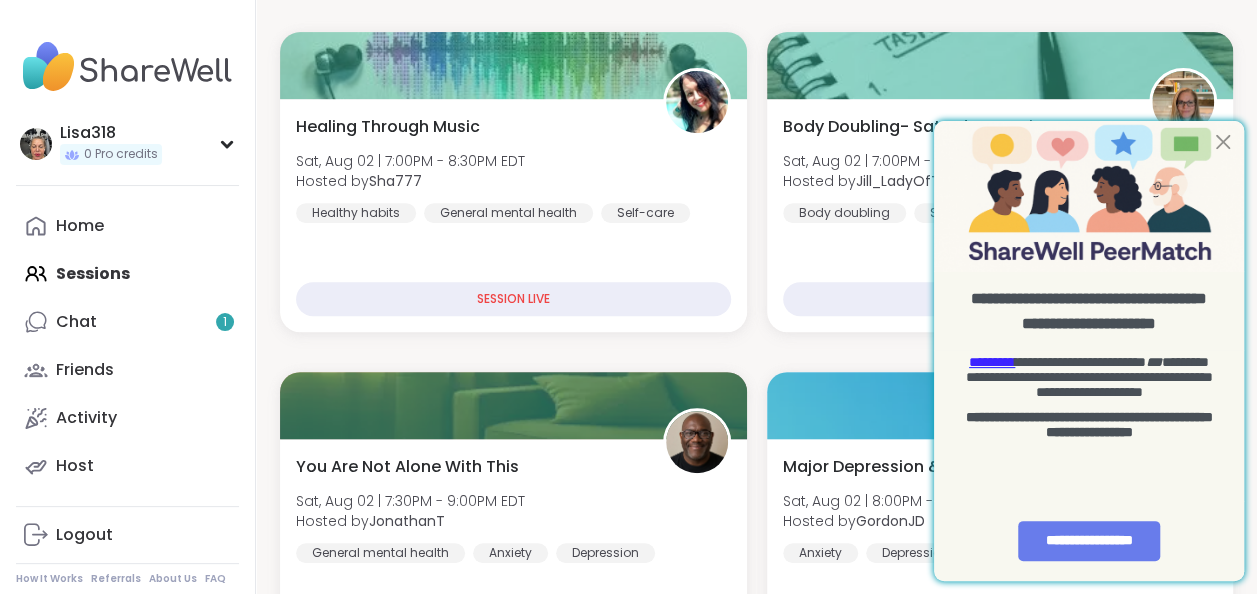 click at bounding box center (1089, 196) 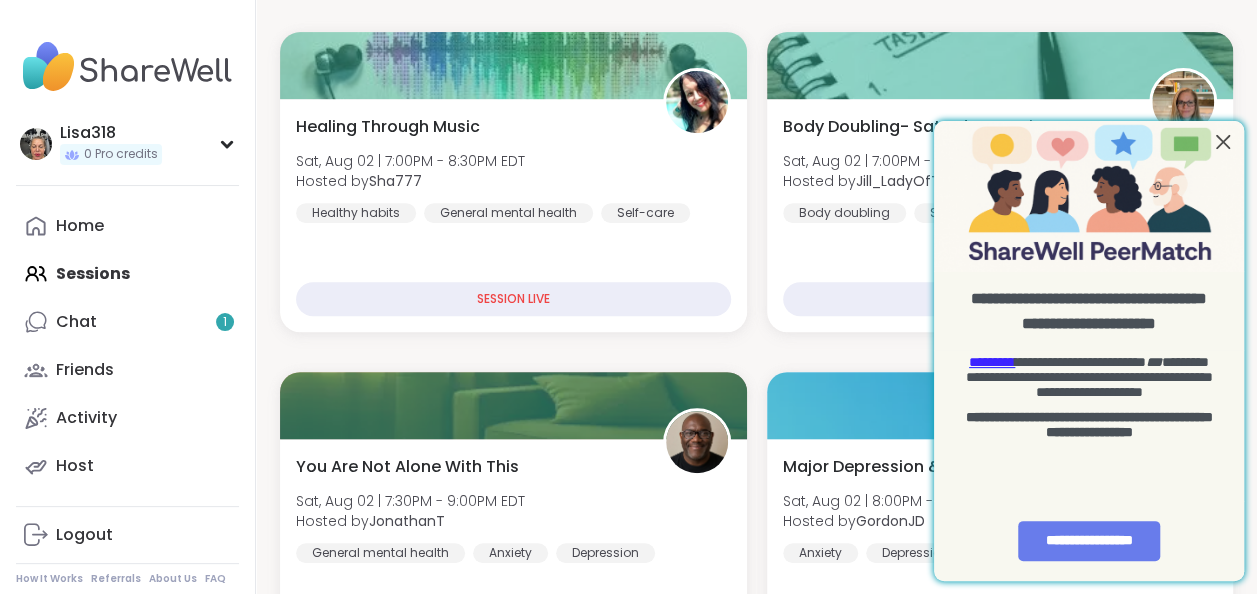 click at bounding box center (1223, 141) 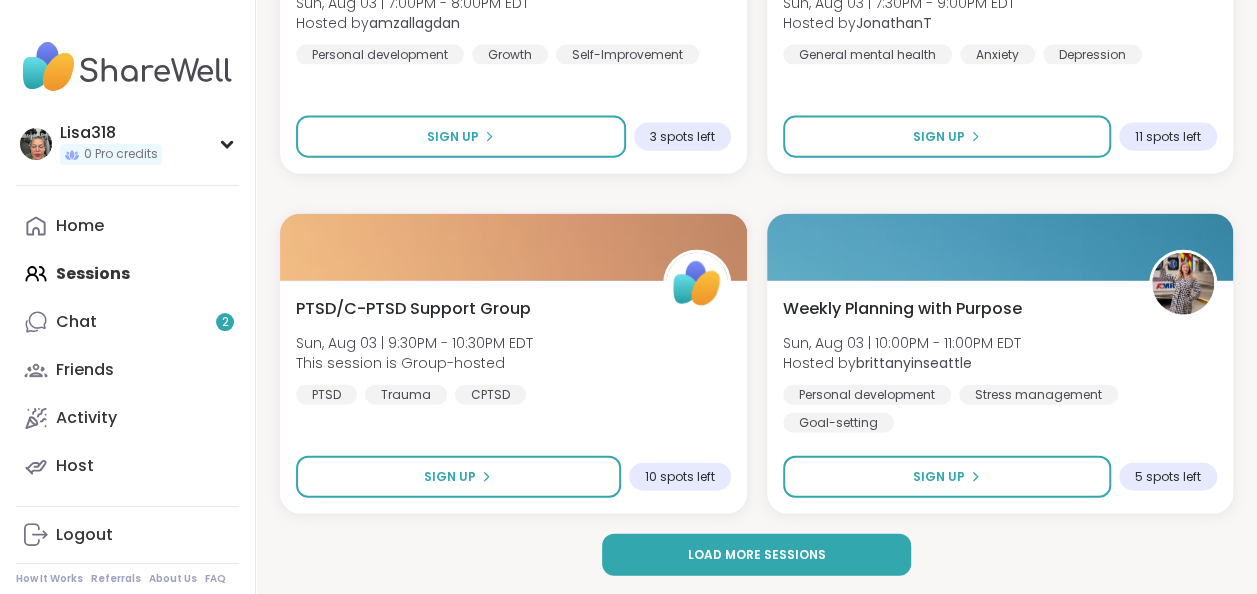 scroll, scrollTop: 5982, scrollLeft: 0, axis: vertical 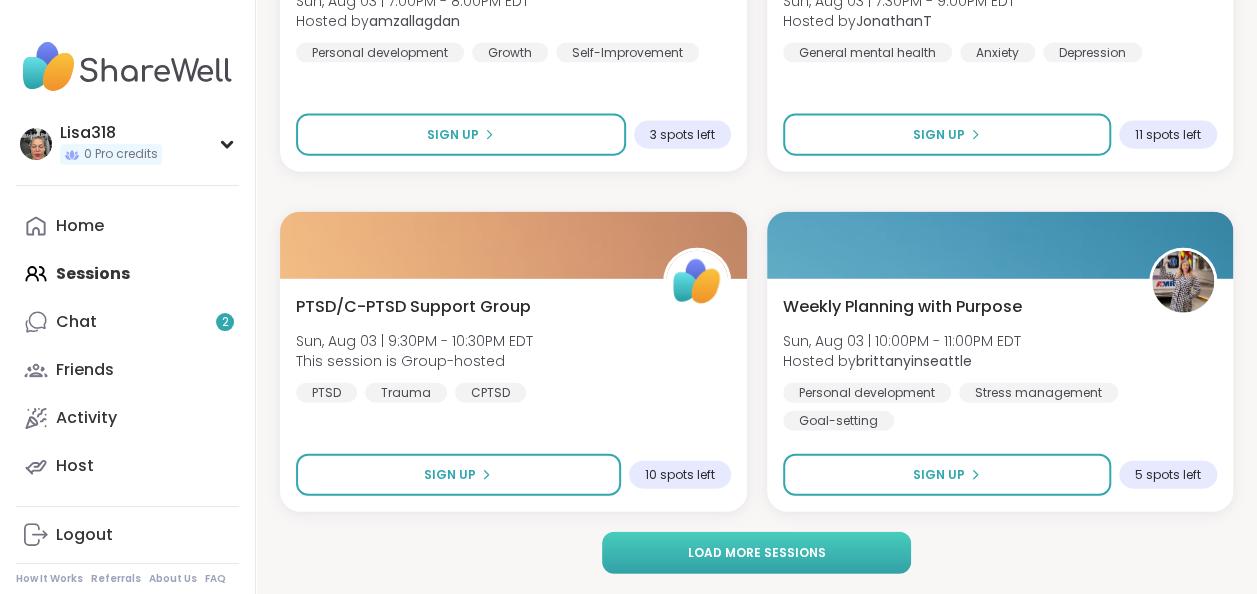 click on "Load more sessions" at bounding box center [757, 553] 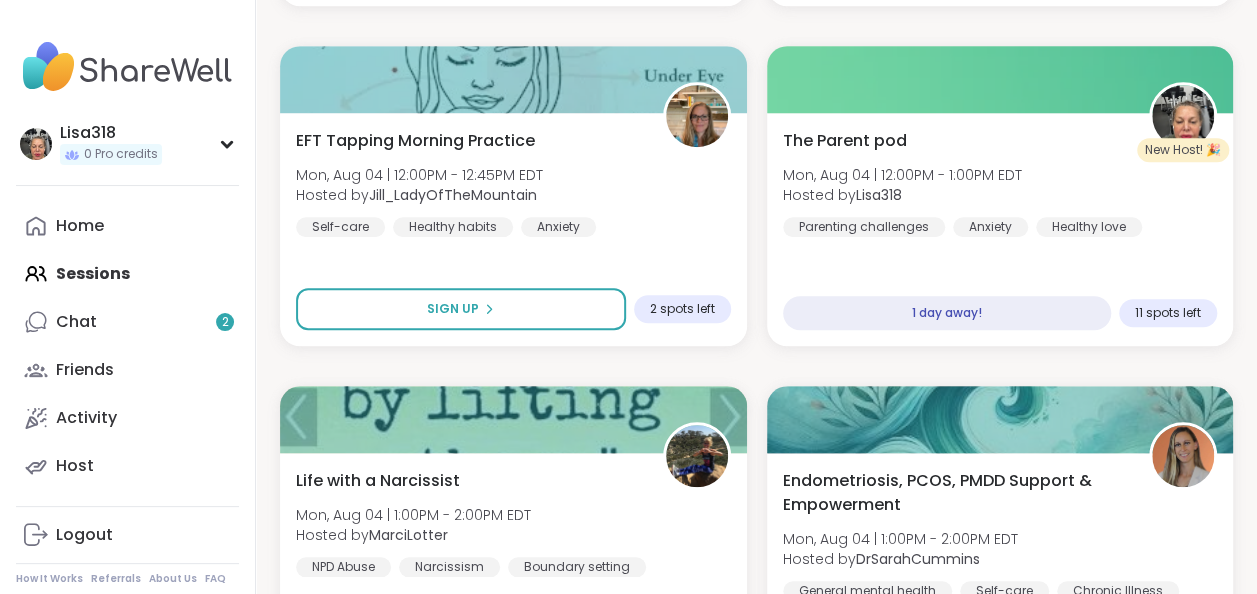 scroll, scrollTop: 8188, scrollLeft: 0, axis: vertical 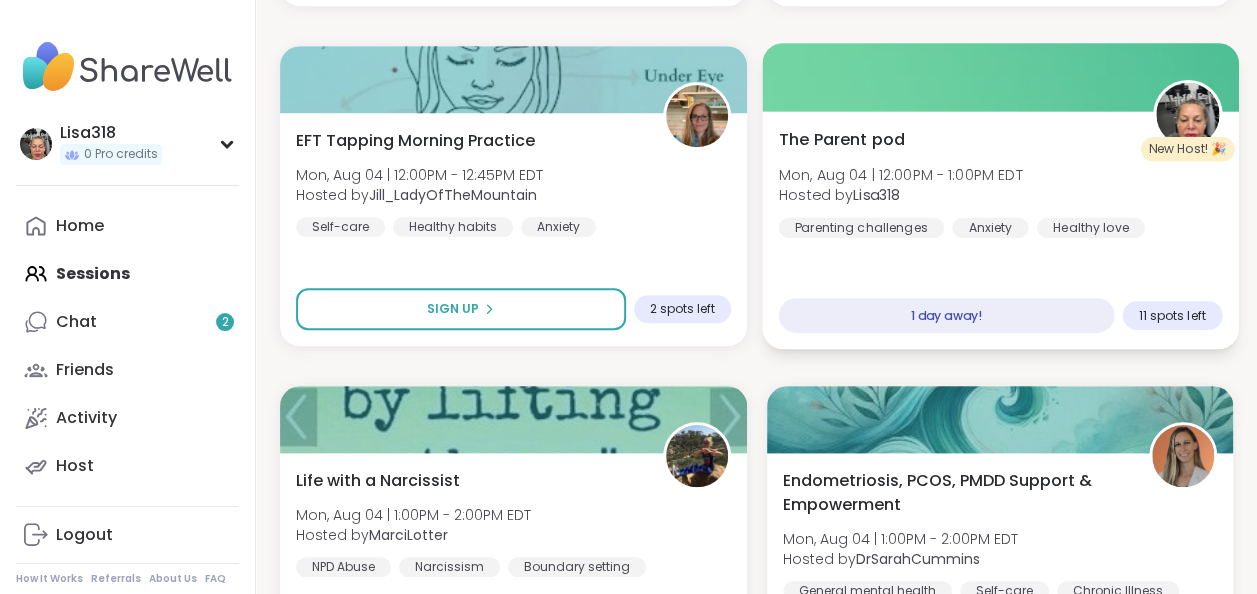 click on "The Parent pod Mon, Aug 04 | 12:00PM - 1:00PM [TIMEZONE] Hosted by  [FIRST]318 Parenting challenges Anxiety Healthy love" at bounding box center [999, 182] 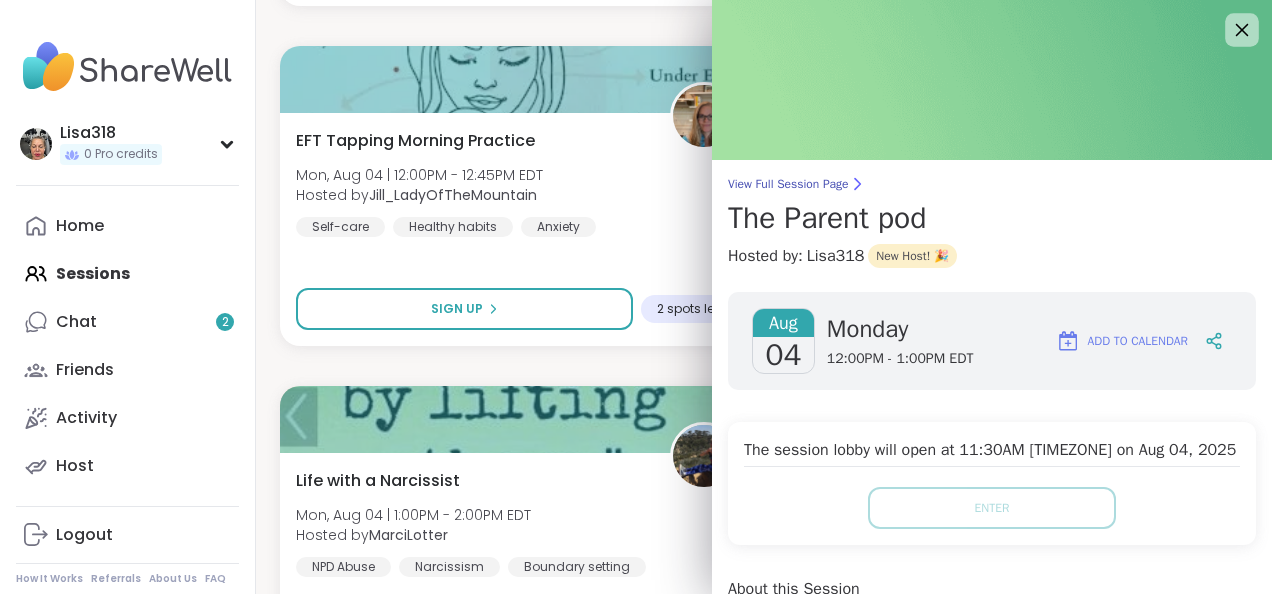 click 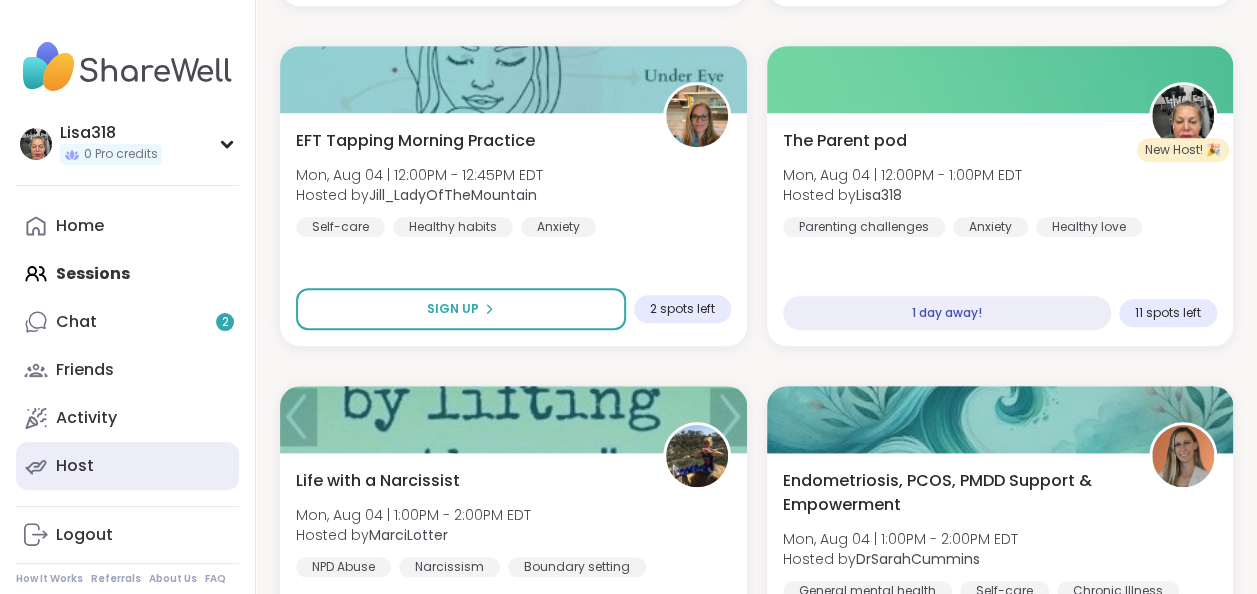 click on "Host" at bounding box center (75, 466) 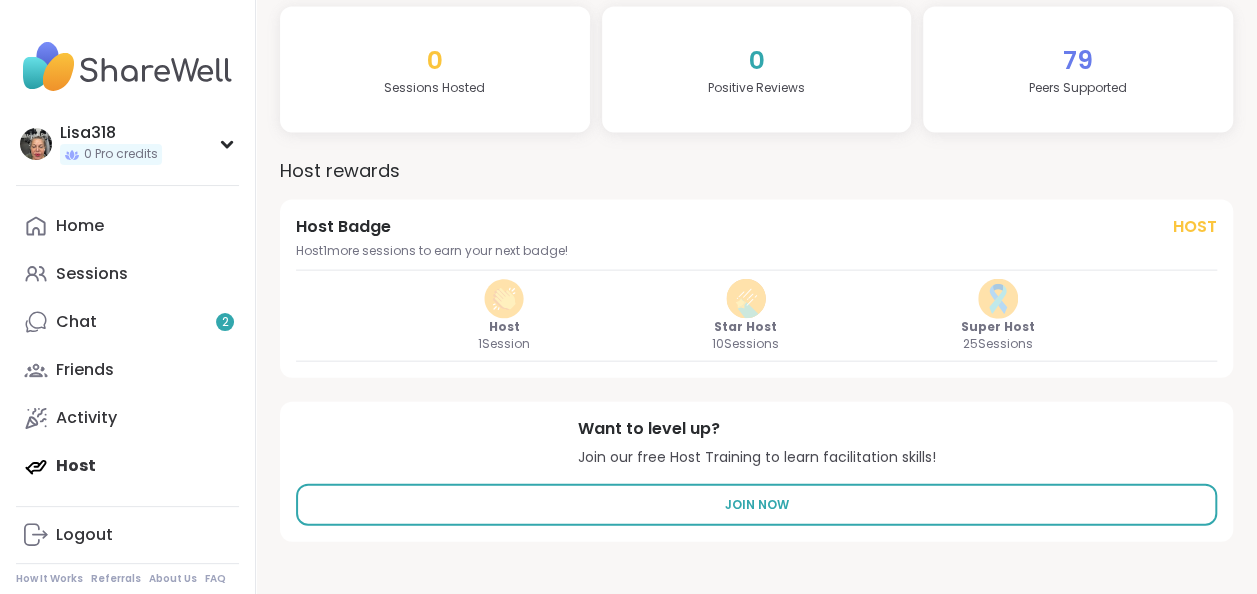 scroll, scrollTop: 0, scrollLeft: 0, axis: both 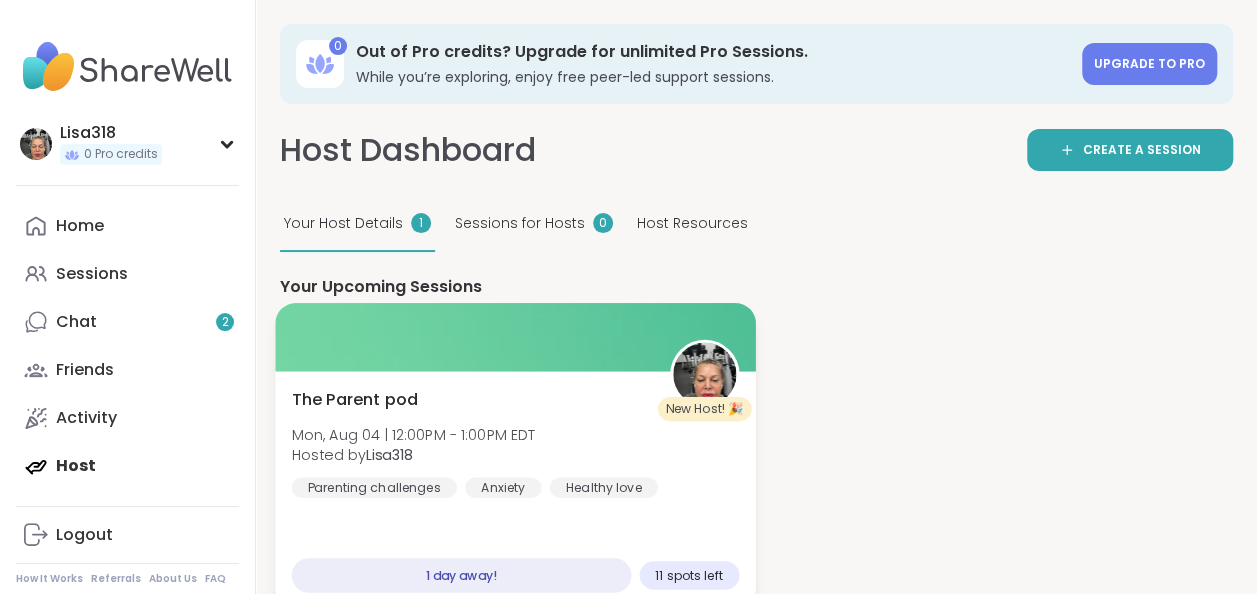 click at bounding box center [515, 337] 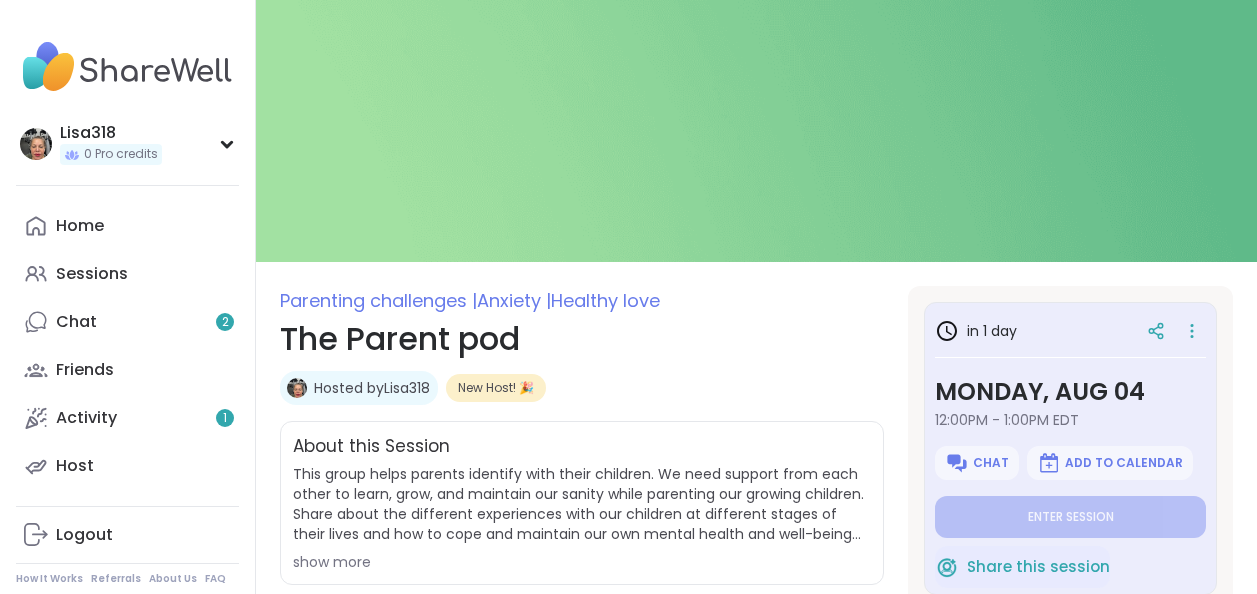 scroll, scrollTop: 0, scrollLeft: 0, axis: both 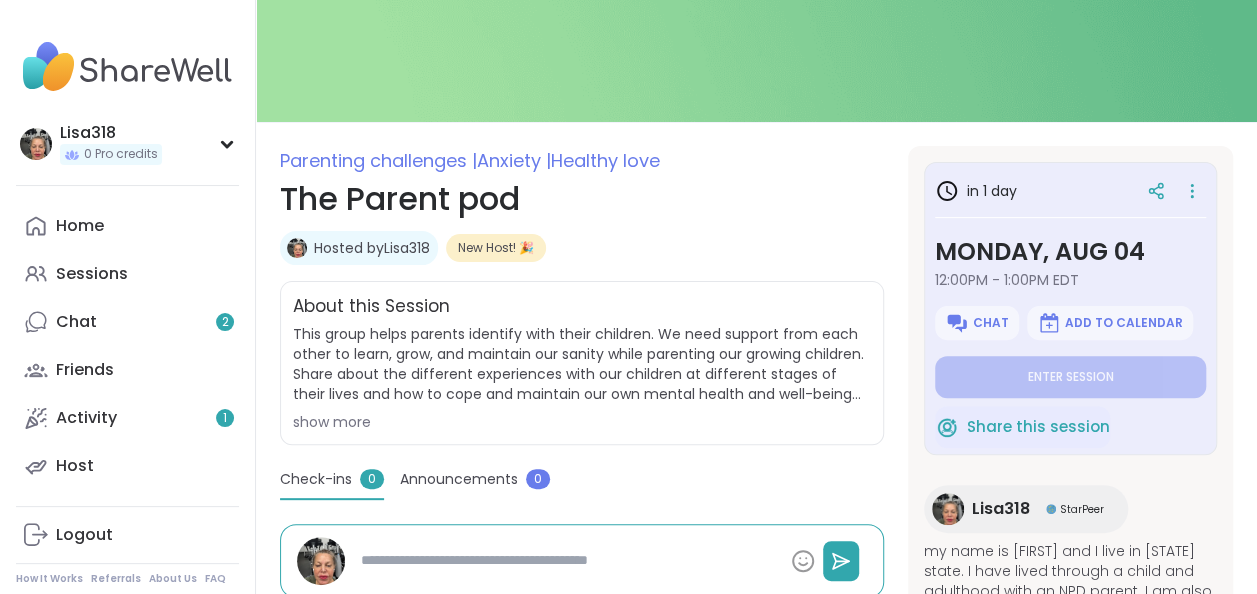 click on "show more" at bounding box center [582, 422] 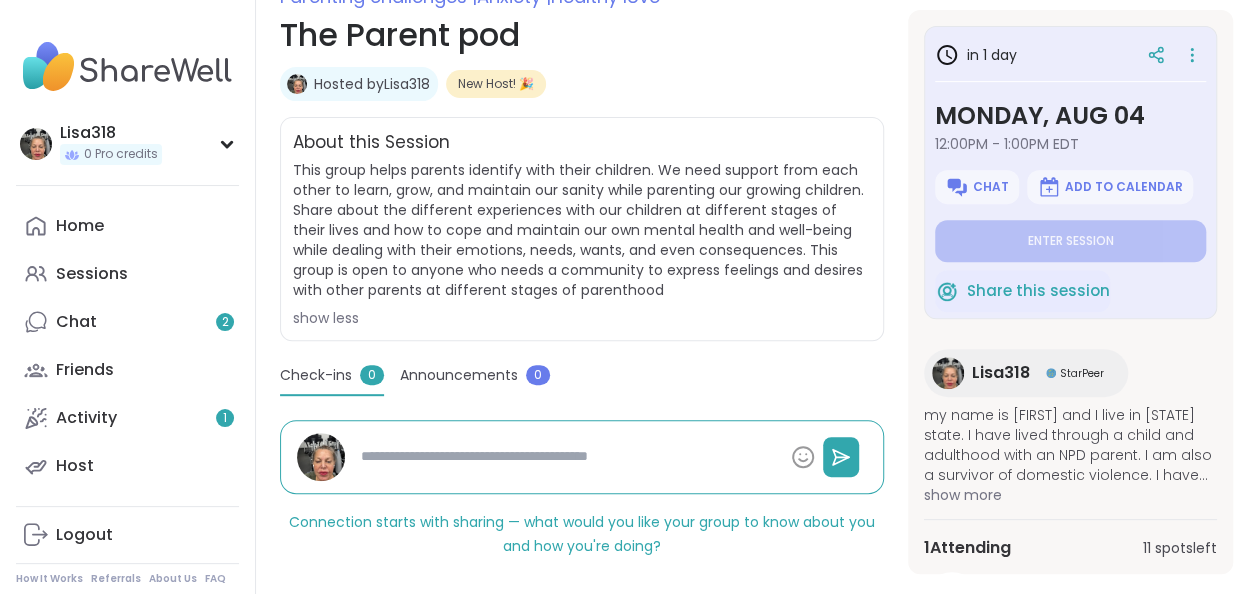 scroll, scrollTop: 338, scrollLeft: 0, axis: vertical 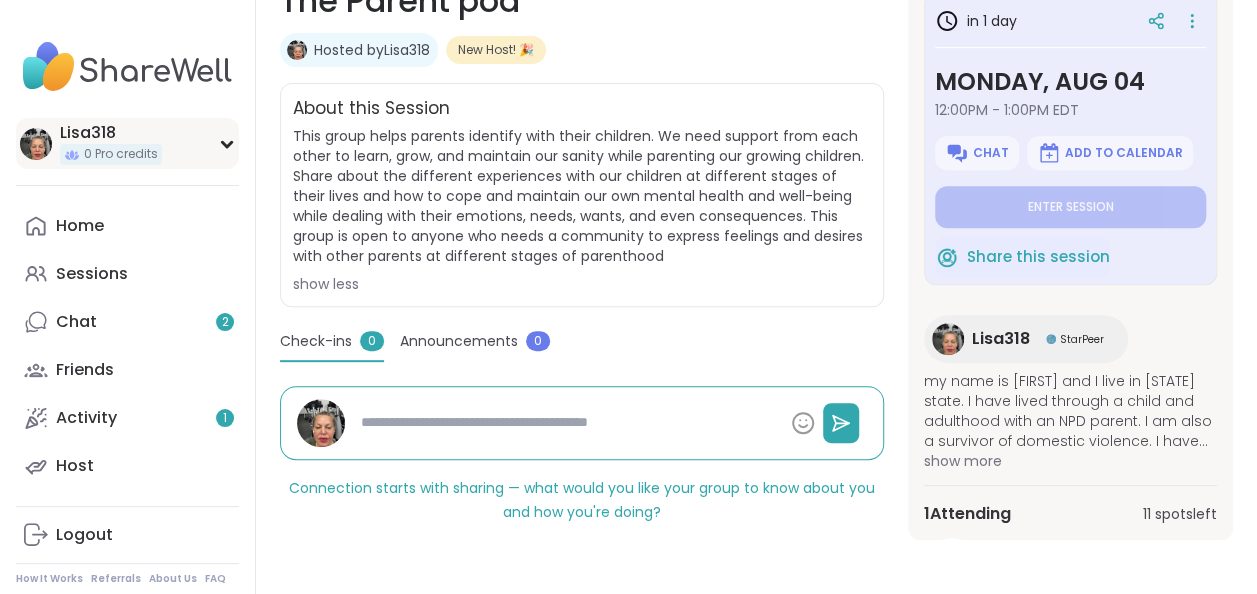 click on "Lisa318" at bounding box center [111, 133] 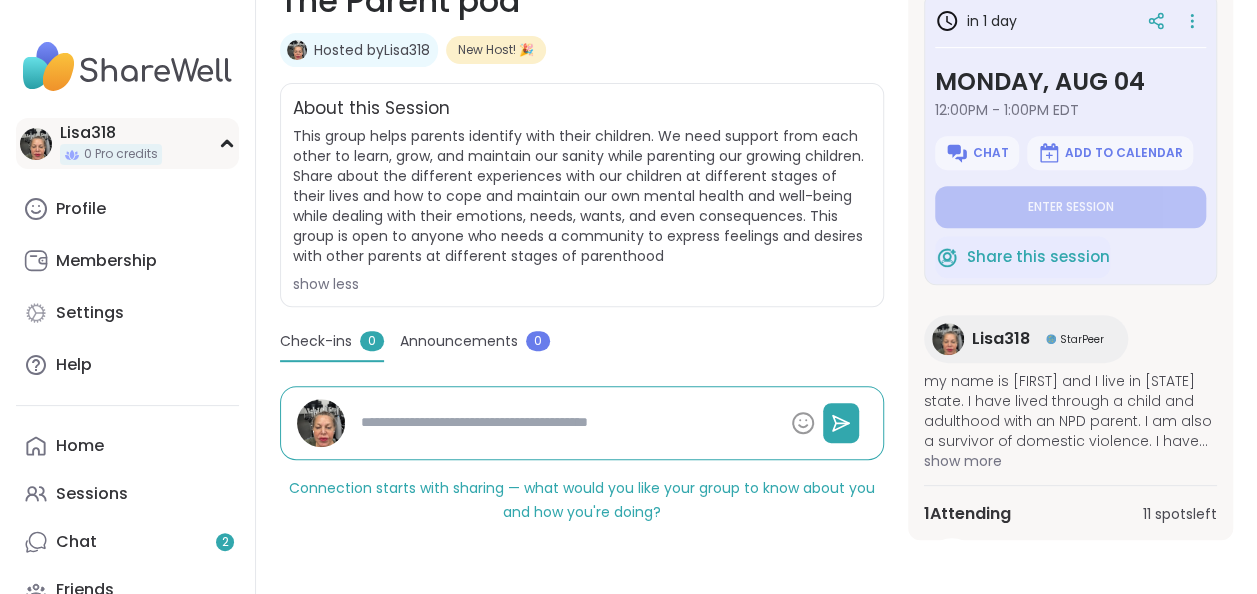 click at bounding box center (36, 144) 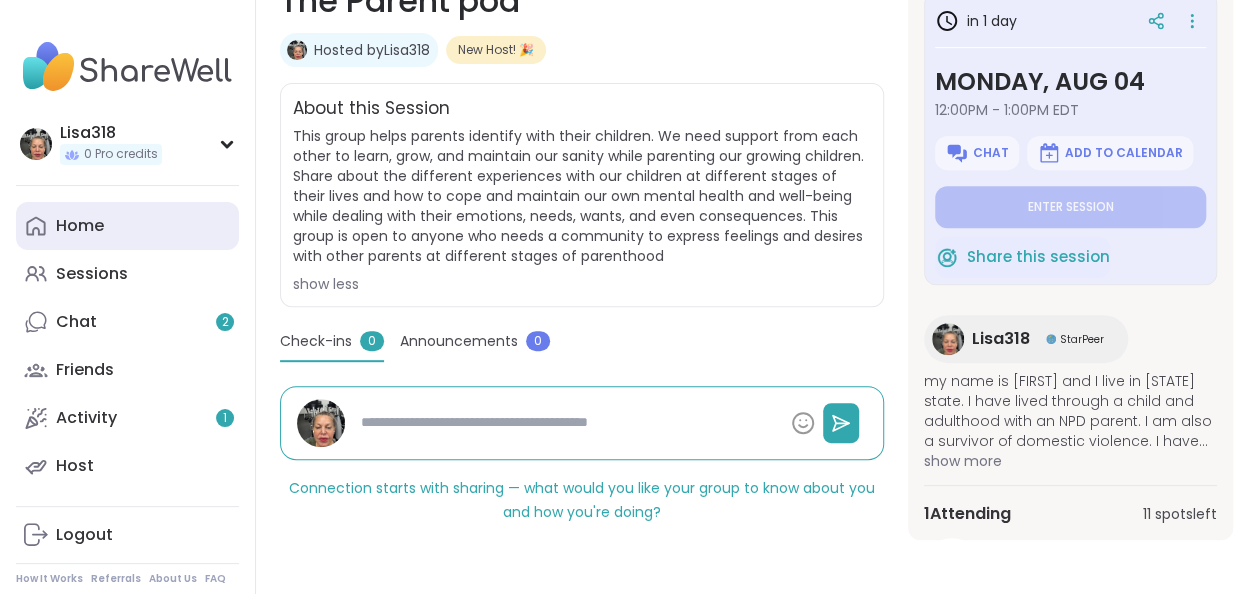 click on "Home" at bounding box center (80, 226) 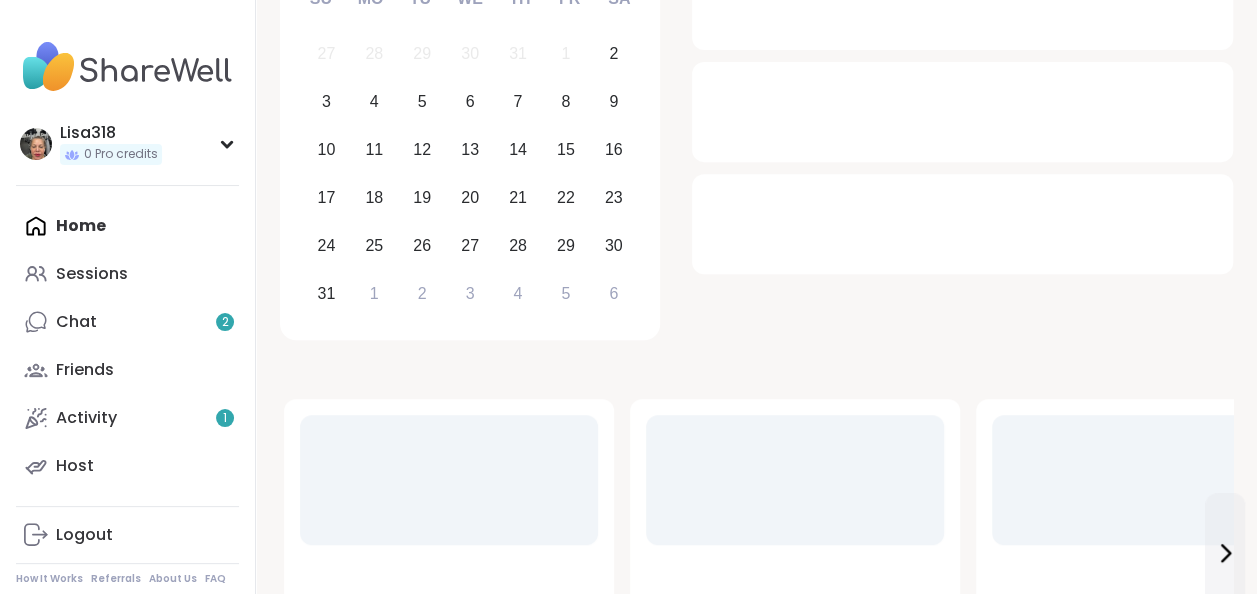 scroll, scrollTop: 0, scrollLeft: 0, axis: both 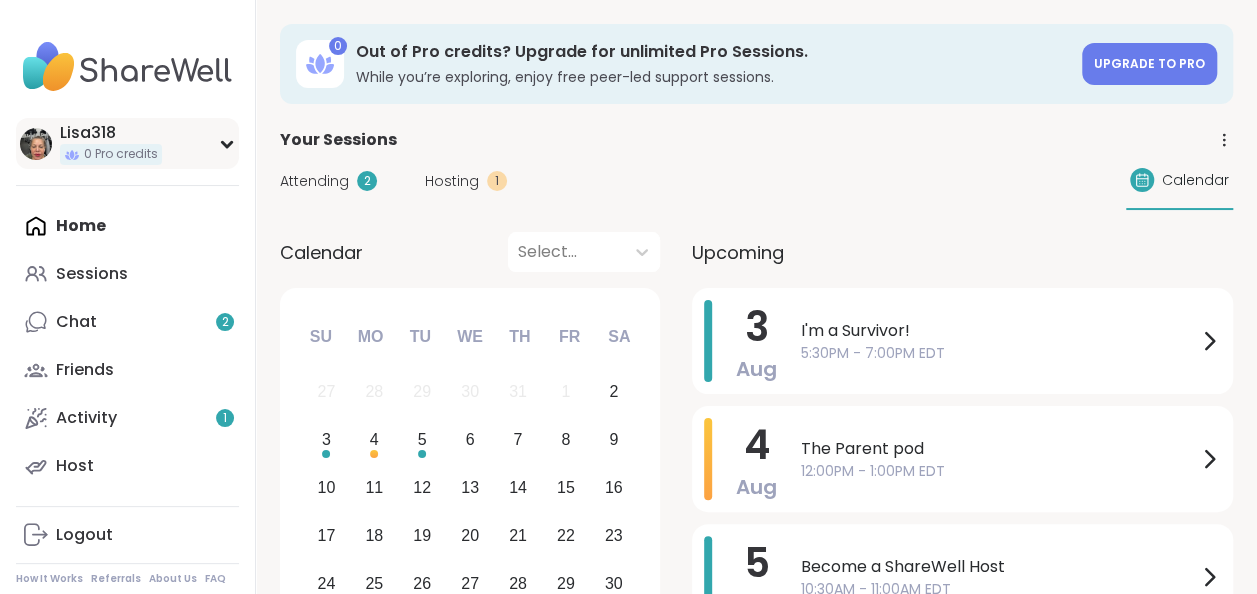 click on "0 Pro credits" at bounding box center [121, 154] 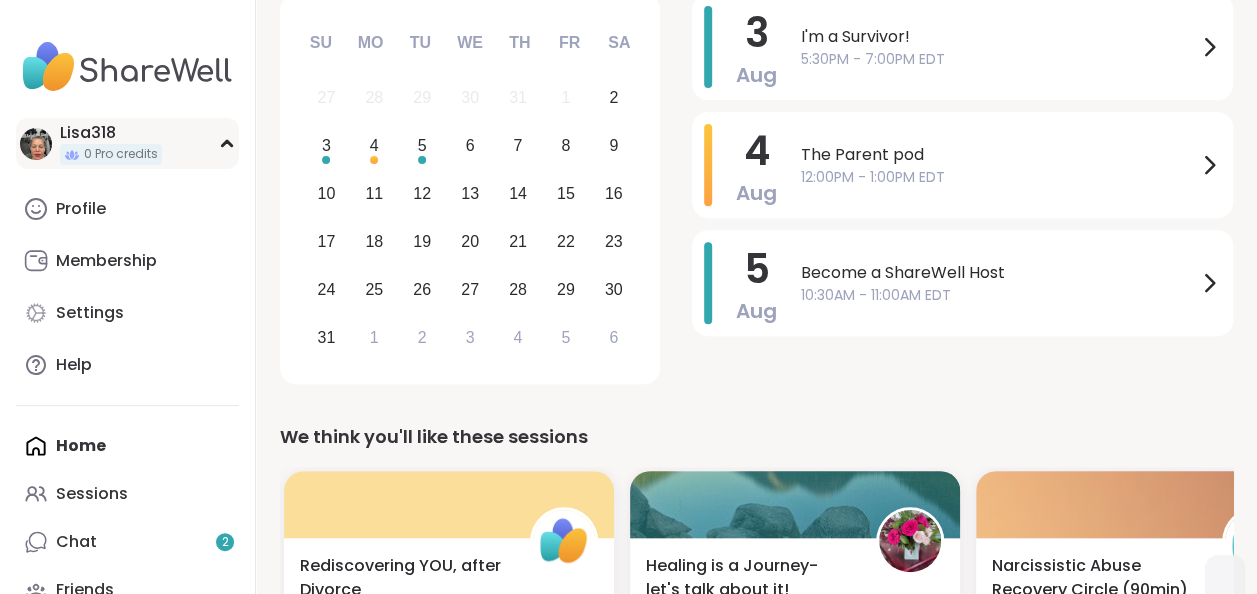 scroll, scrollTop: 375, scrollLeft: 0, axis: vertical 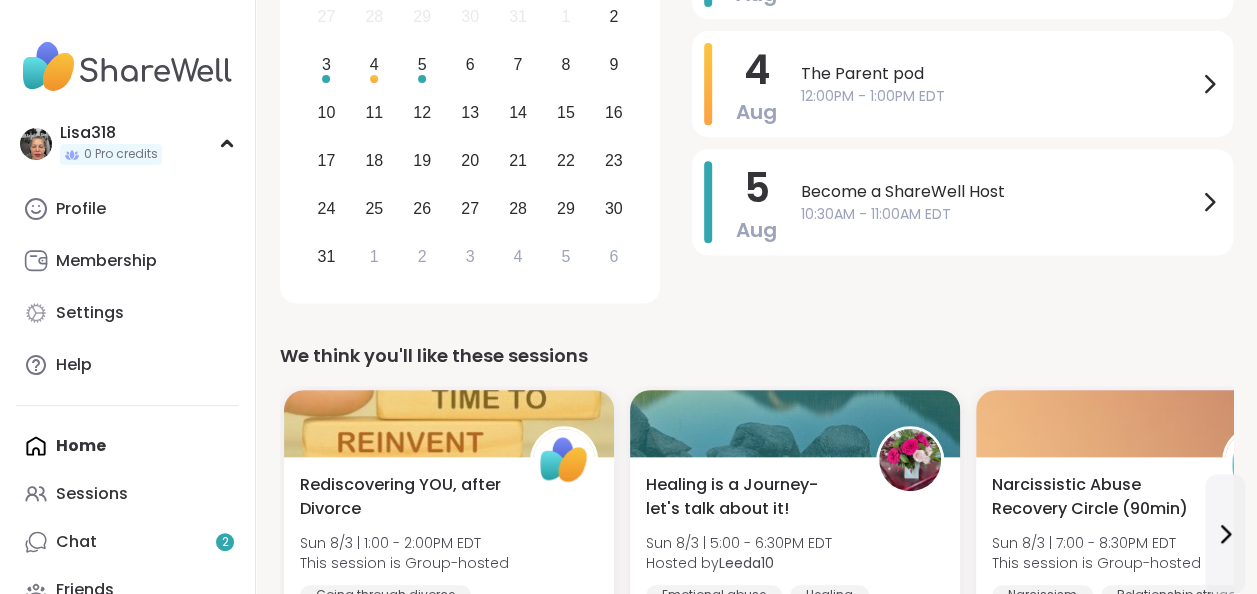 click on "Home Sessions Chat 2 Friends Activity 1 Host" at bounding box center [127, 566] 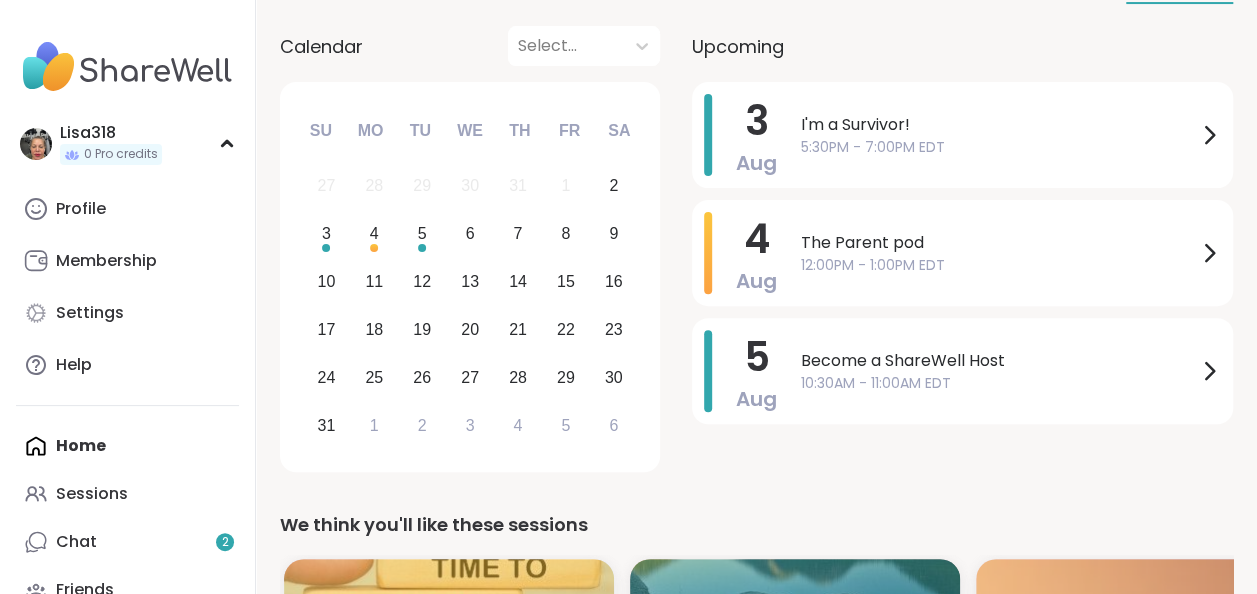 scroll, scrollTop: 0, scrollLeft: 0, axis: both 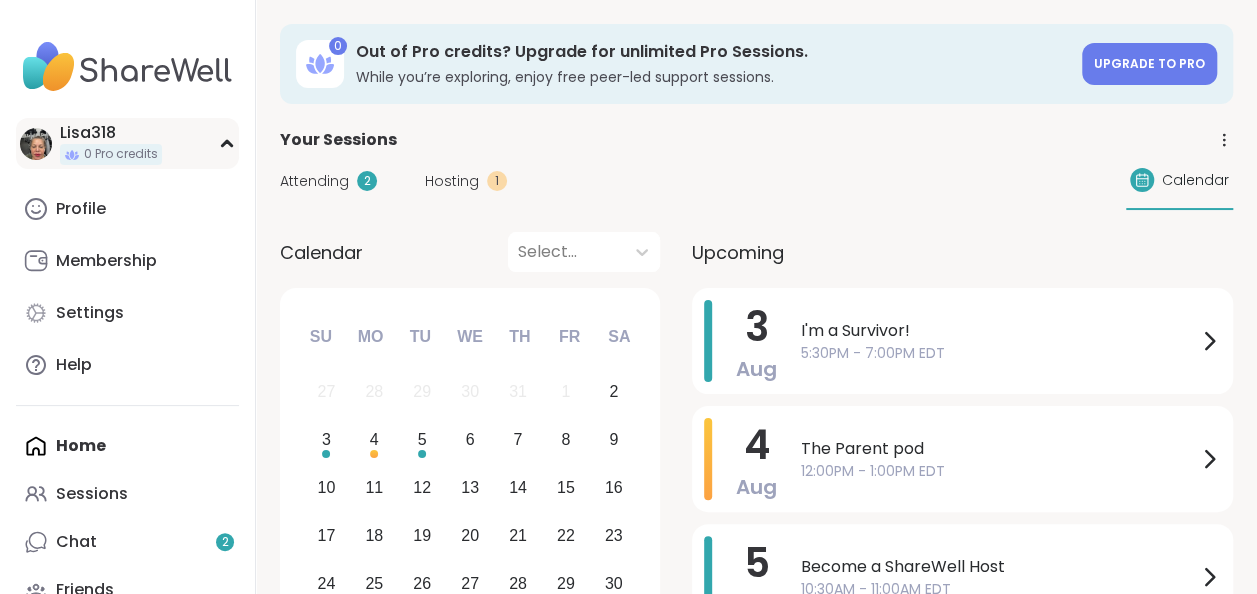 click 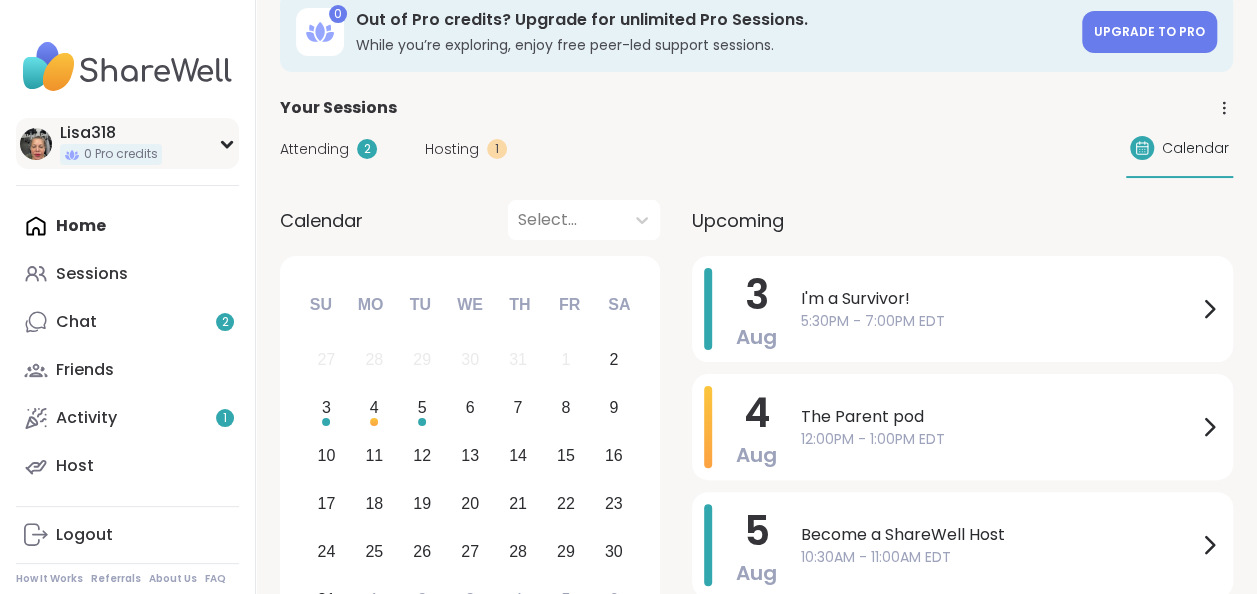 scroll, scrollTop: 0, scrollLeft: 0, axis: both 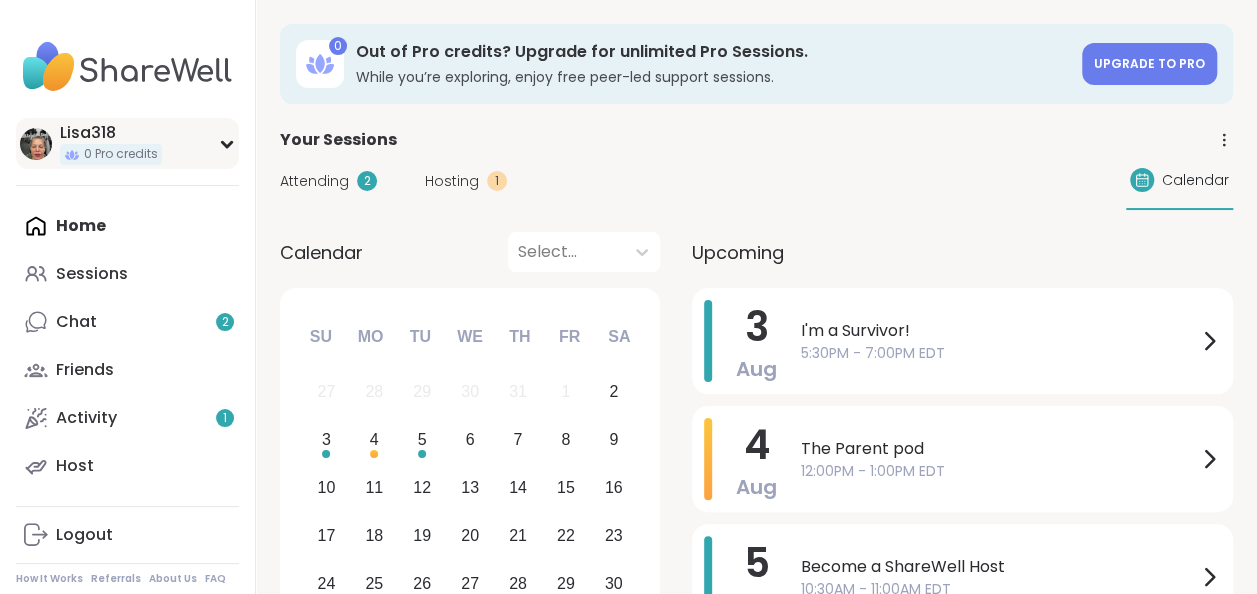 click on "Lisa318 0 Pro credits" at bounding box center (127, 143) 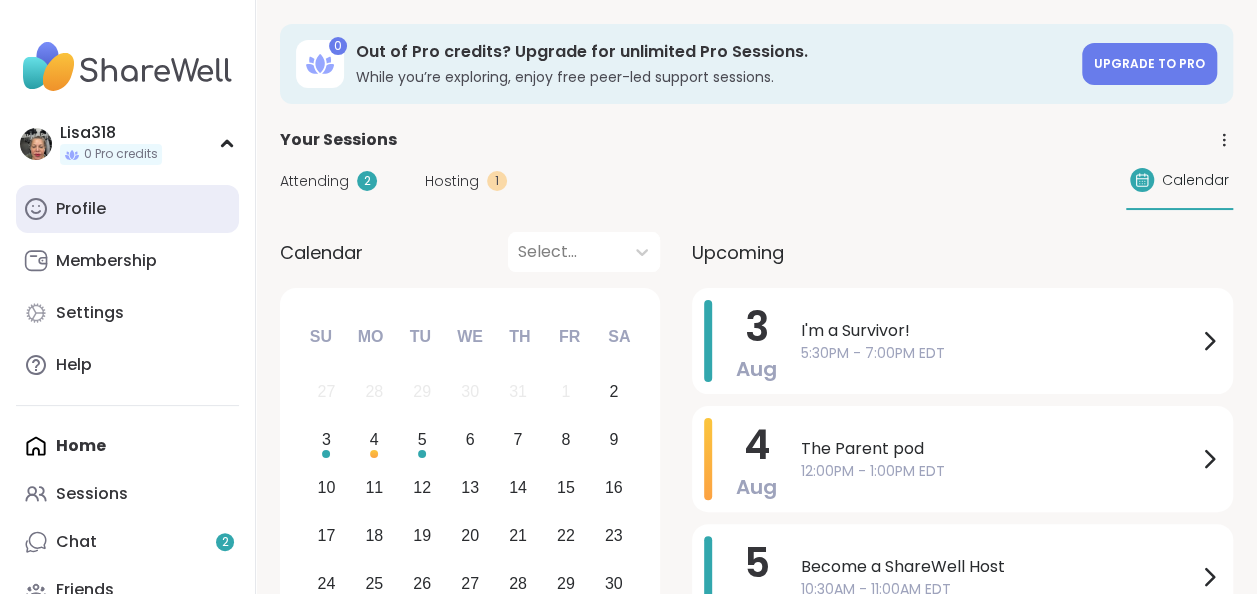 click on "Profile" at bounding box center (81, 209) 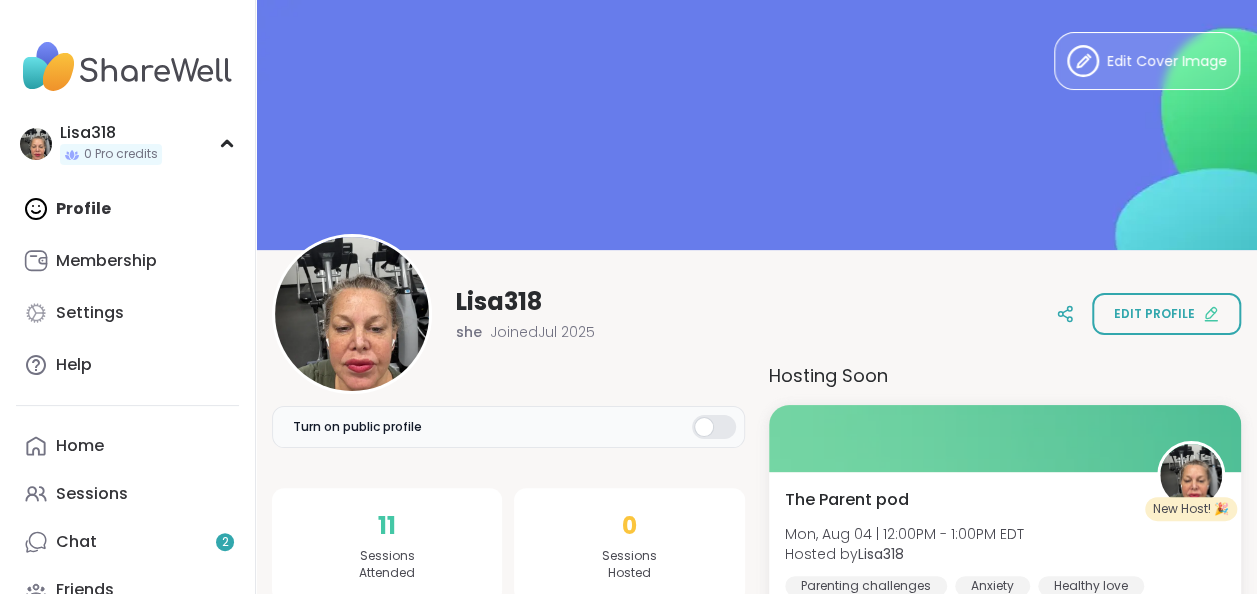 scroll, scrollTop: 0, scrollLeft: 0, axis: both 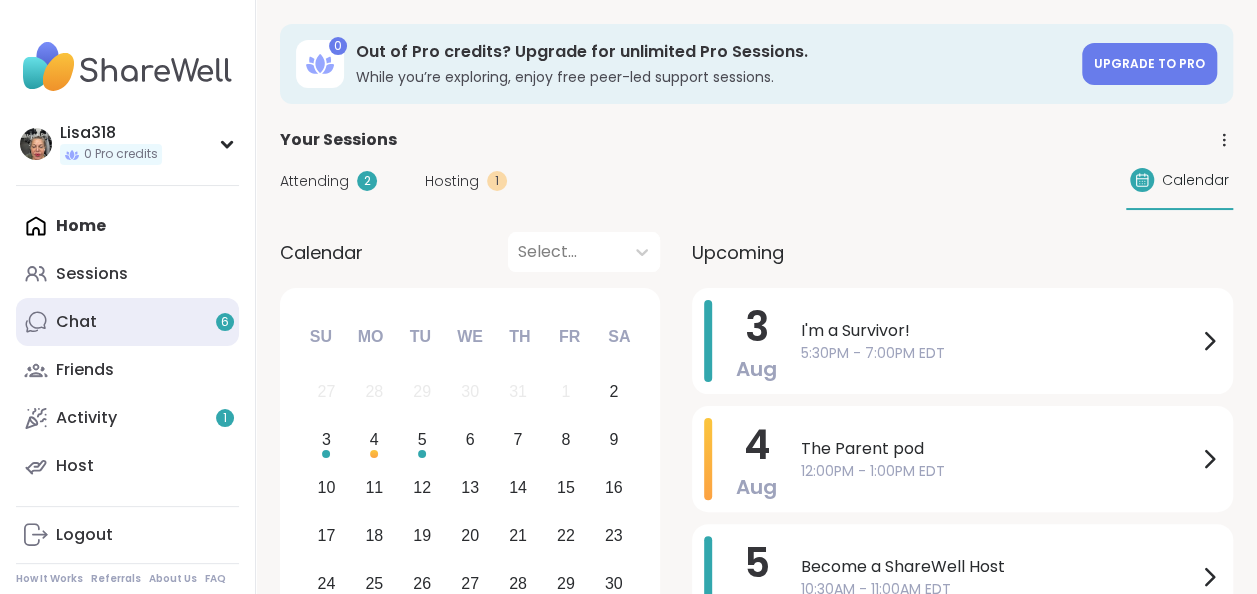 click on "6" at bounding box center [225, 322] 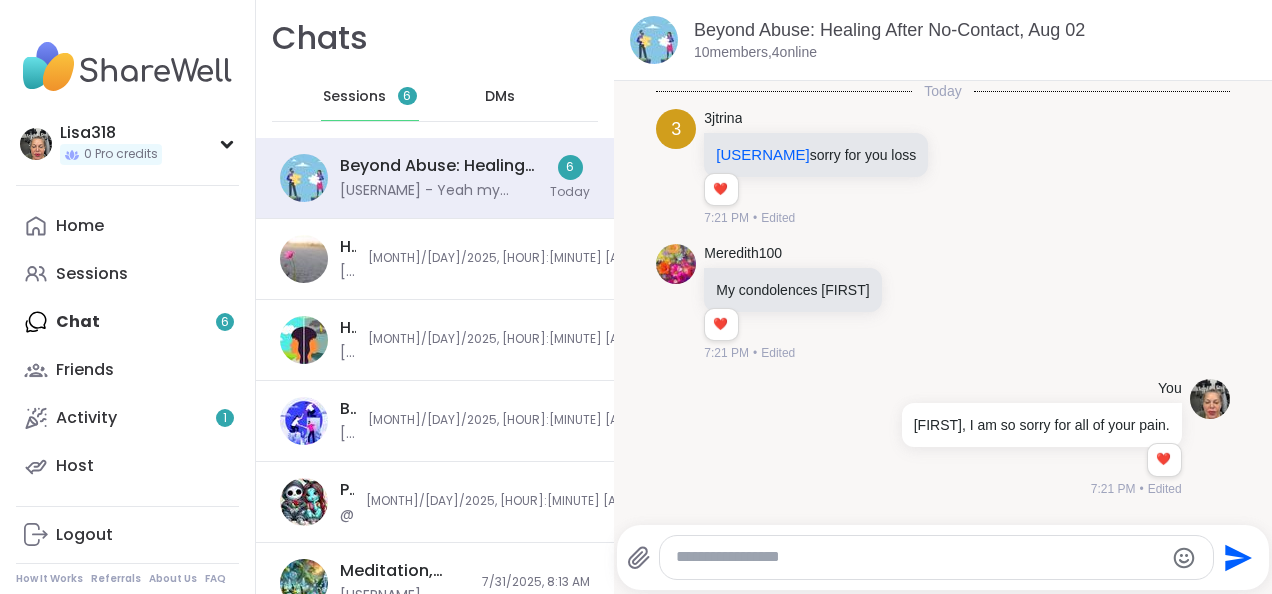scroll, scrollTop: 2665, scrollLeft: 0, axis: vertical 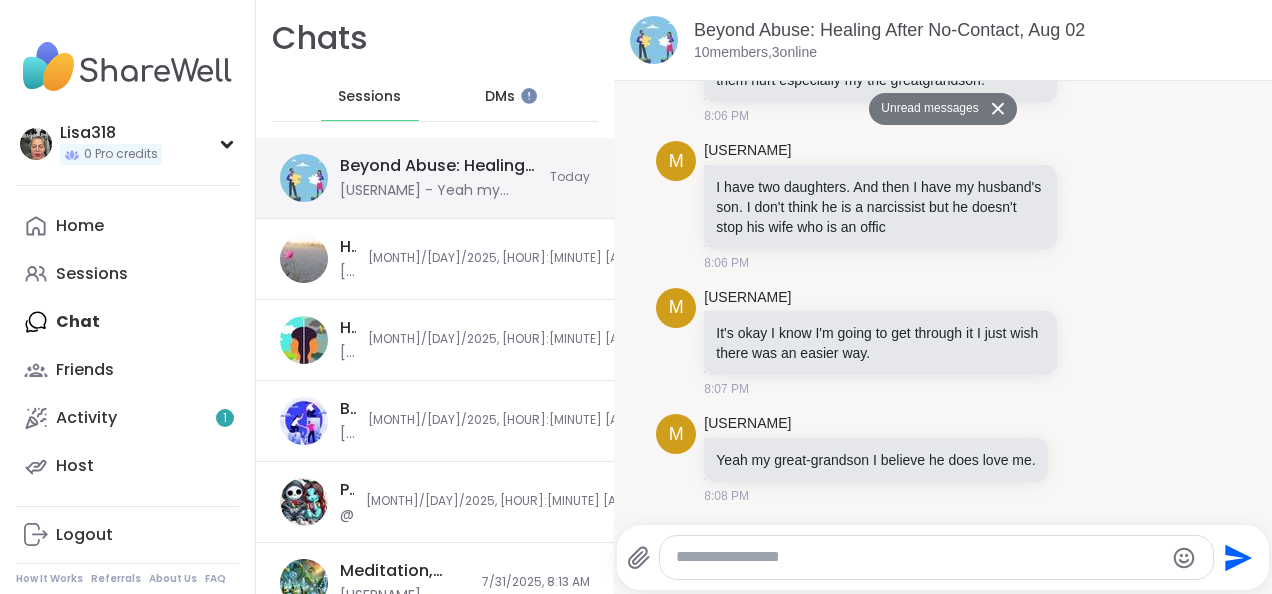 click on "Beyond Abuse: Healing After No-Contact, Aug 02" at bounding box center [439, 166] 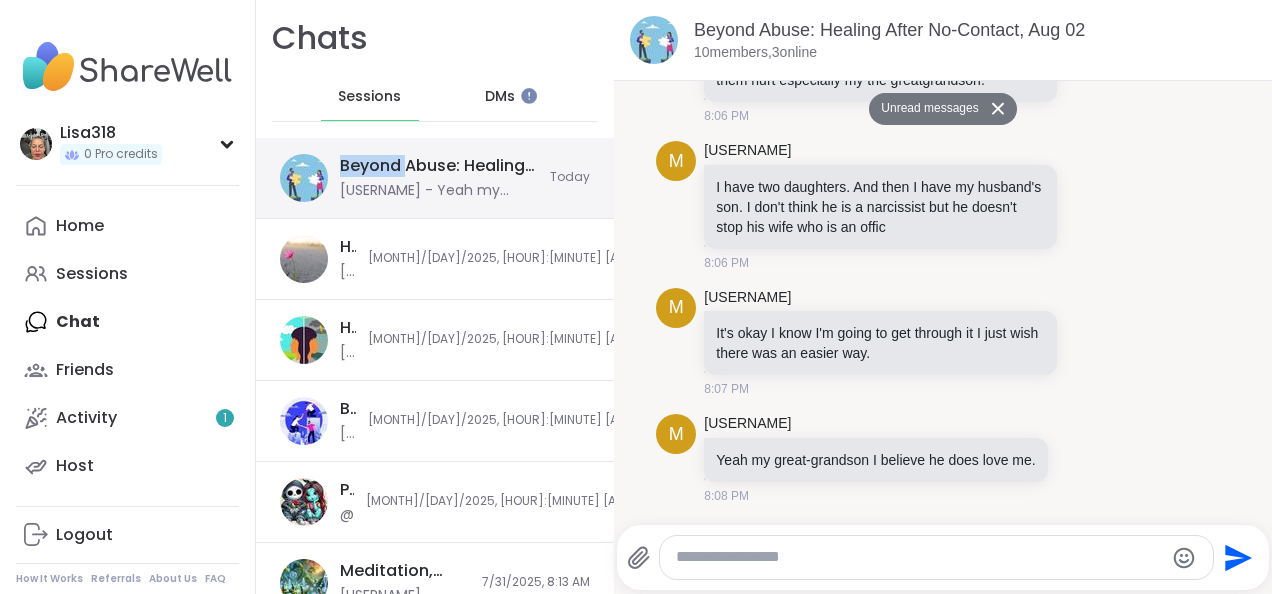 click on "Beyond Abuse: Healing After No-Contact, Aug 02" at bounding box center [439, 166] 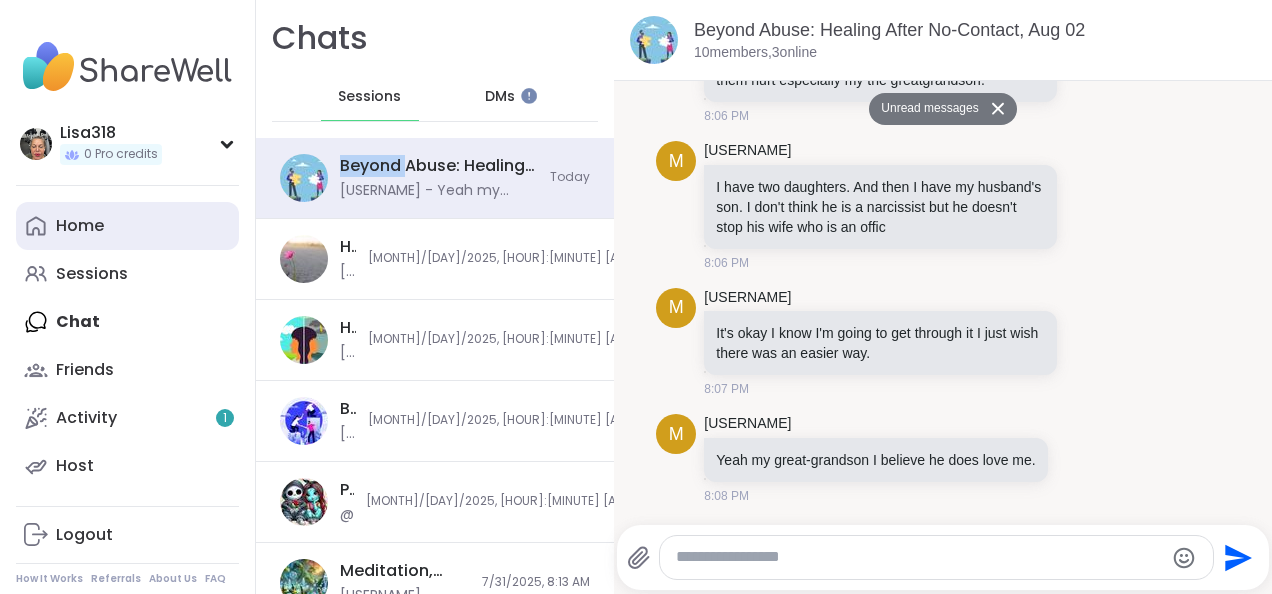 click on "Home" at bounding box center [127, 226] 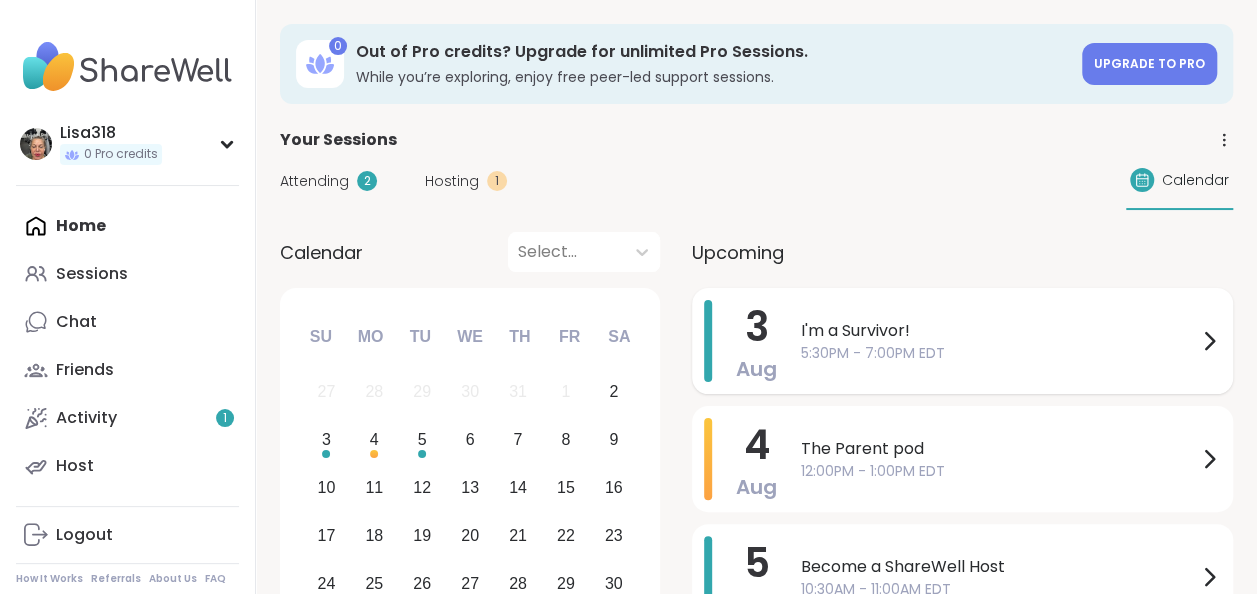 click on "I'm a Survivor!" at bounding box center (999, 331) 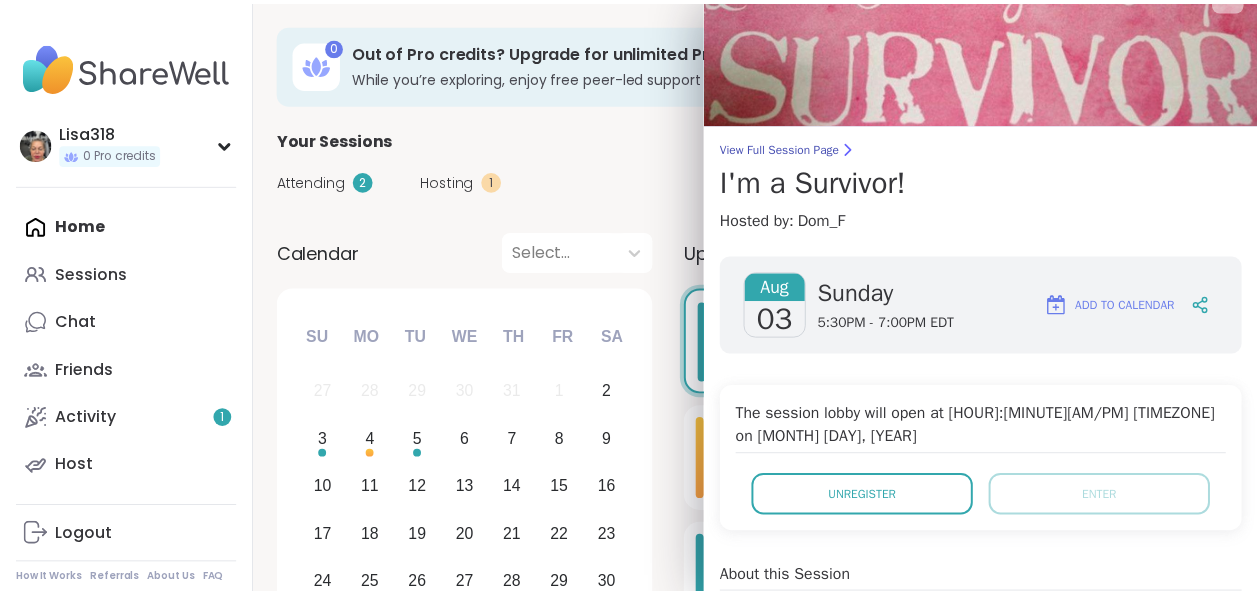 scroll, scrollTop: 30, scrollLeft: 0, axis: vertical 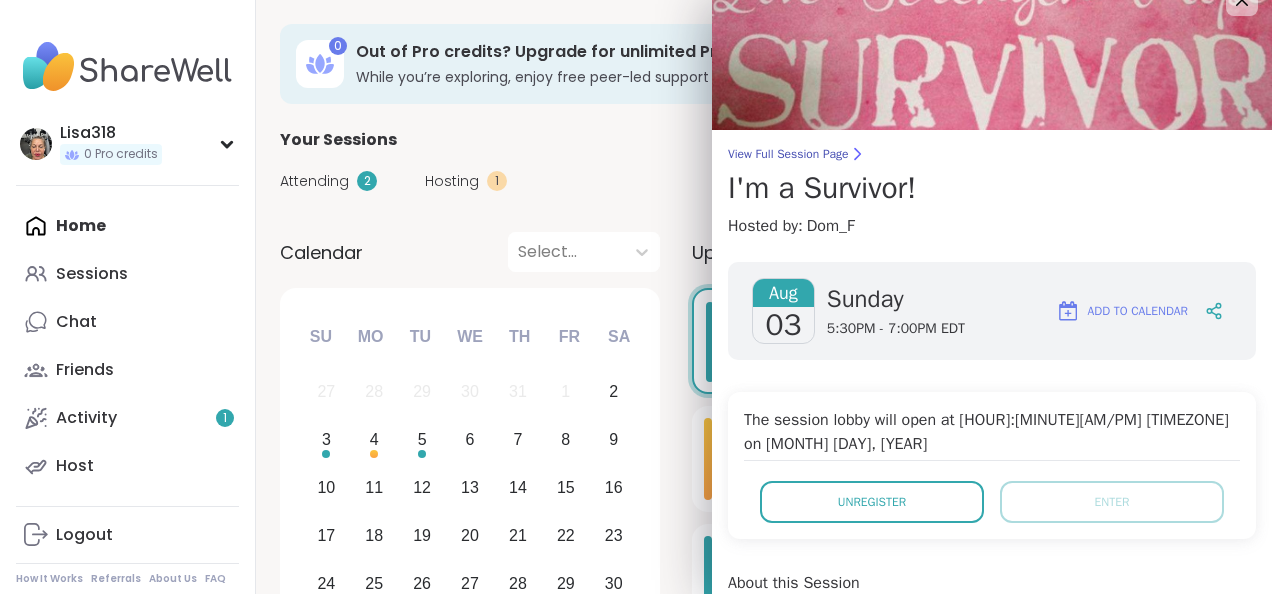 click on "Add to Calendar" at bounding box center (1122, 311) 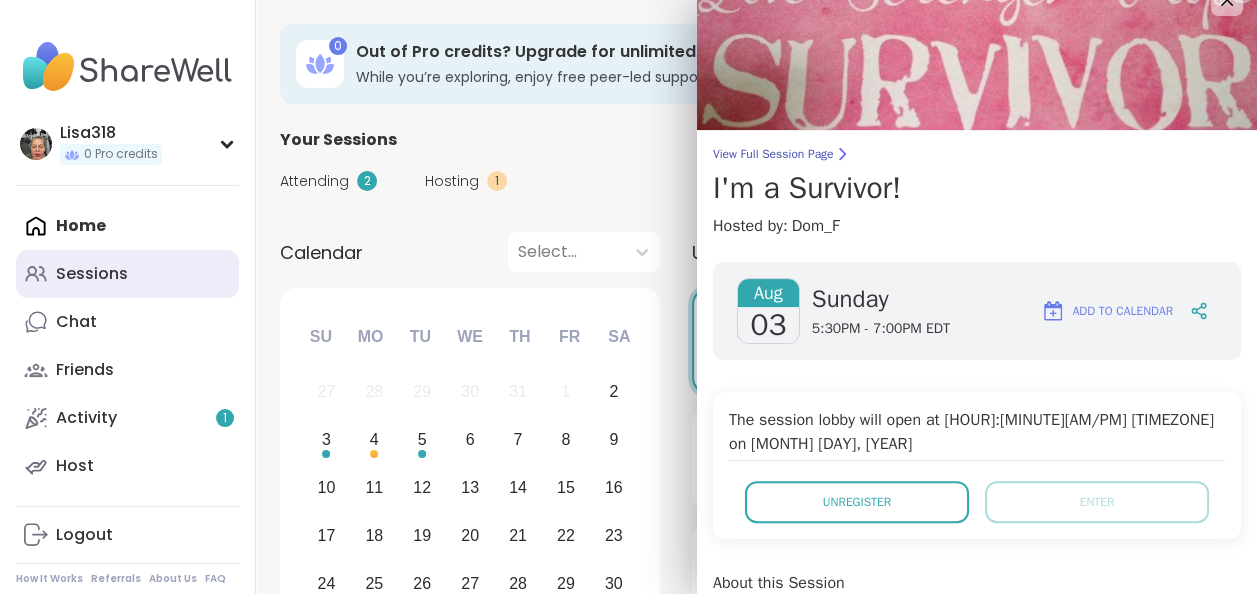 click on "Sessions" at bounding box center [92, 274] 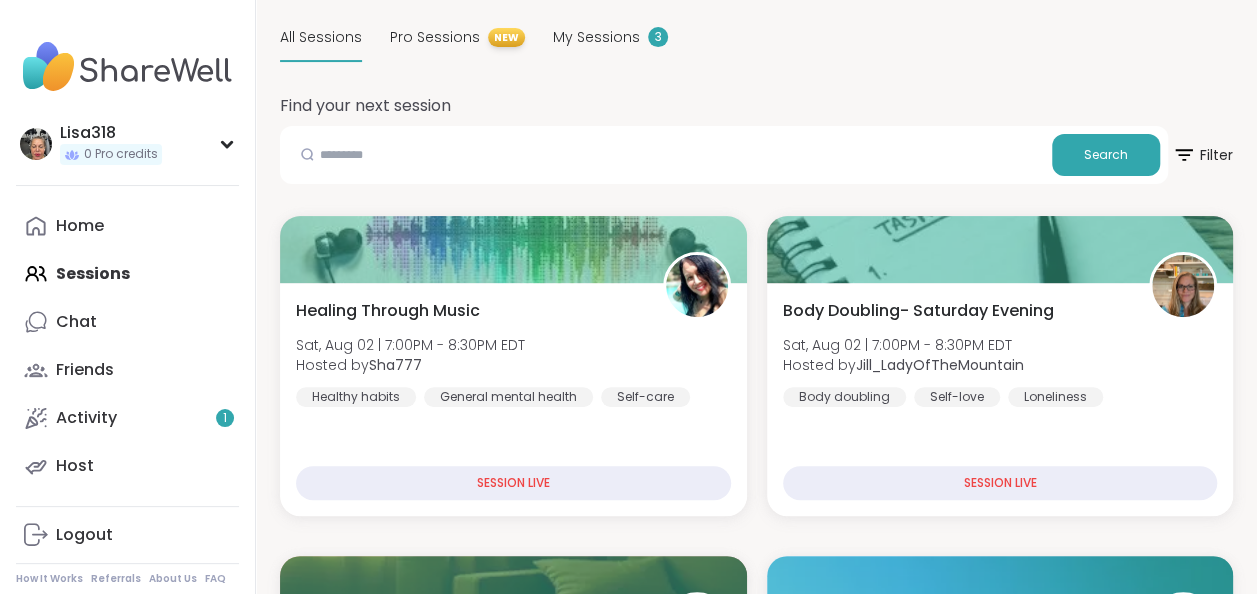 scroll, scrollTop: 0, scrollLeft: 0, axis: both 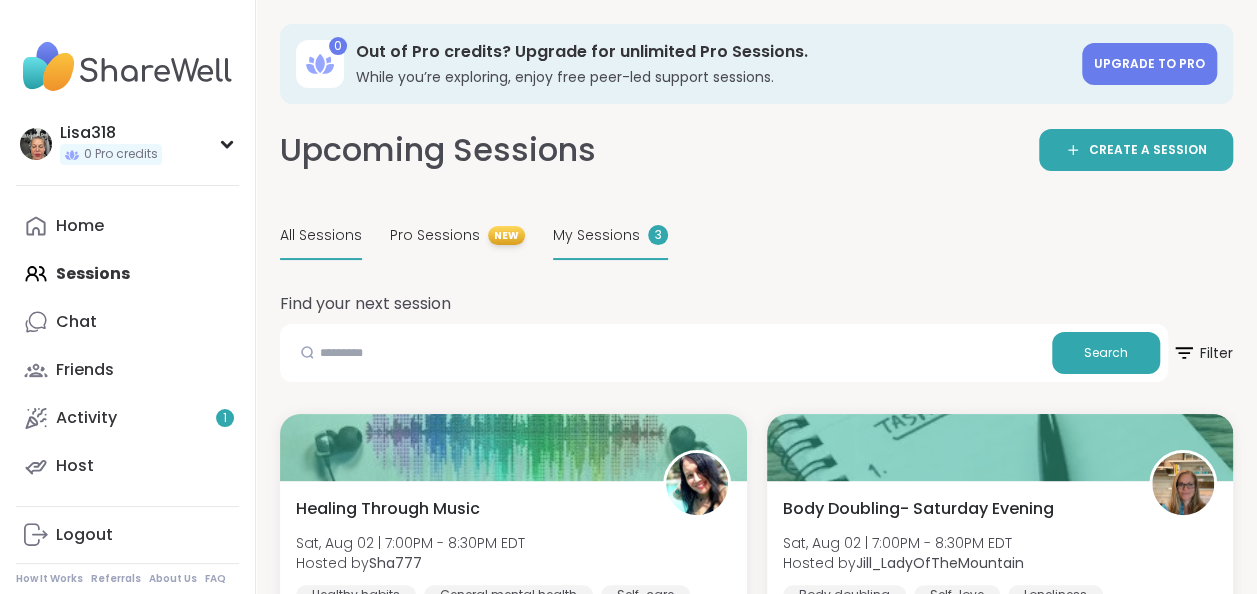click on "My Sessions 3" at bounding box center [610, 236] 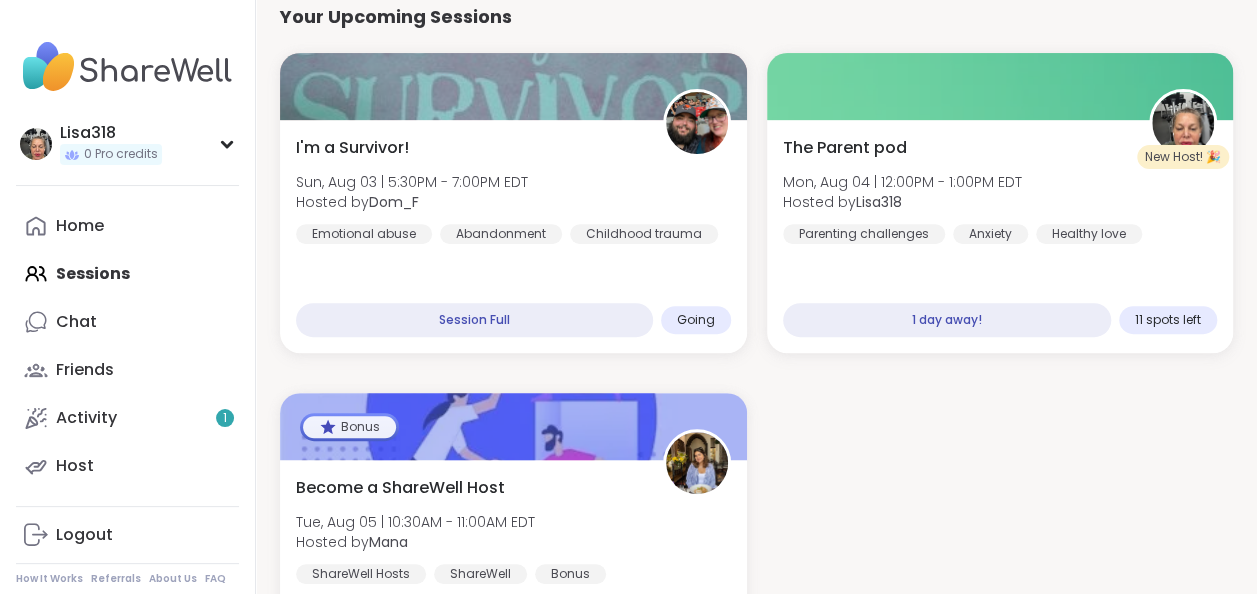 scroll, scrollTop: 280, scrollLeft: 0, axis: vertical 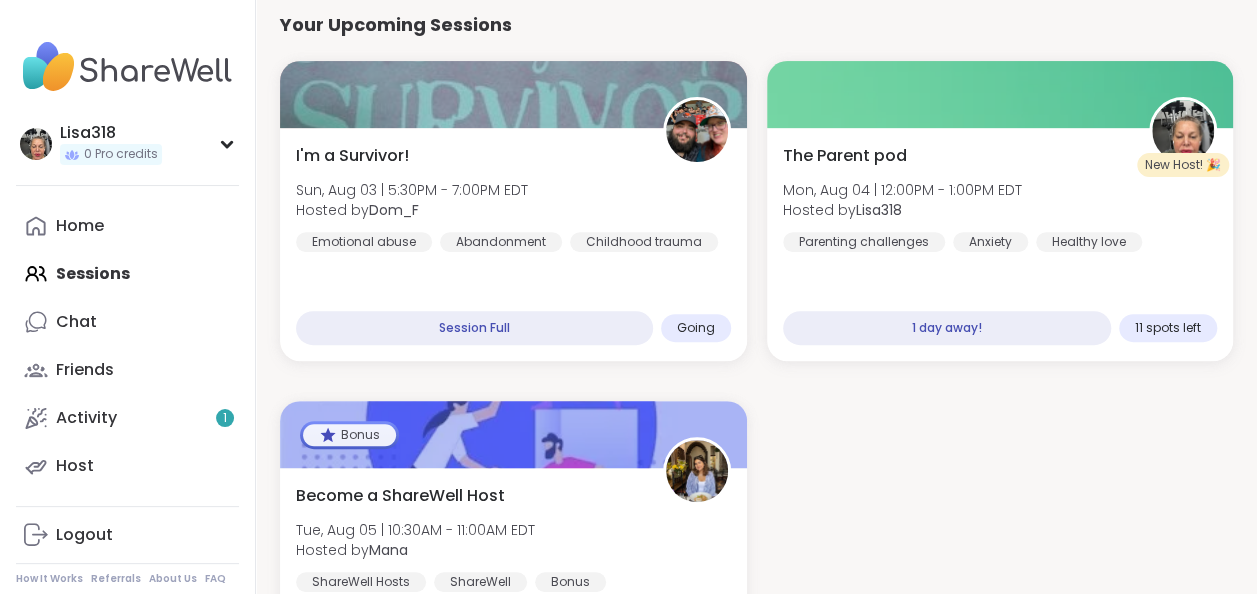 click on "I'm a Survivor! Sun, Aug 03 | 5:30PM - 7:00PM EDT Hosted by  Dom_F Emotional abuse Abandonment Childhood trauma Session Full Going New Host! 🎉 The Parent pod Mon, Aug 04 | 12:00PM - 1:00PM EDT Hosted by  Lisa318 Parenting challenges Anxiety Healthy love 1 day away! 11 spots left Bonus Become a ShareWell Host Tue, Aug 05 | 10:30AM - 11:00AM EDT Hosted by  Mana ShareWell Hosts ShareWell Bonus 2 days away! Going" at bounding box center [756, 381] 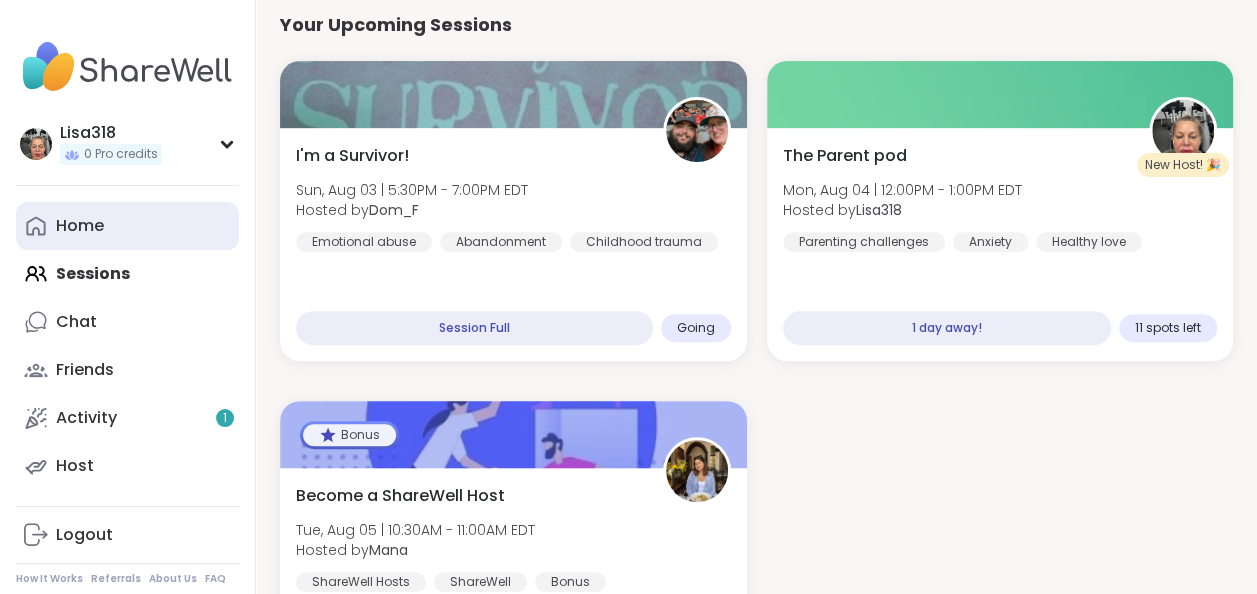 click on "Home" at bounding box center (80, 226) 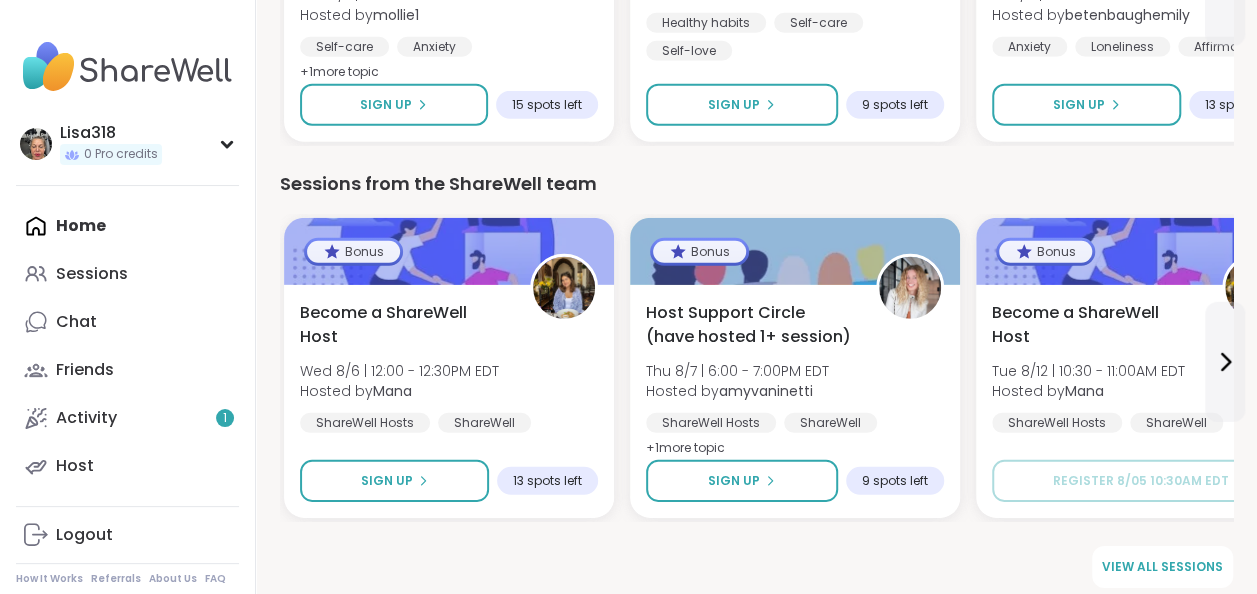 scroll, scrollTop: 2816, scrollLeft: 0, axis: vertical 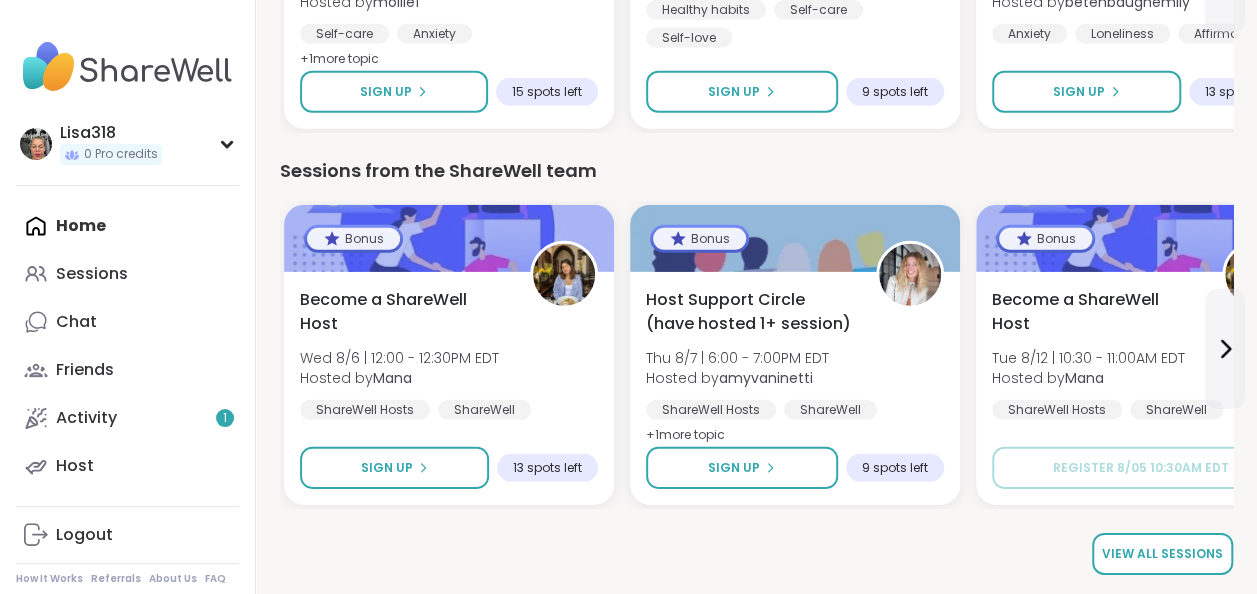 click on "View all sessions" at bounding box center (1162, 554) 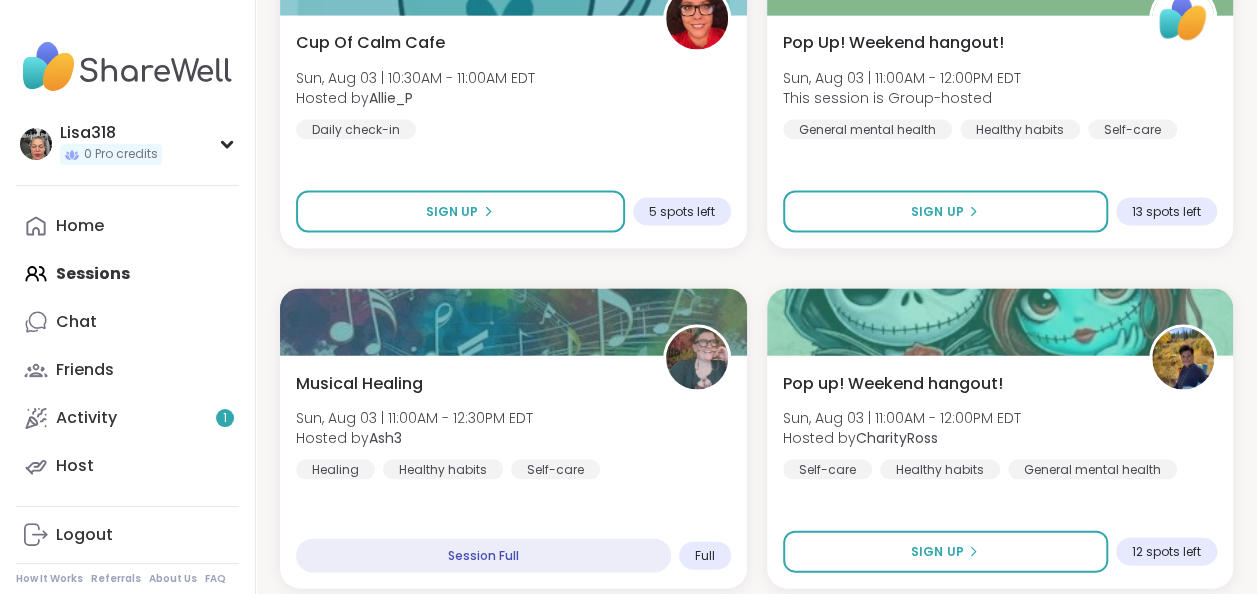 scroll, scrollTop: 1901, scrollLeft: 0, axis: vertical 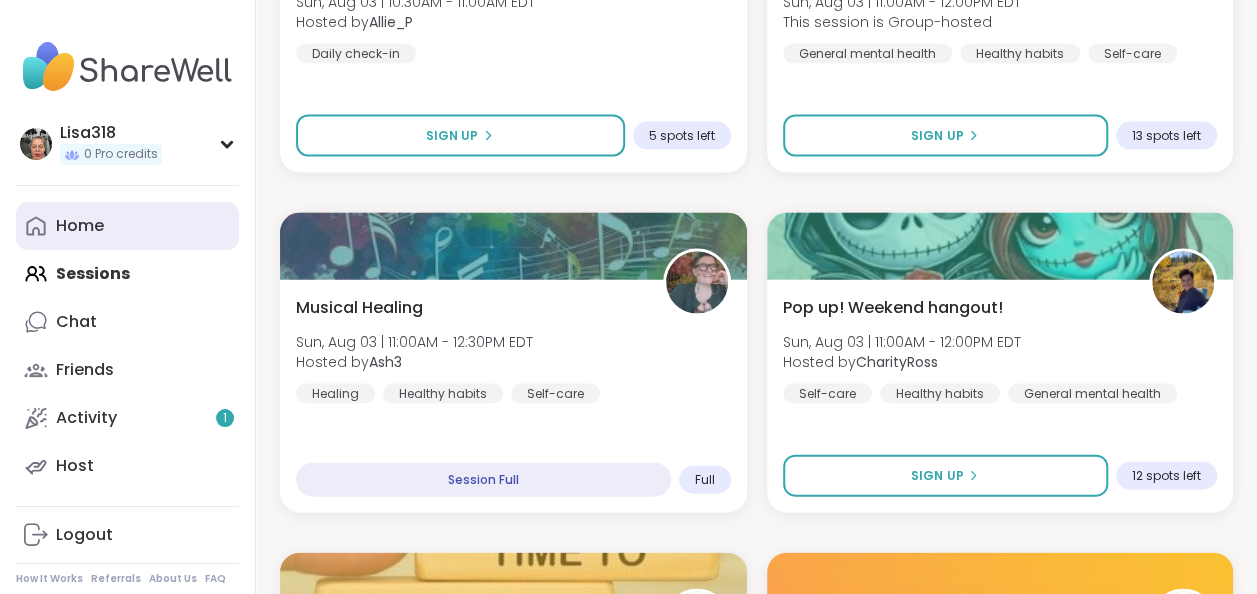 click on "Home" at bounding box center (80, 226) 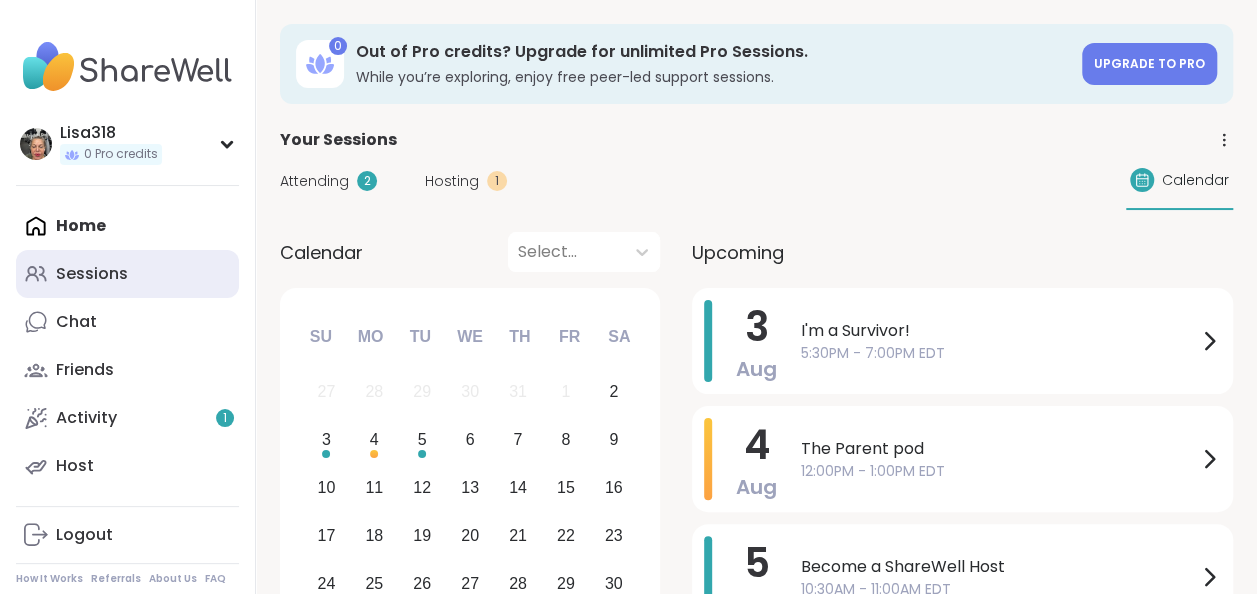 click on "Sessions" at bounding box center [92, 274] 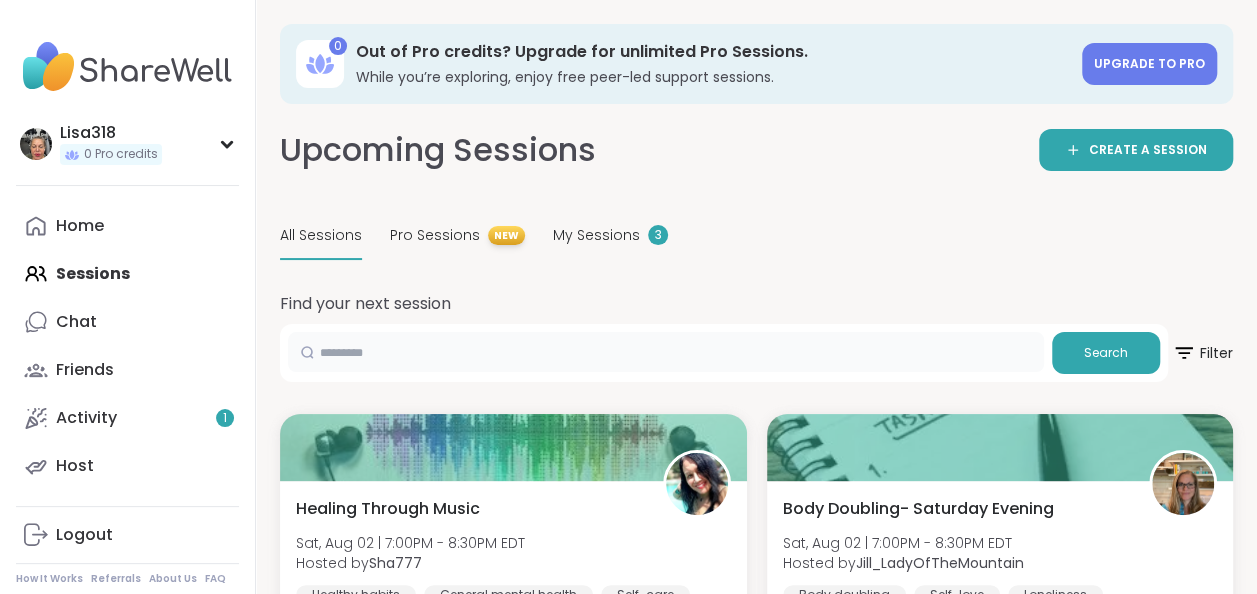 click at bounding box center (666, 352) 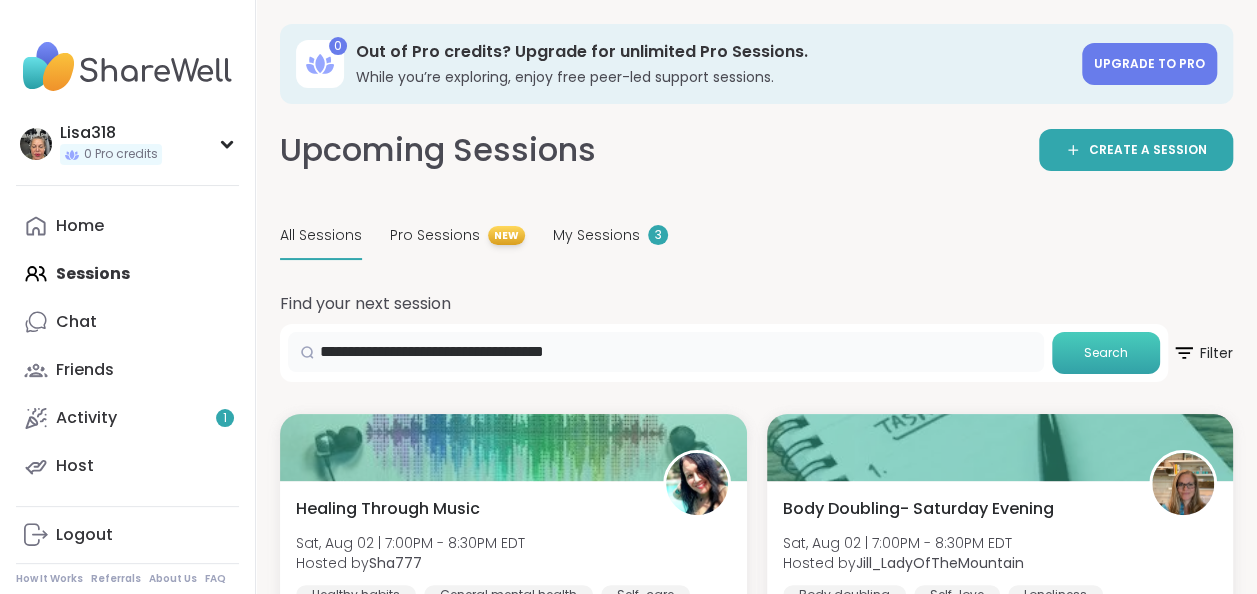 type on "**********" 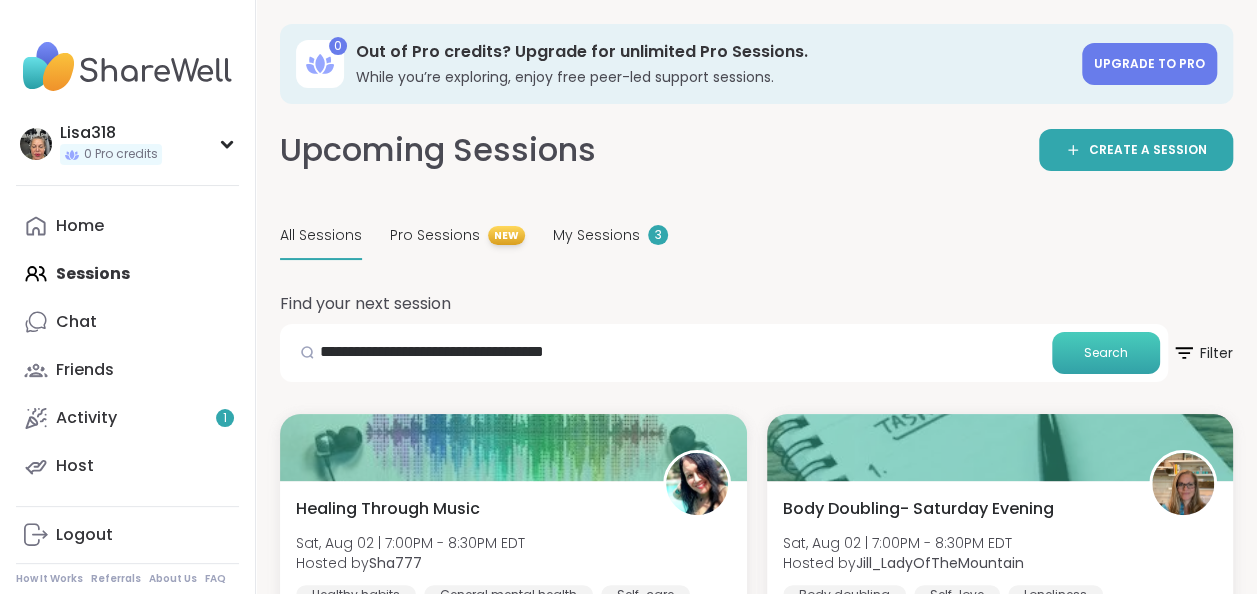 click on "Search" at bounding box center (1106, 353) 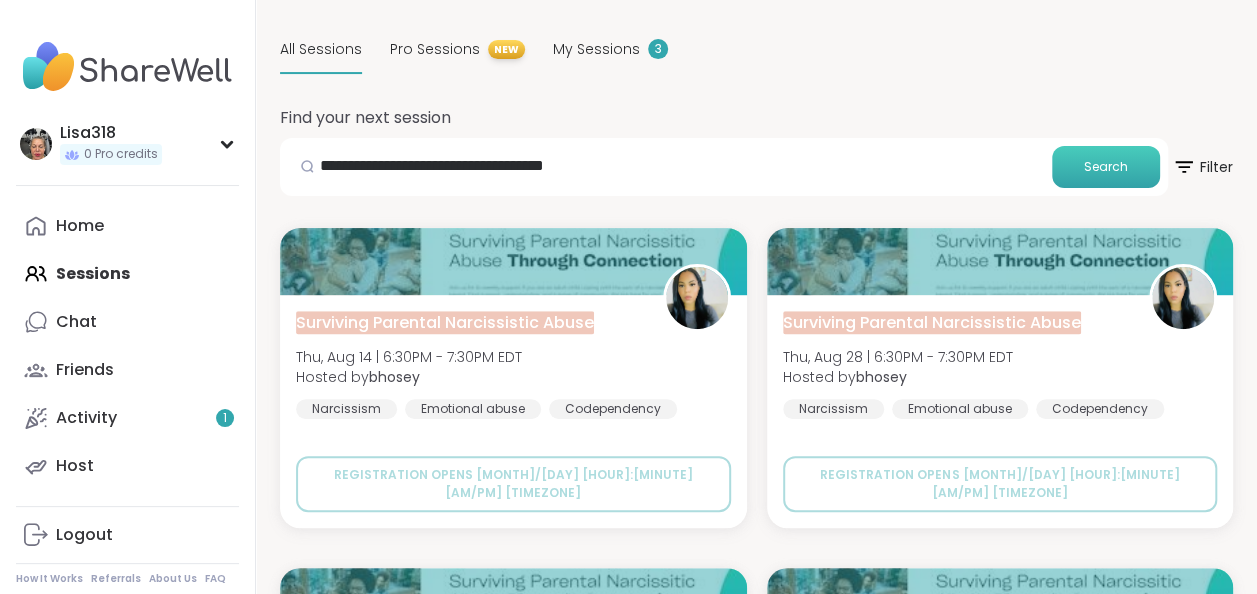 scroll, scrollTop: 189, scrollLeft: 0, axis: vertical 